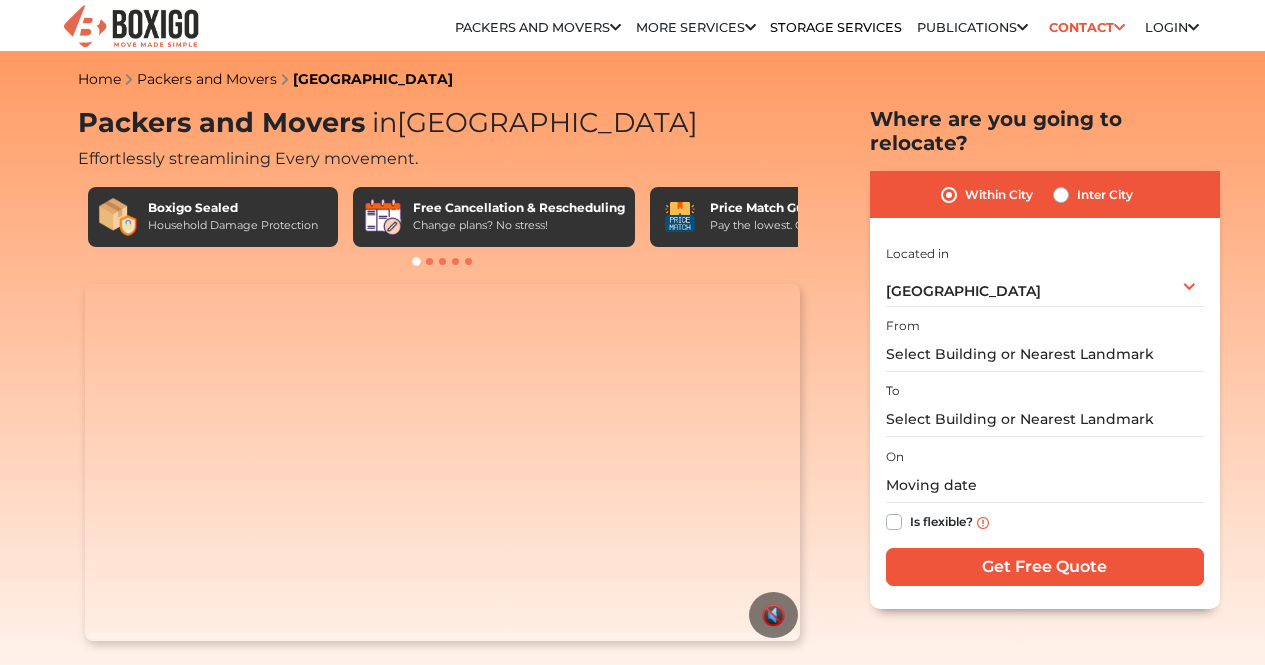 scroll, scrollTop: 0, scrollLeft: 0, axis: both 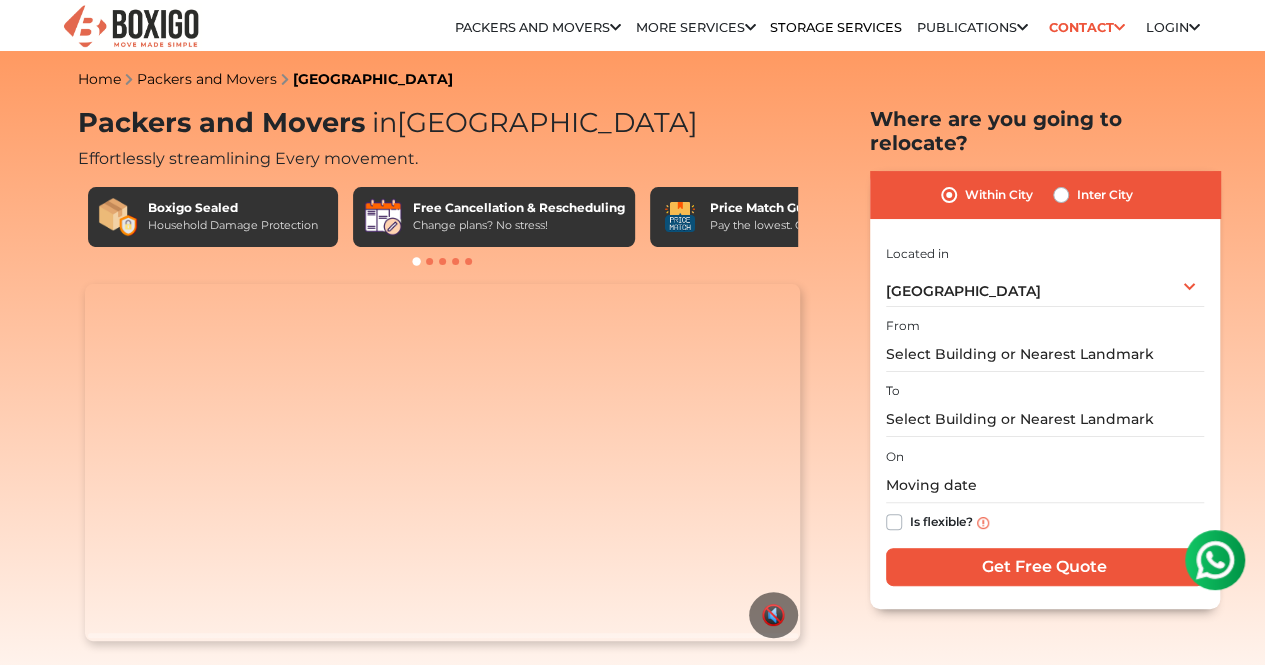 click on "Price Match Guarantee
Pay the lowest. Guaranteed!" at bounding box center [775, 217] 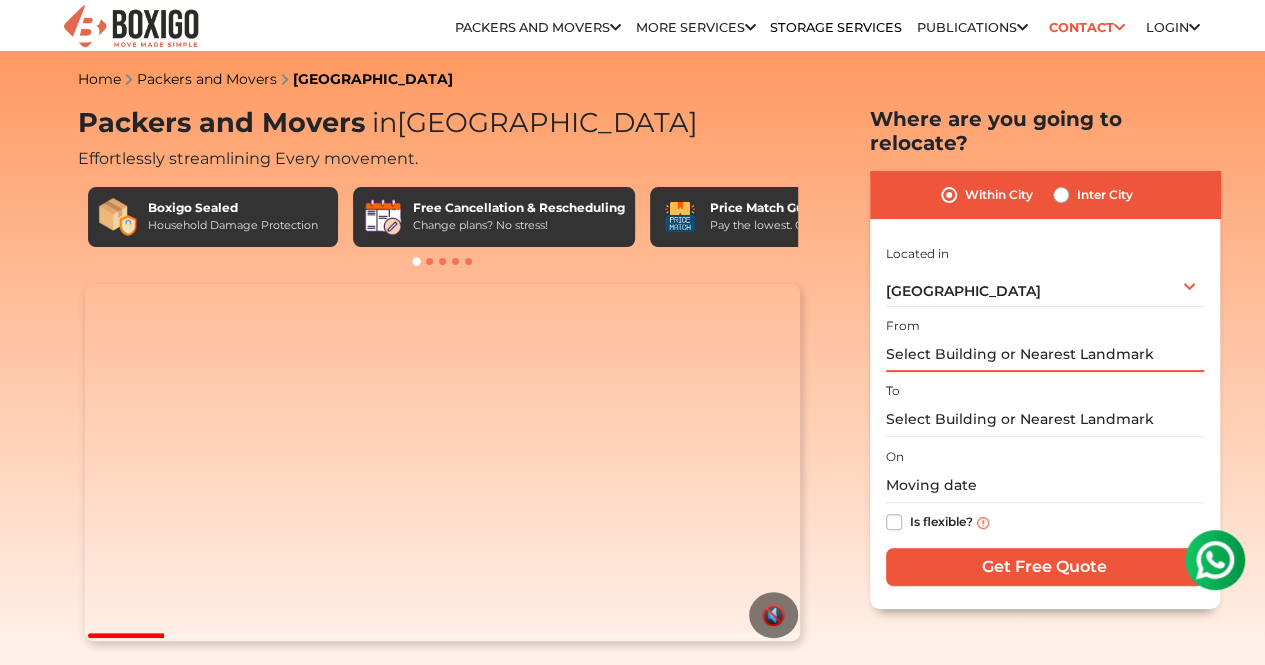 click at bounding box center (1045, 354) 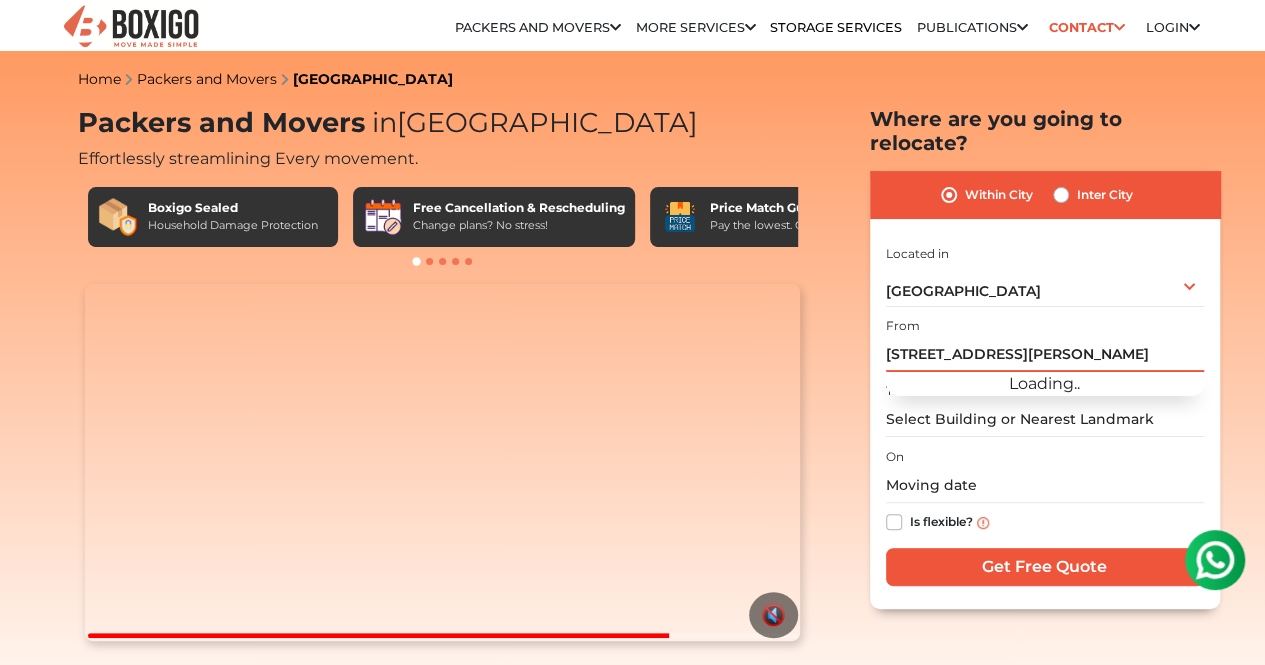 scroll, scrollTop: 0, scrollLeft: 159, axis: horizontal 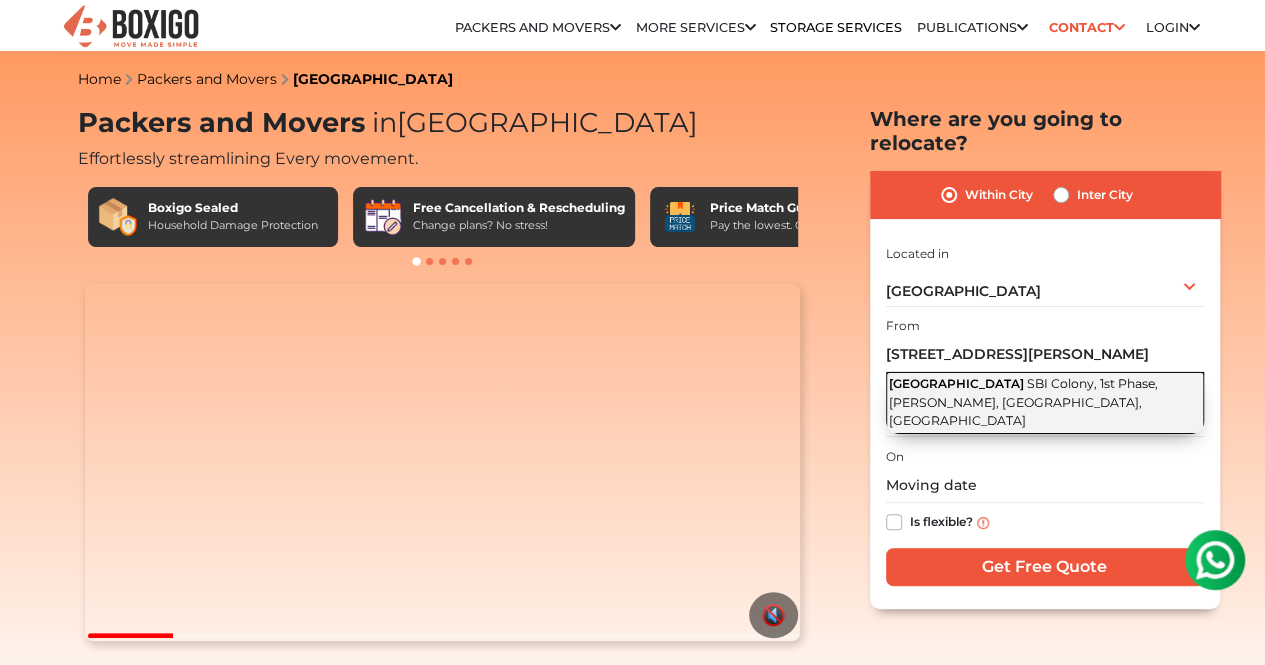 click on "SBI Colony, 1st Phase, [PERSON_NAME], [GEOGRAPHIC_DATA], [GEOGRAPHIC_DATA]" at bounding box center [1023, 402] 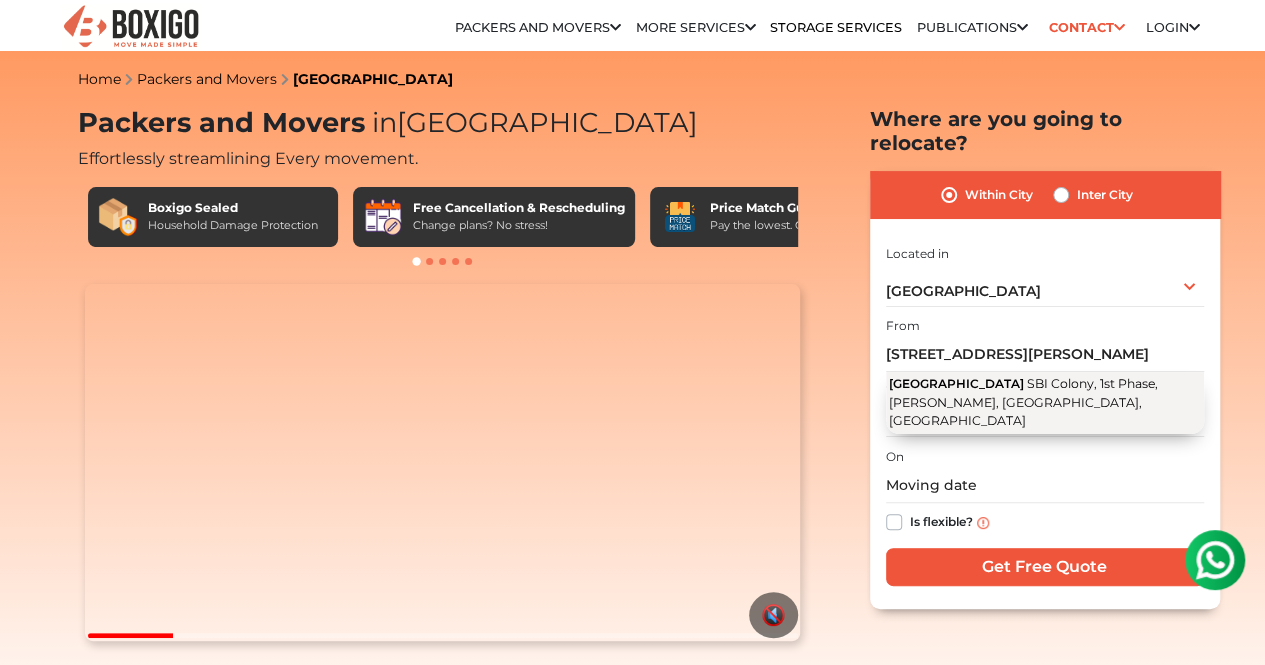 type on "[STREET_ADDRESS]" 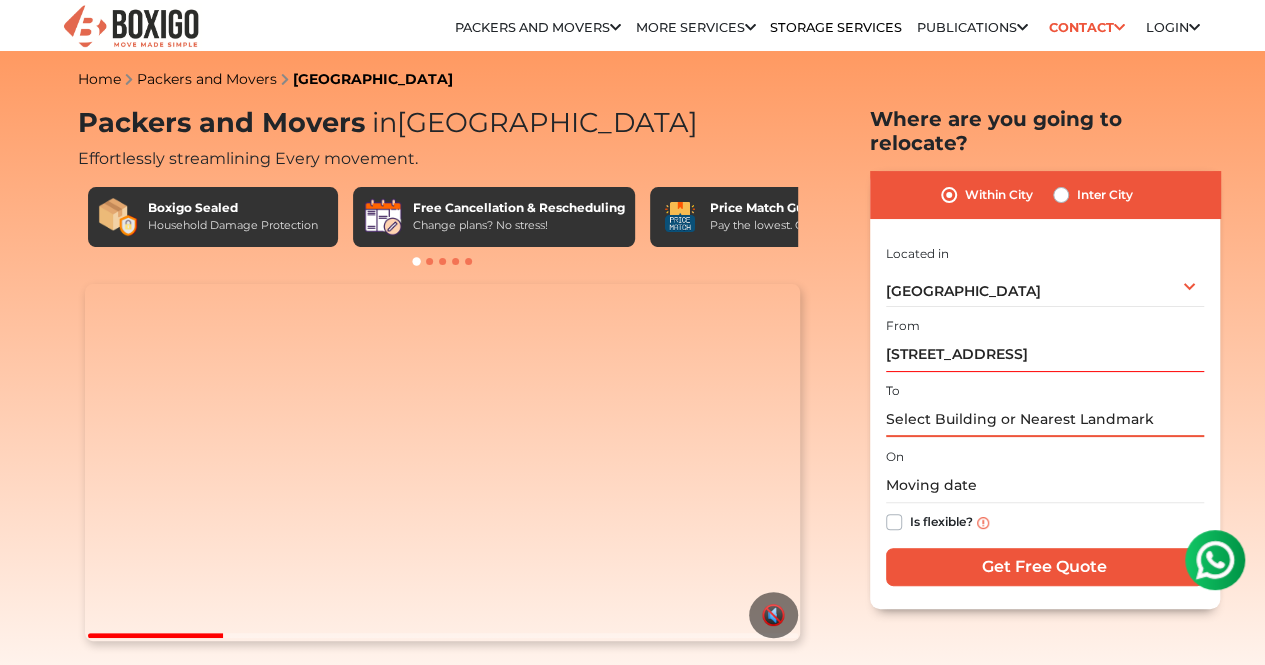 click at bounding box center (1045, 419) 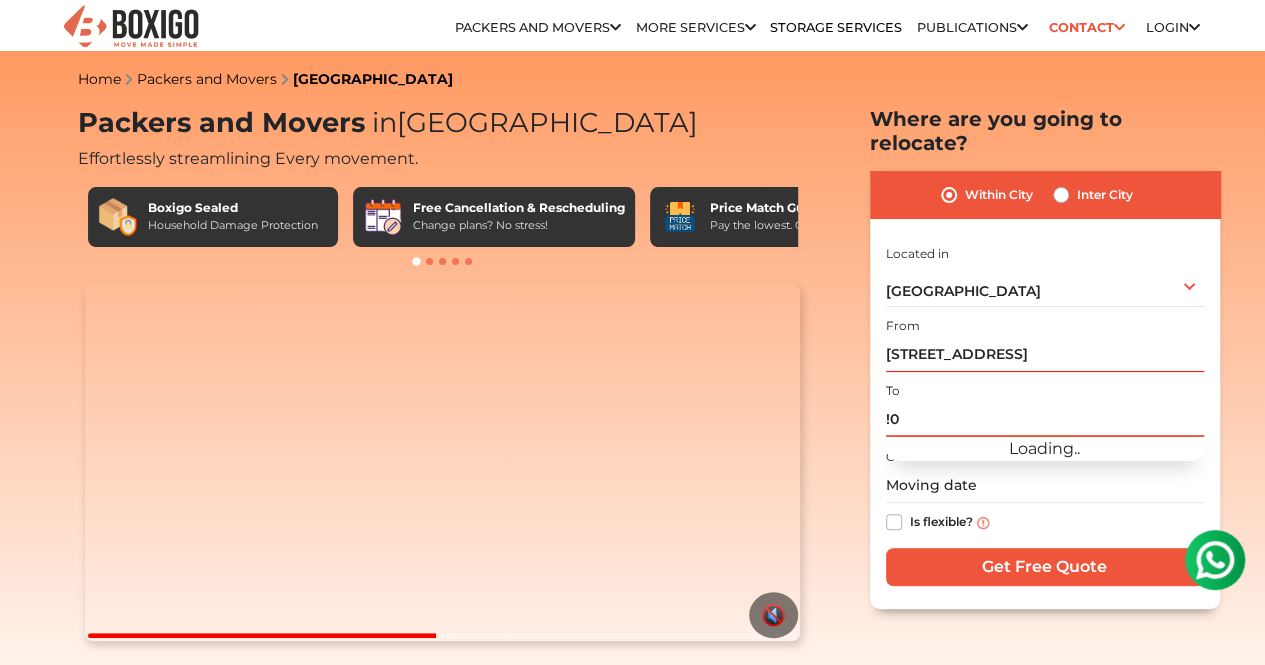 type on "!" 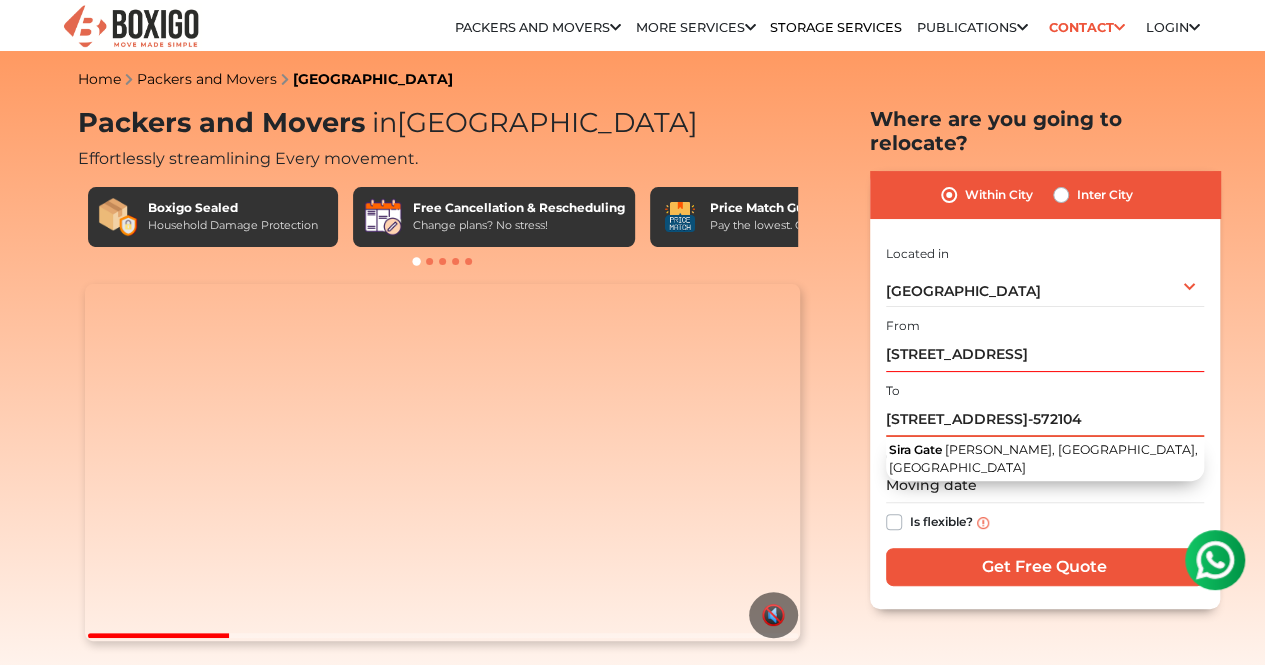 scroll, scrollTop: 0, scrollLeft: 0, axis: both 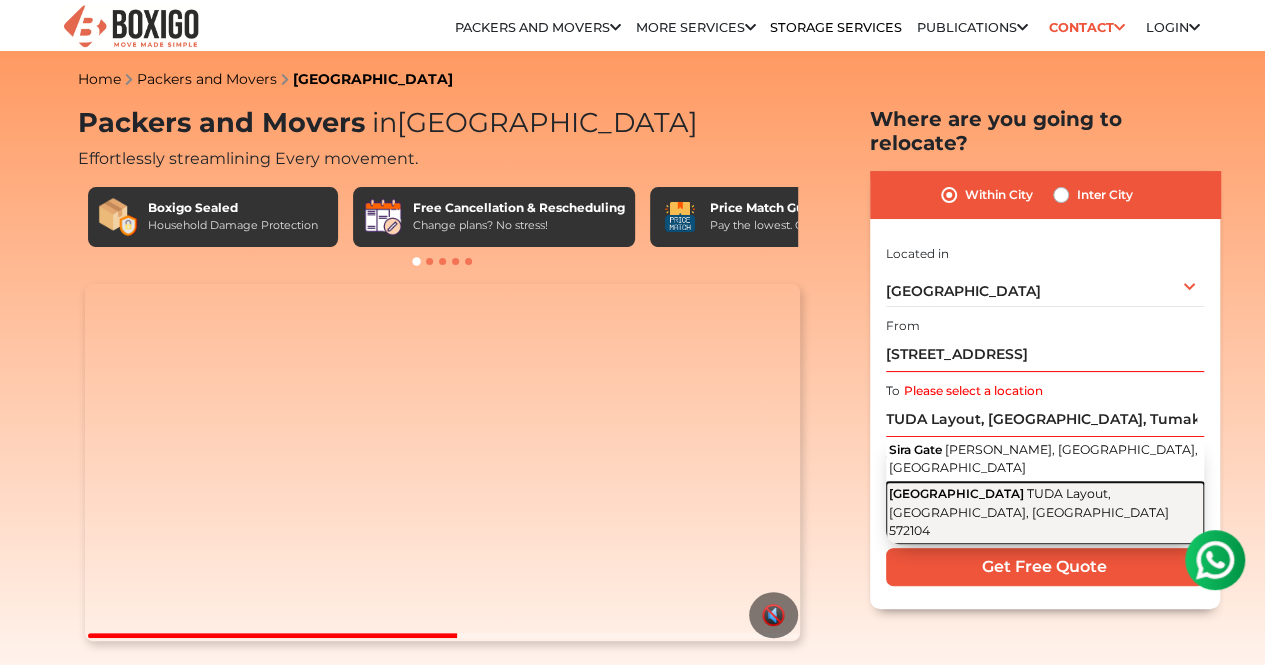 click on "[STREET_ADDRESS]" at bounding box center (1045, 513) 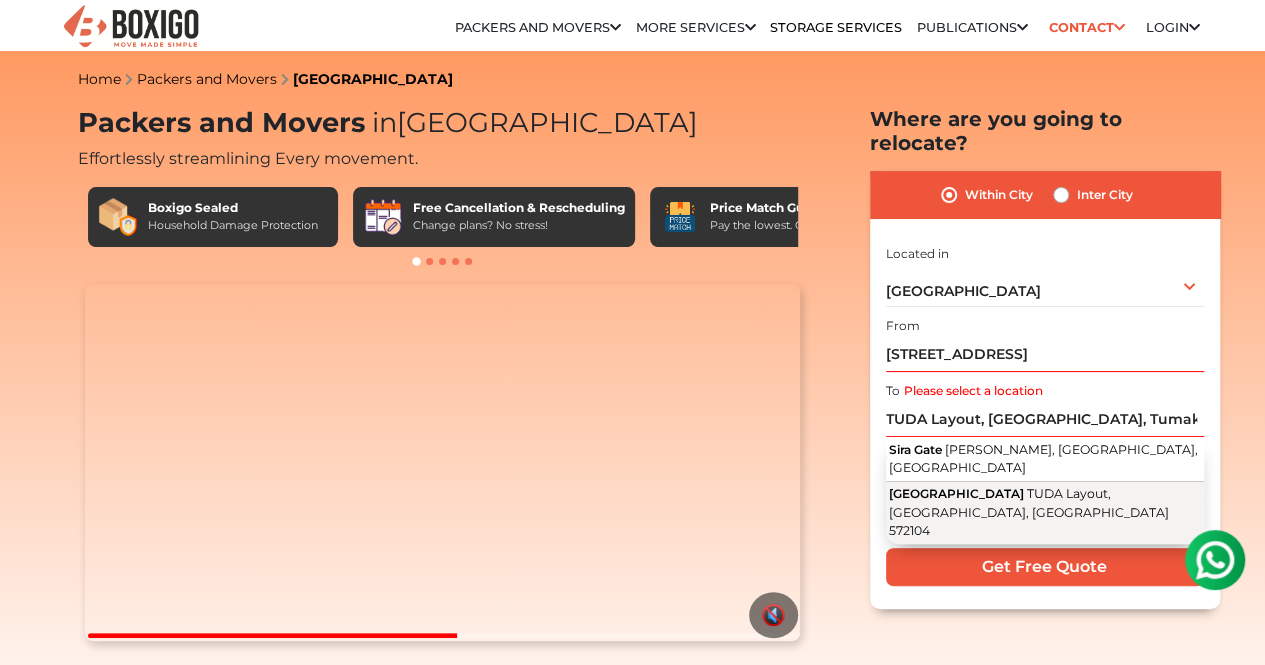 type on "[STREET_ADDRESS]" 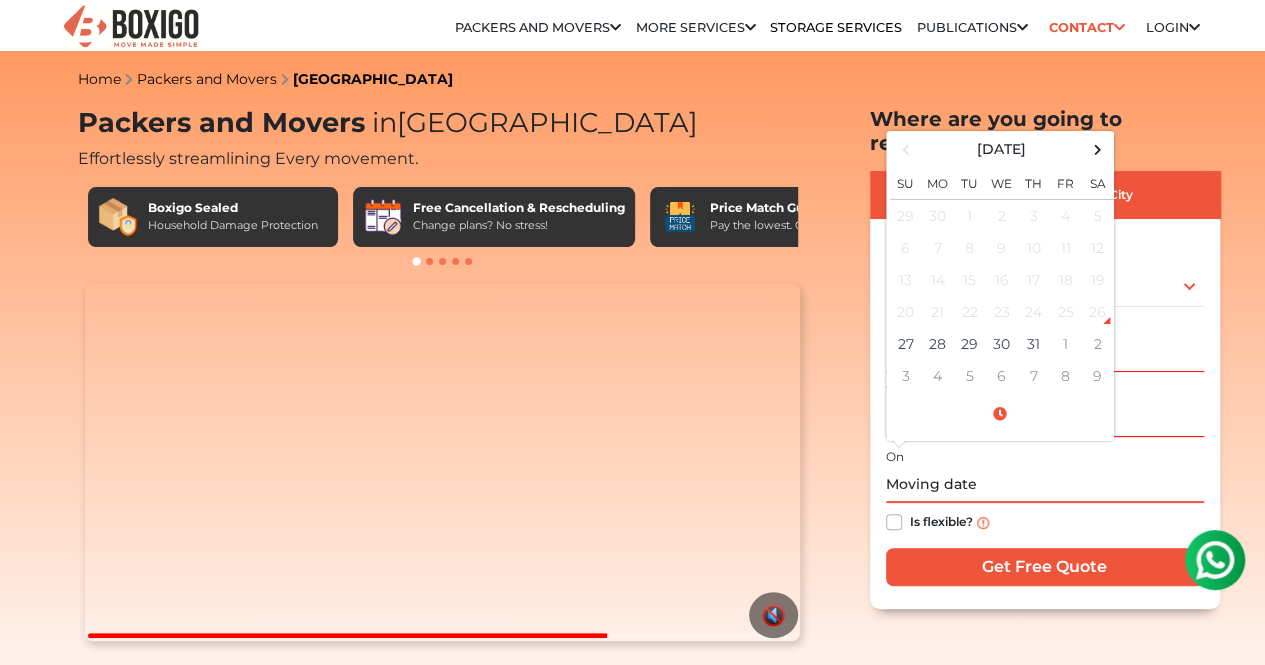 click at bounding box center (1045, 485) 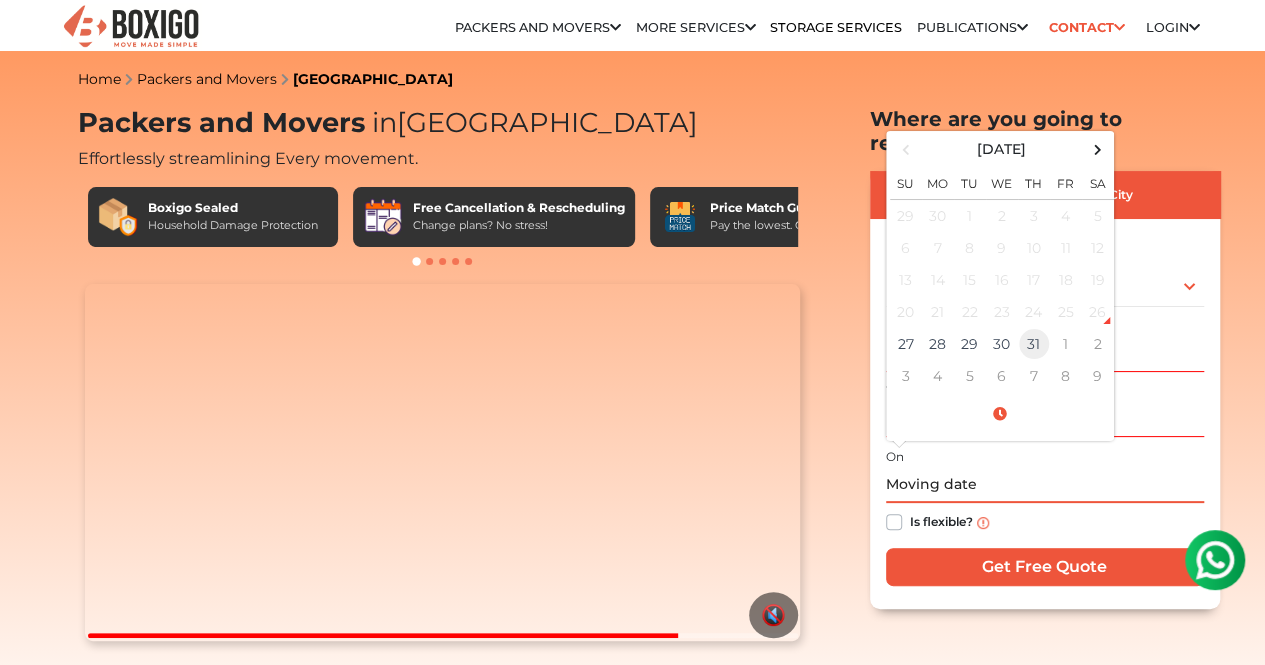 click on "31" at bounding box center (1034, 344) 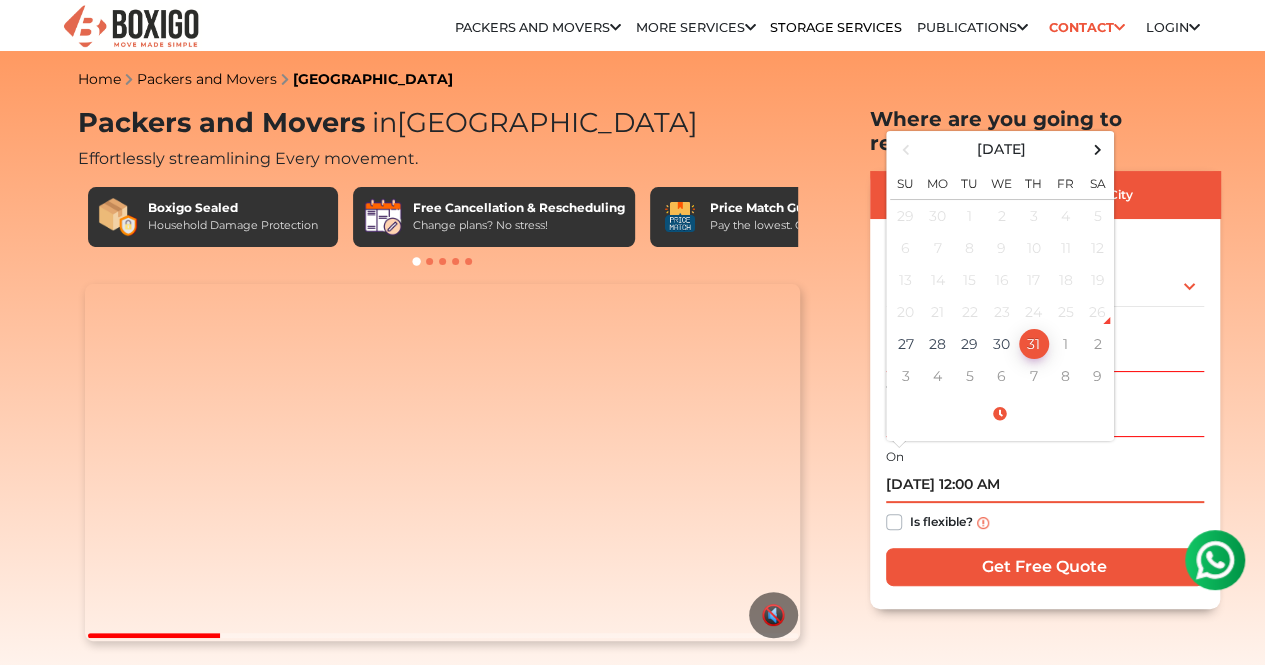 click on "[DATE] 12:00 AM" at bounding box center (1045, 485) 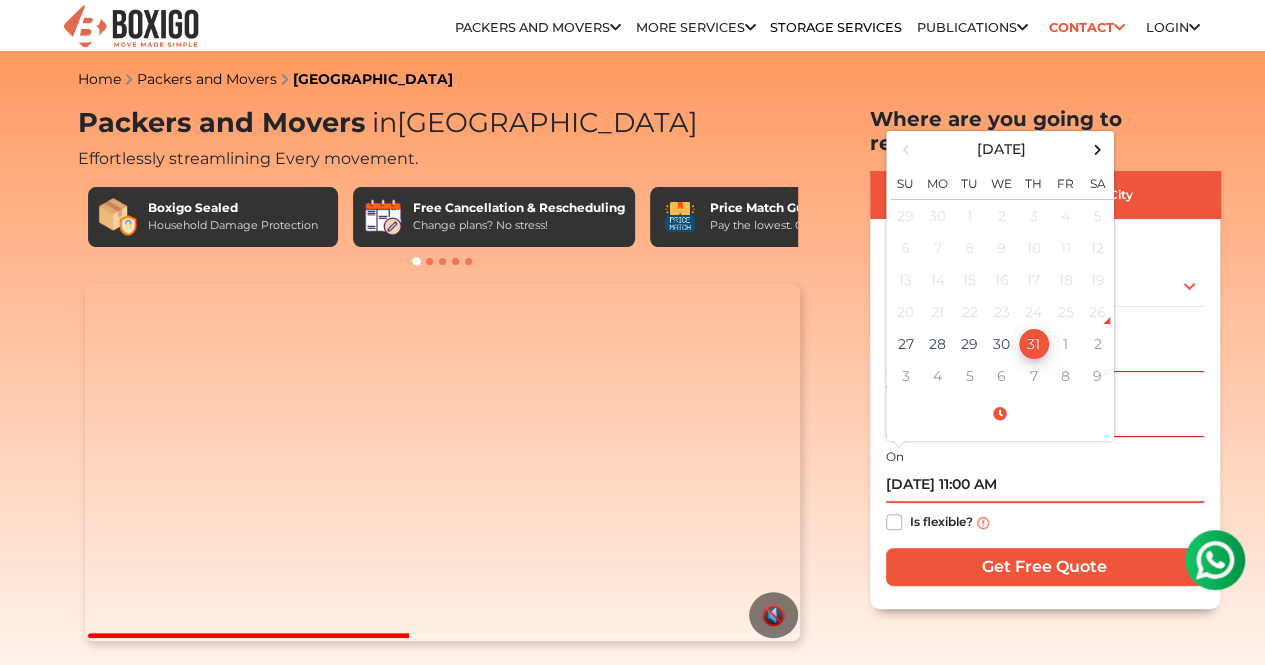 type on "[DATE] 11:00 AM" 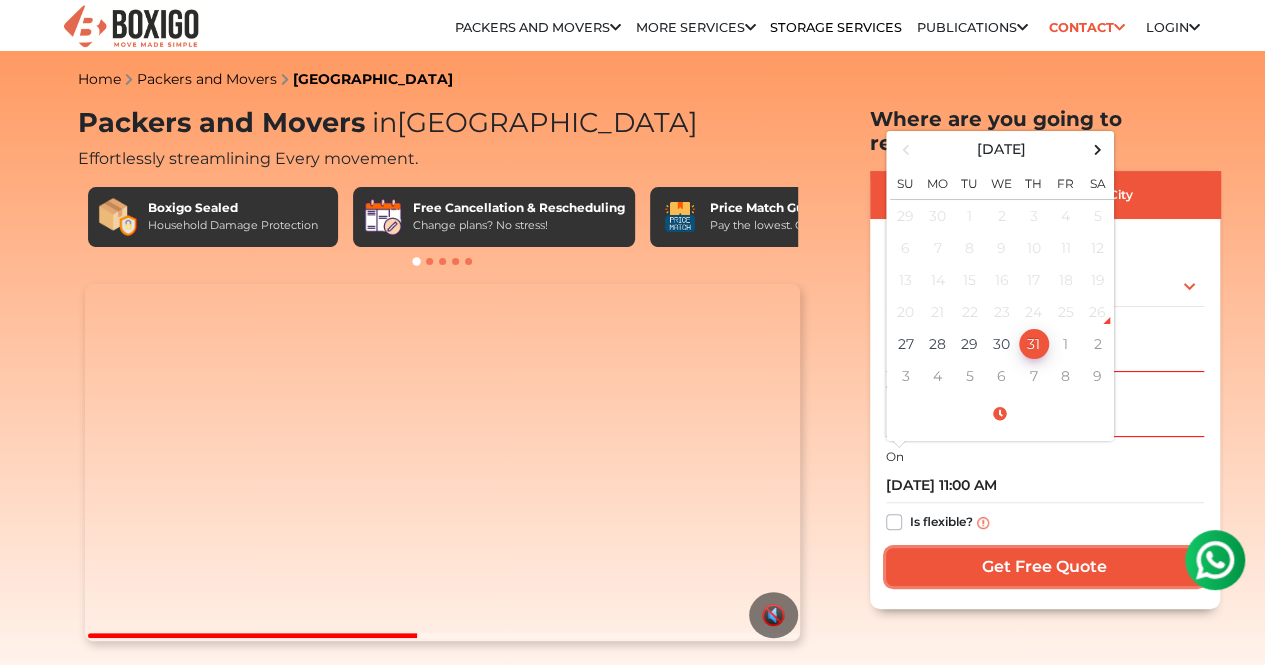 click on "Get Free Quote" at bounding box center [1045, 567] 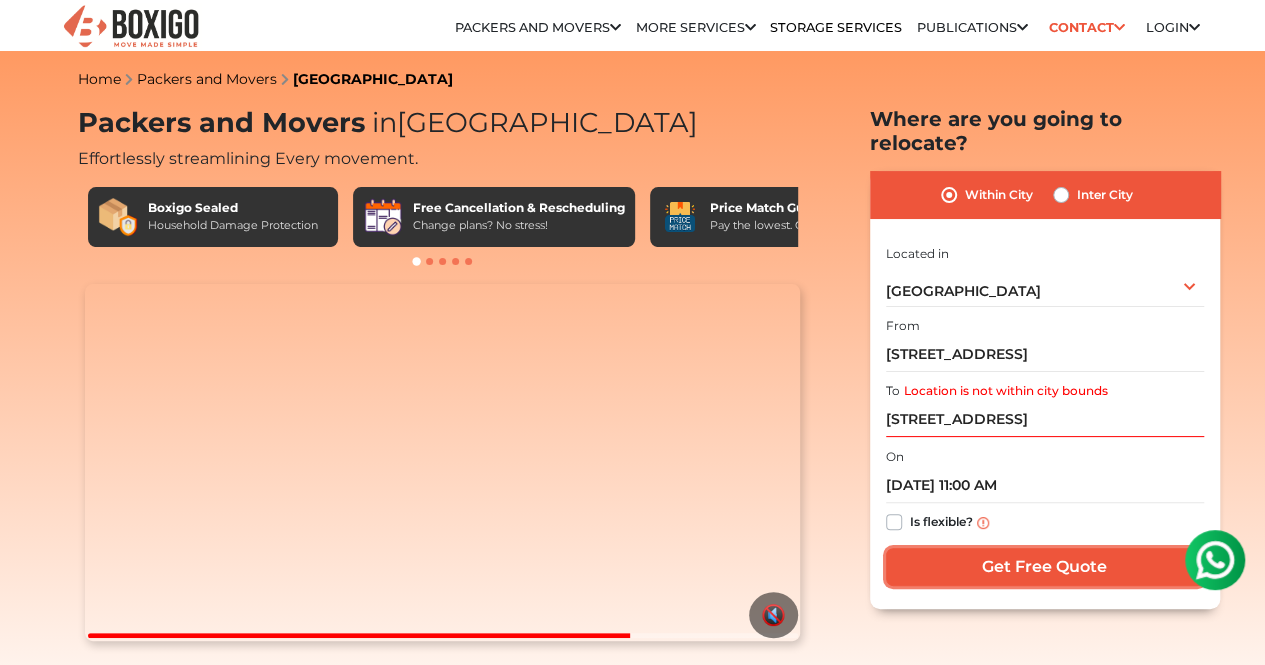 click on "Get Free Quote" at bounding box center (1045, 567) 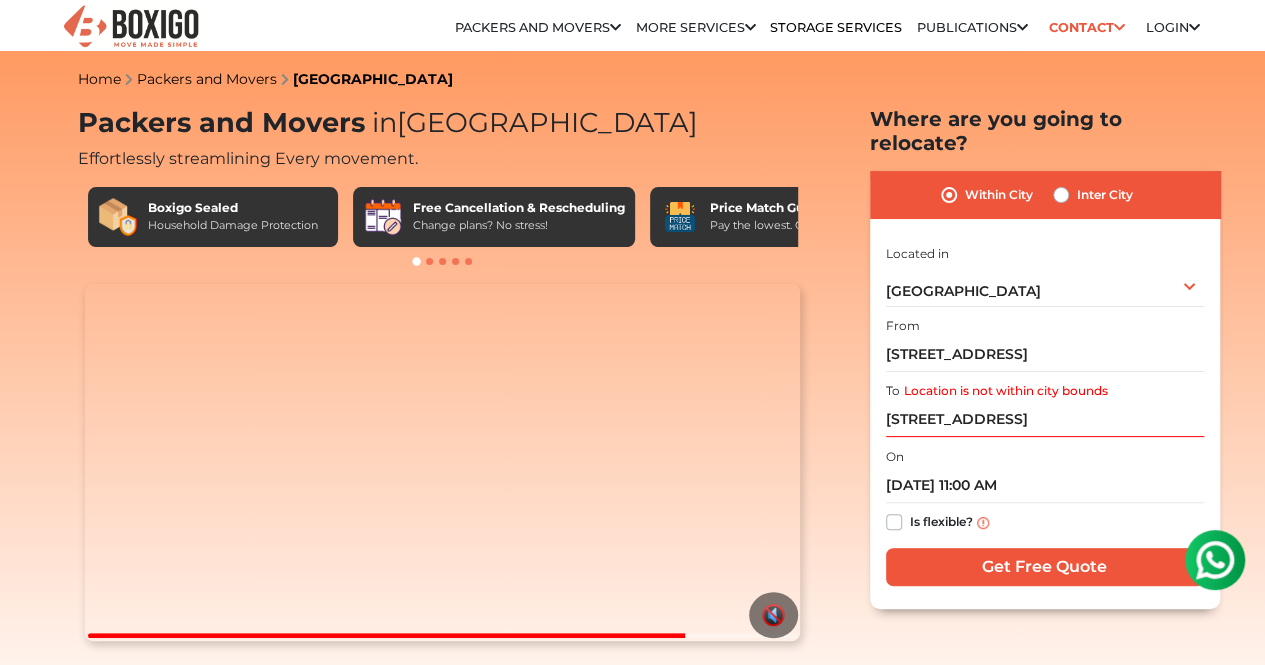 click on "Is flexible?" at bounding box center [941, 520] 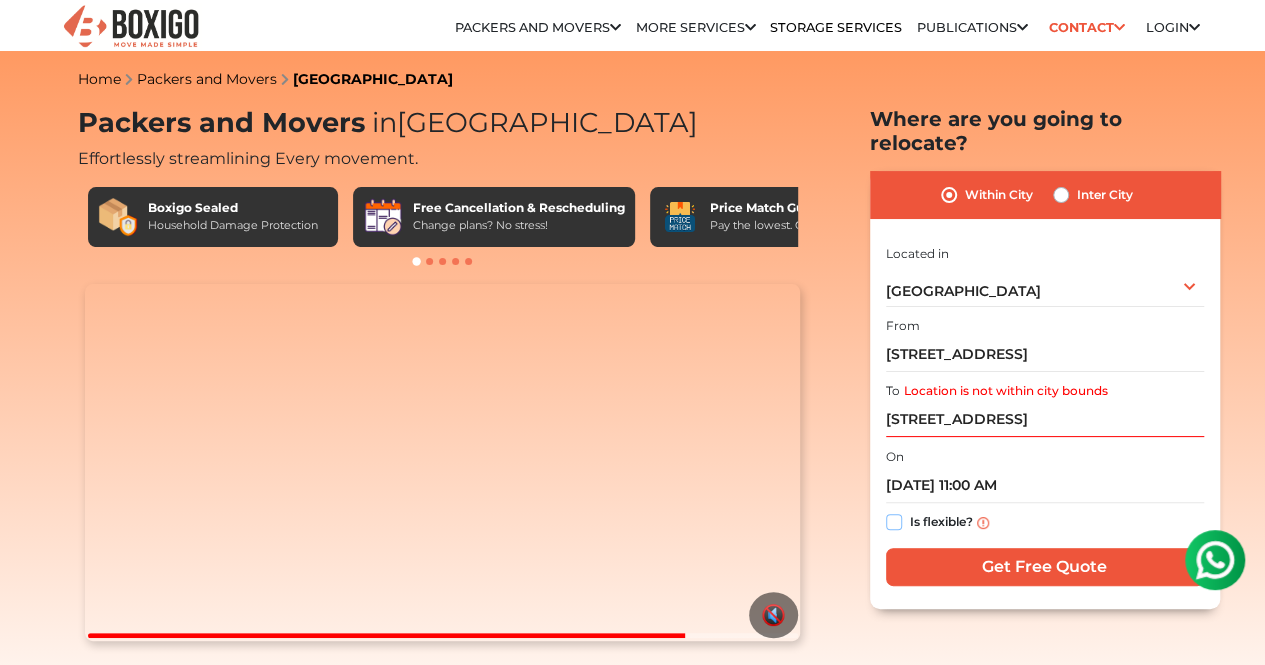 click on "Is flexible?" at bounding box center [894, 520] 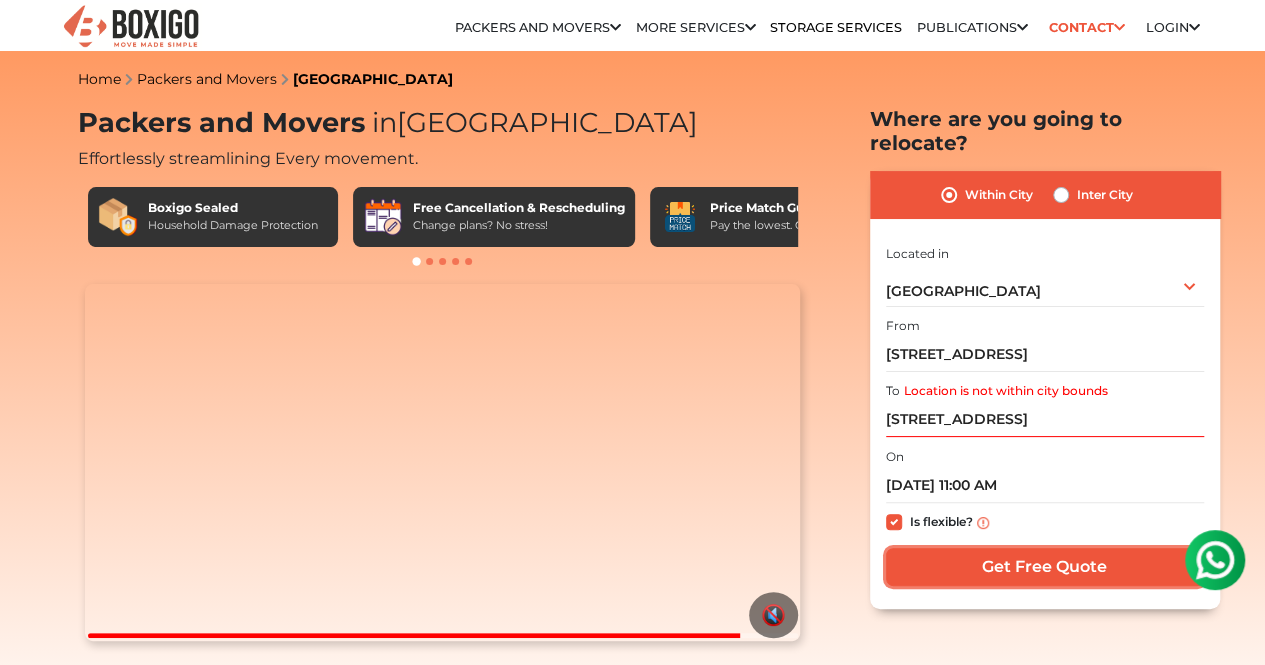 click on "Get Free Quote" at bounding box center (1045, 567) 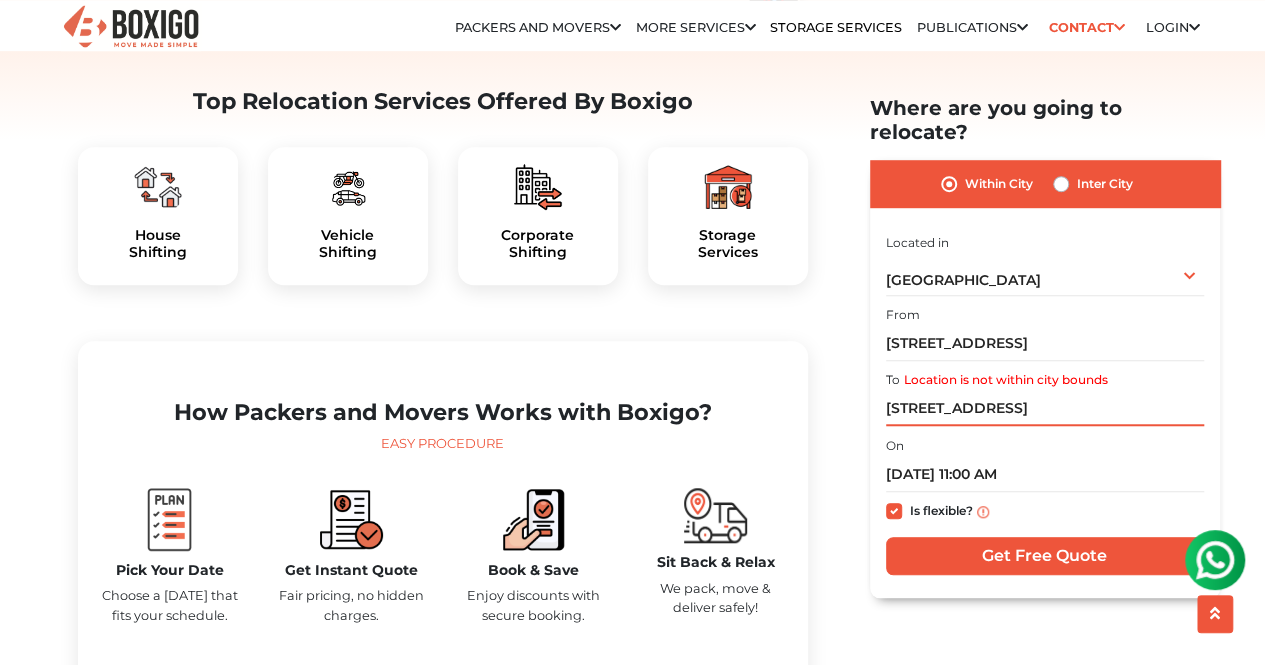 scroll, scrollTop: 610, scrollLeft: 0, axis: vertical 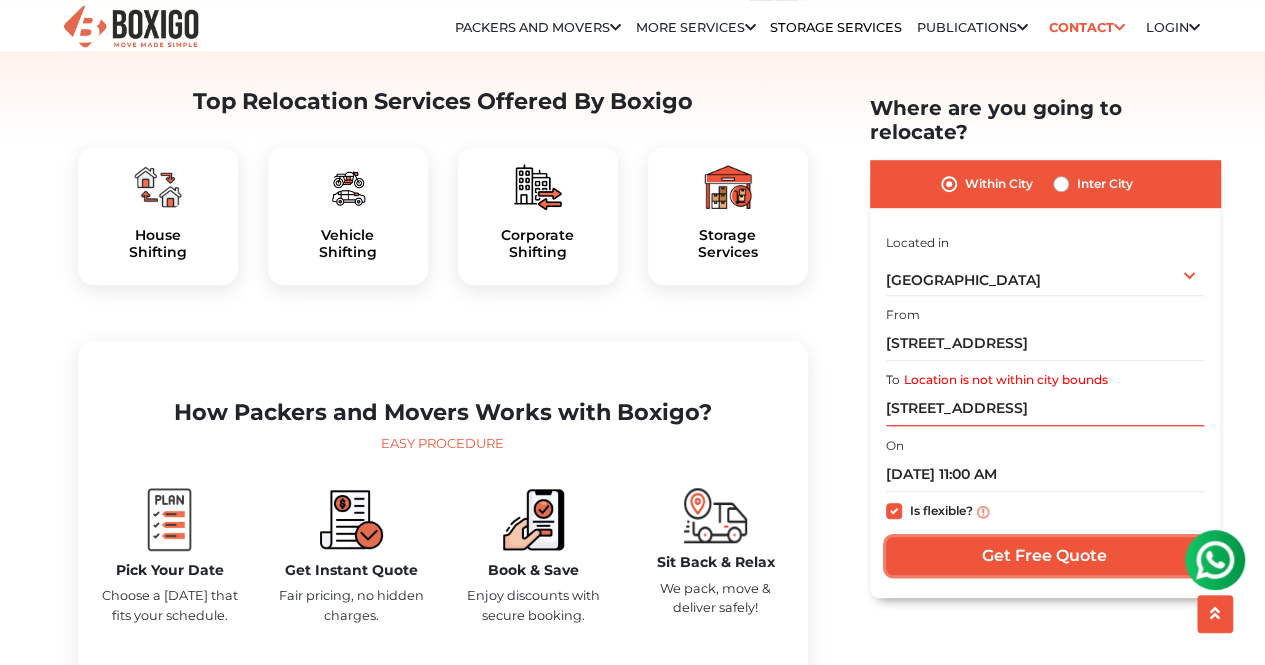 click on "Get Free Quote" at bounding box center (1045, 556) 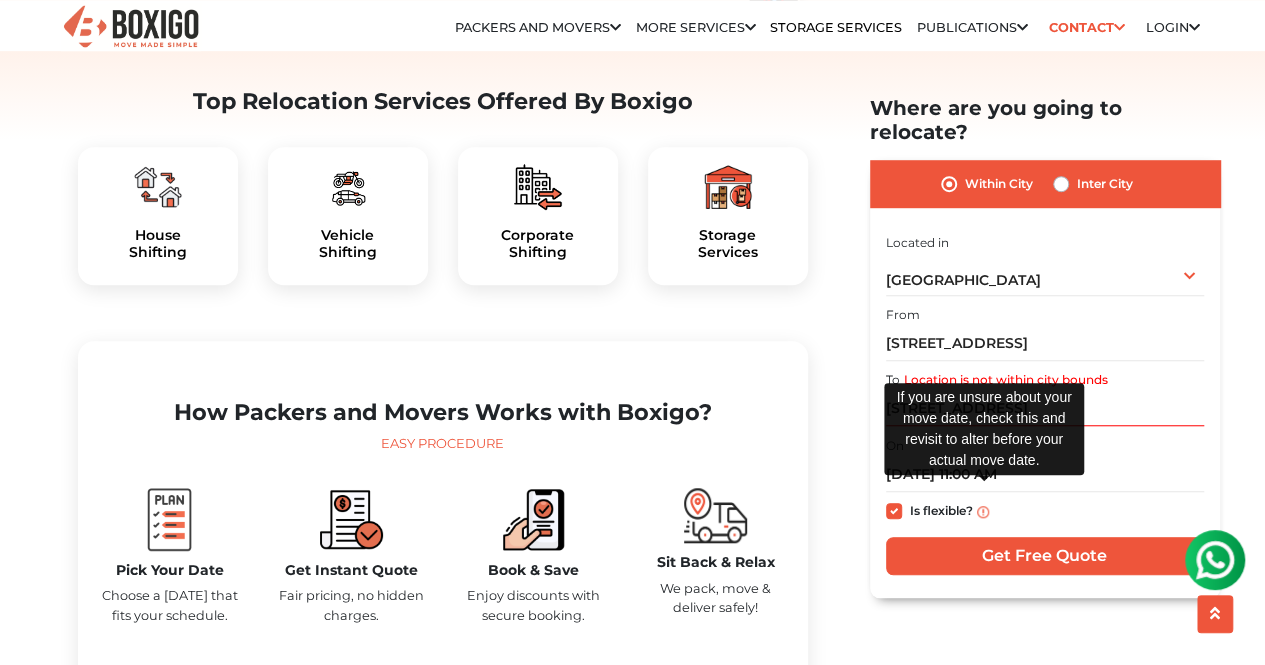 click at bounding box center [983, 511] 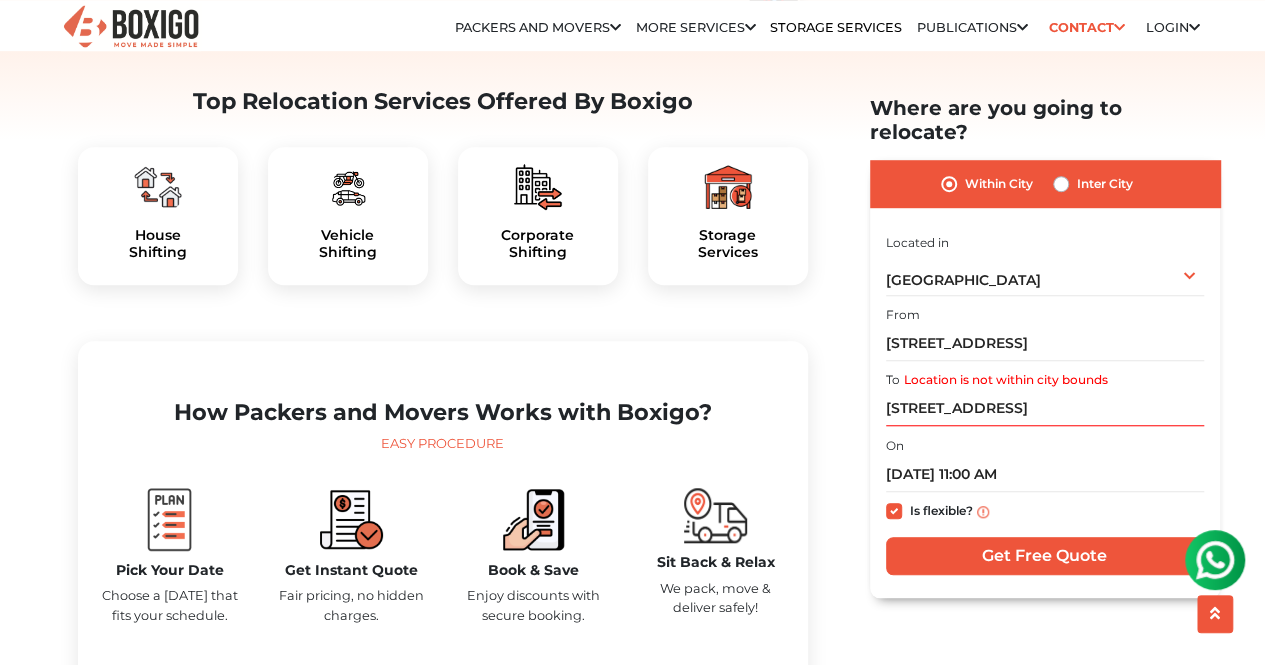 click on "Is flexible?" at bounding box center (941, 509) 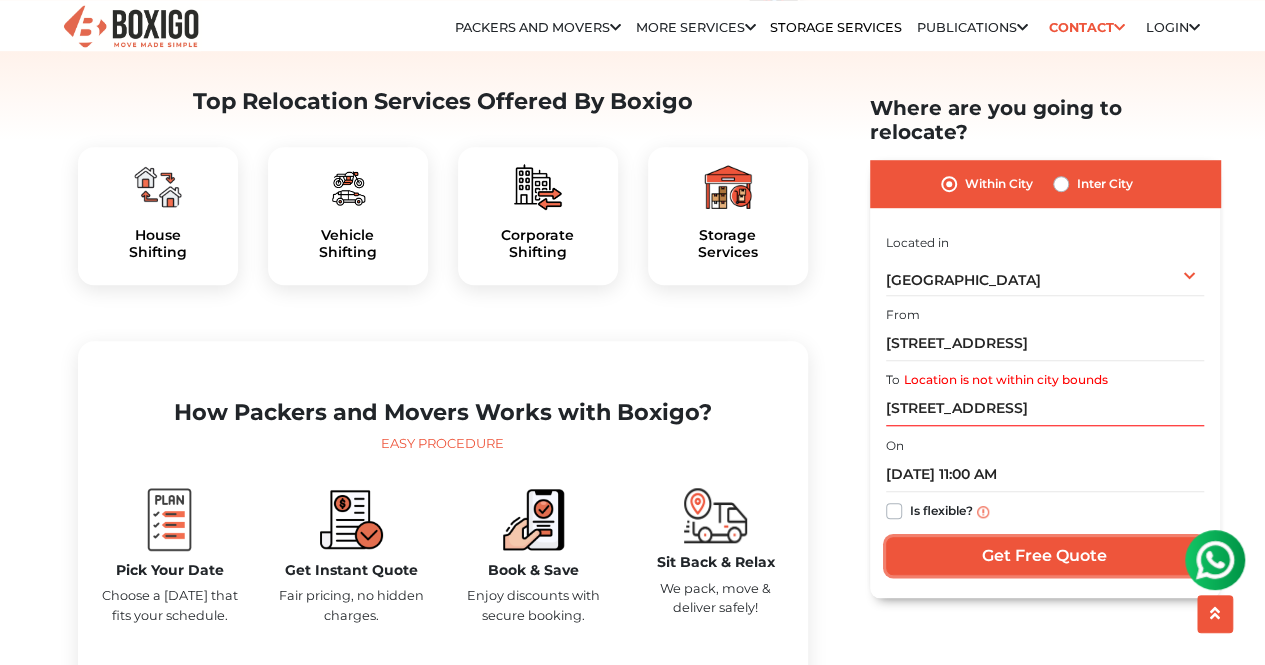 click on "Get Free Quote" at bounding box center [1045, 556] 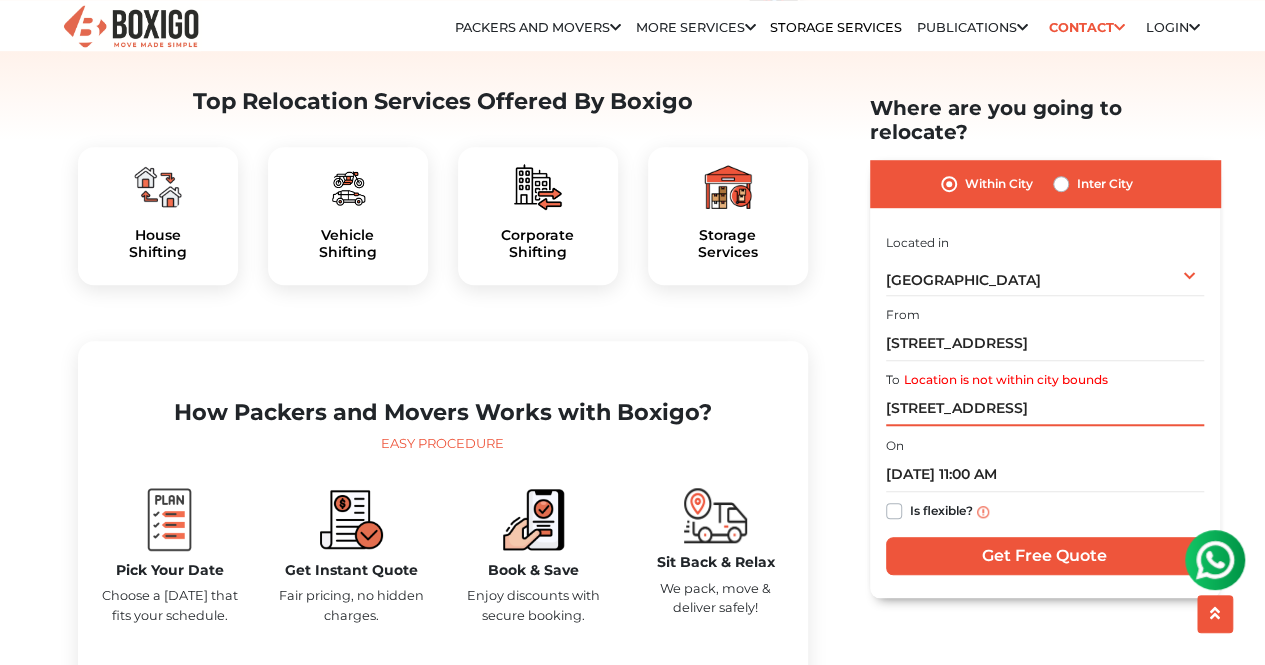 click on "[STREET_ADDRESS]" at bounding box center [1045, 408] 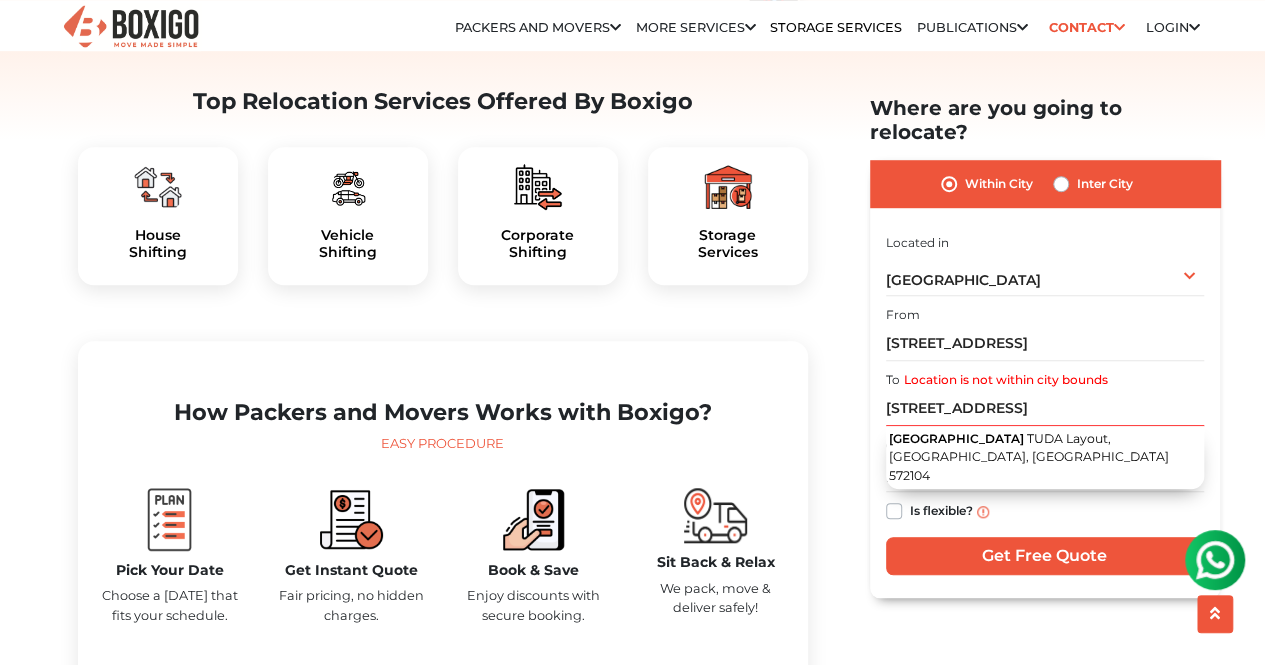 click on "Inter City" at bounding box center [1105, 184] 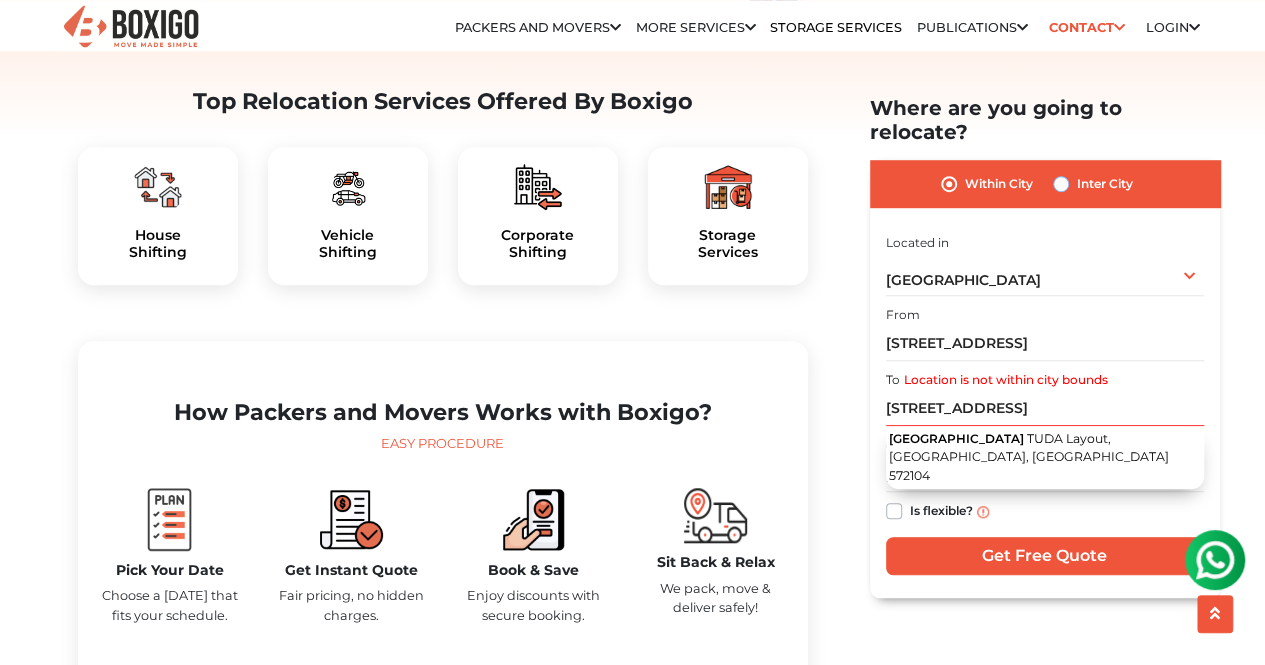 click on "Inter City" at bounding box center (1061, 182) 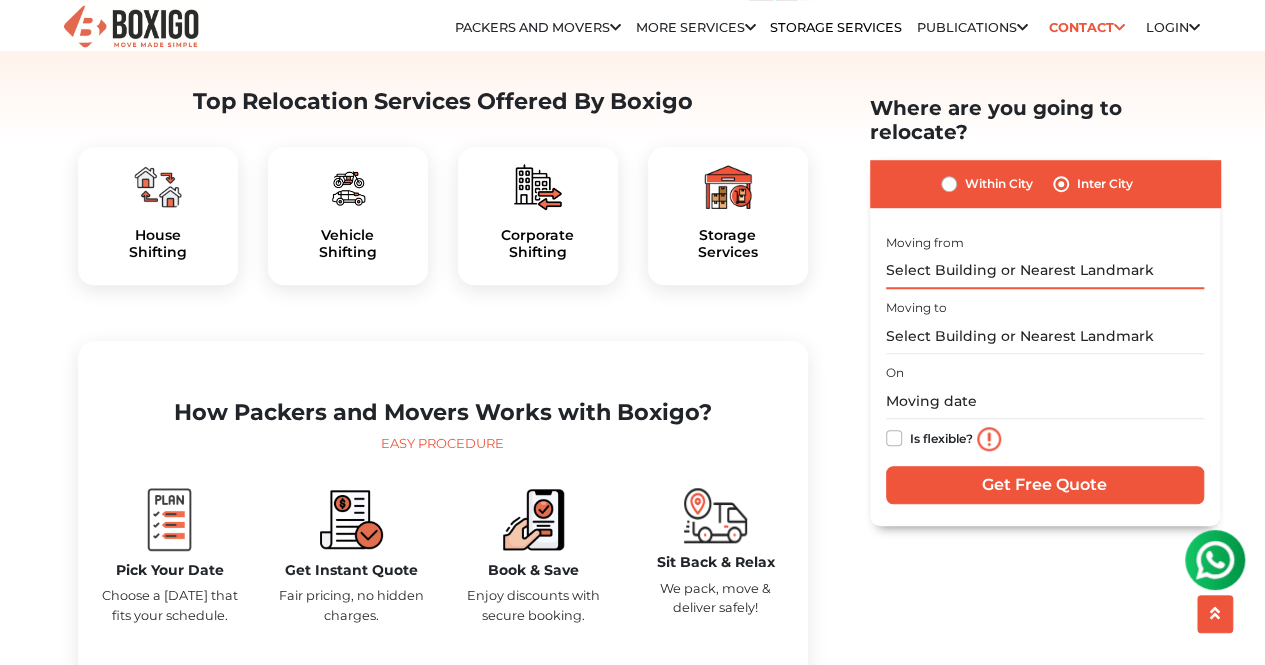 click at bounding box center [1045, 270] 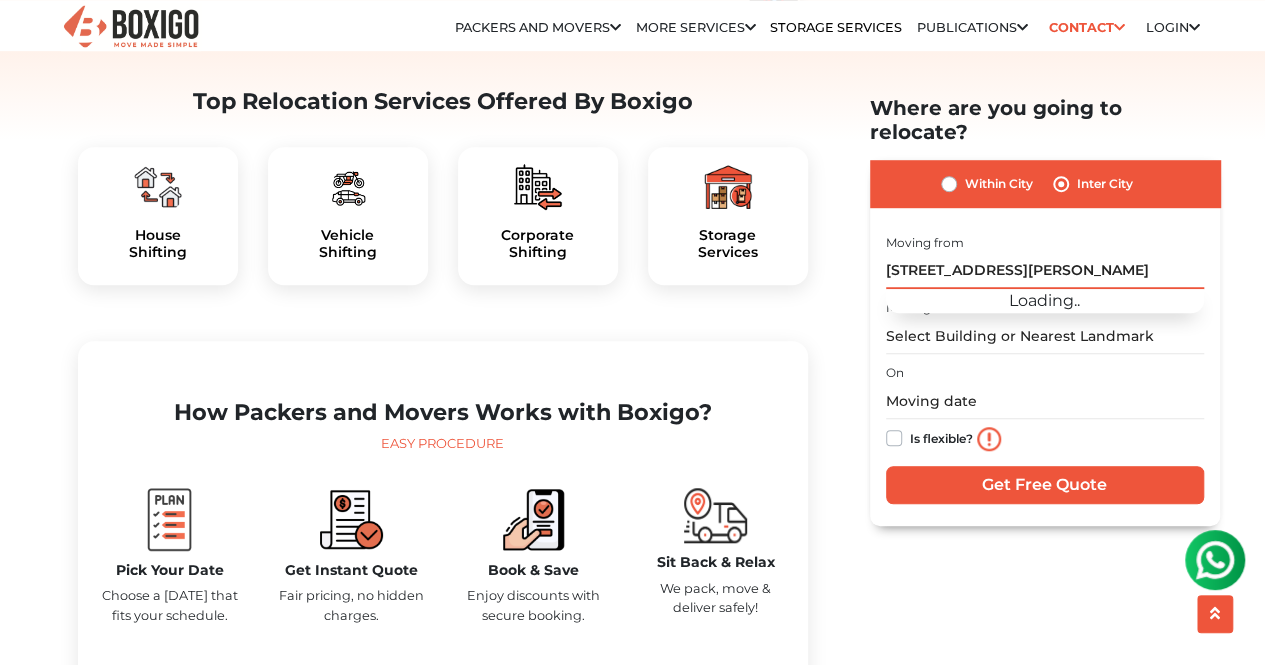 scroll, scrollTop: 0, scrollLeft: 296, axis: horizontal 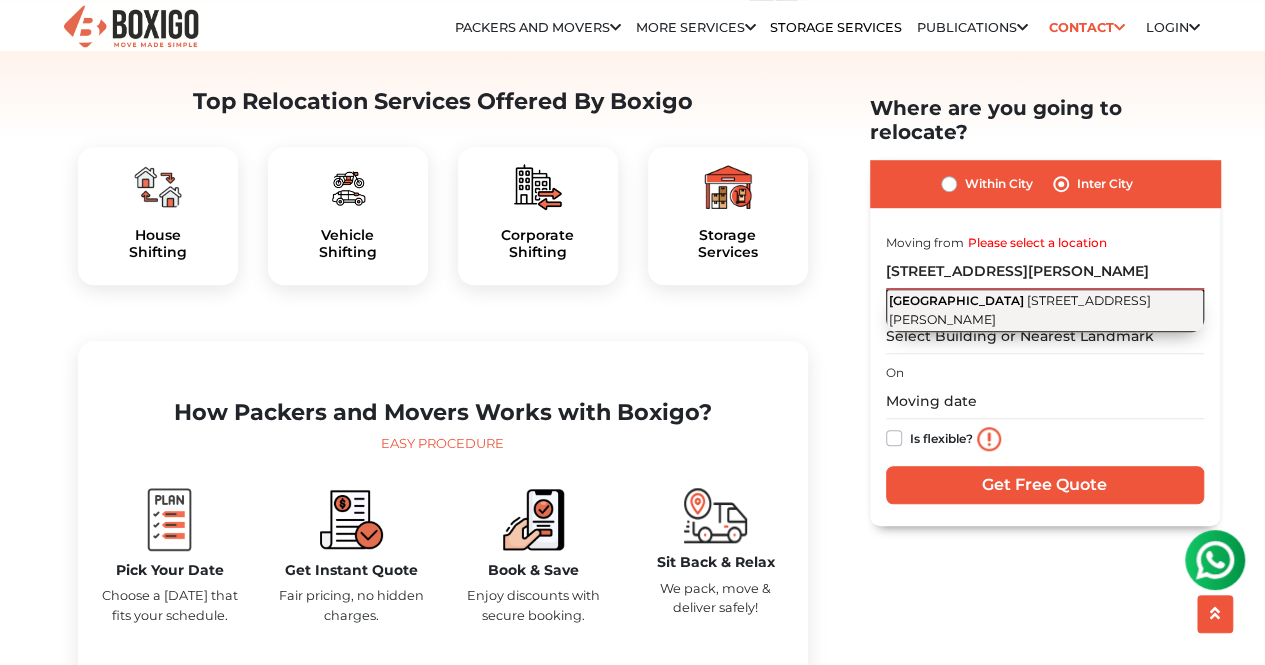 click on "[GEOGRAPHIC_DATA]" at bounding box center [956, 300] 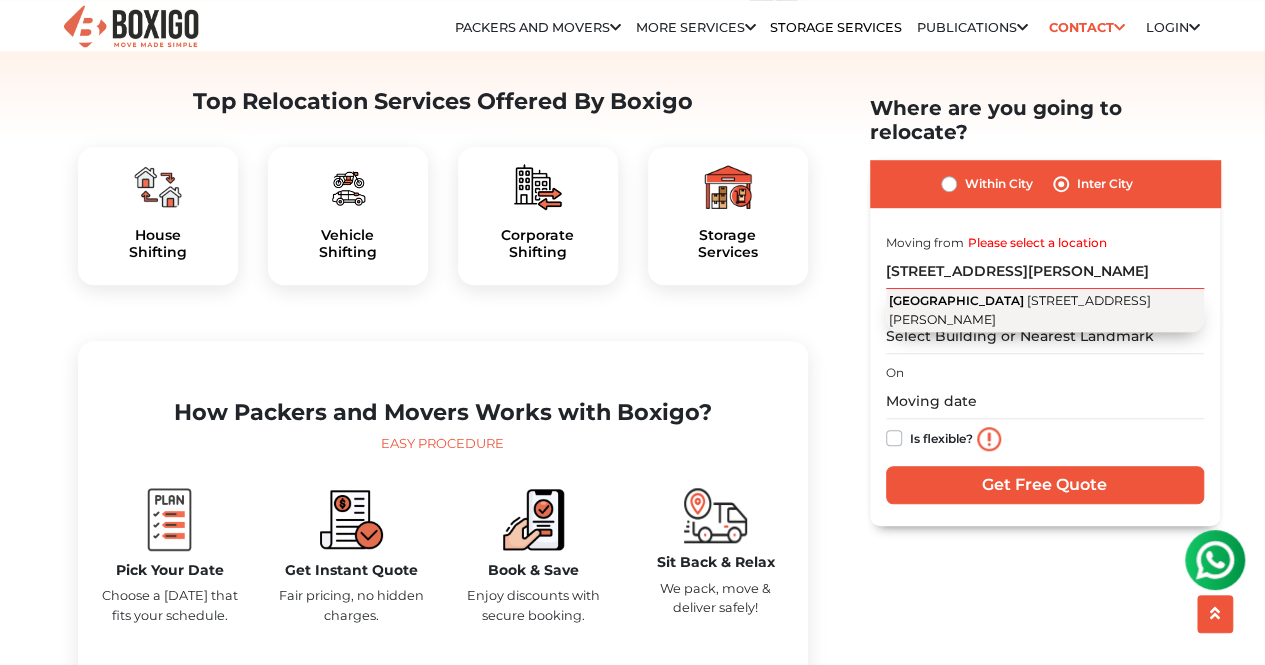 type on "[STREET_ADDRESS]" 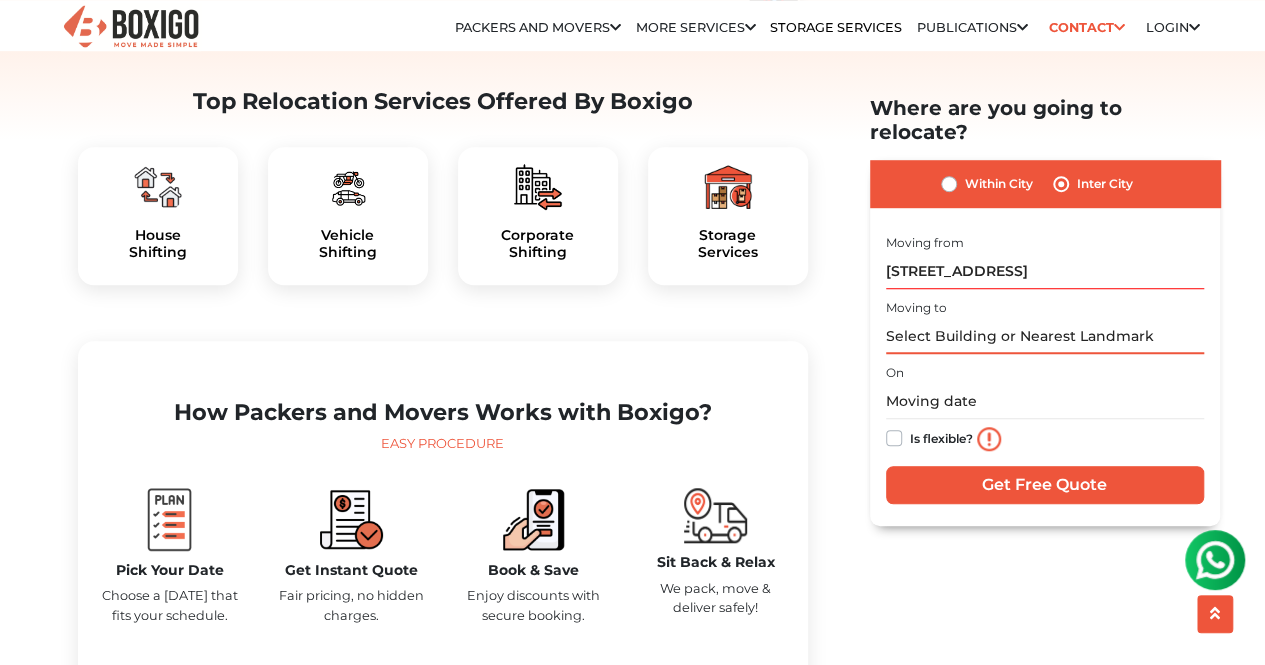 click at bounding box center (1045, 336) 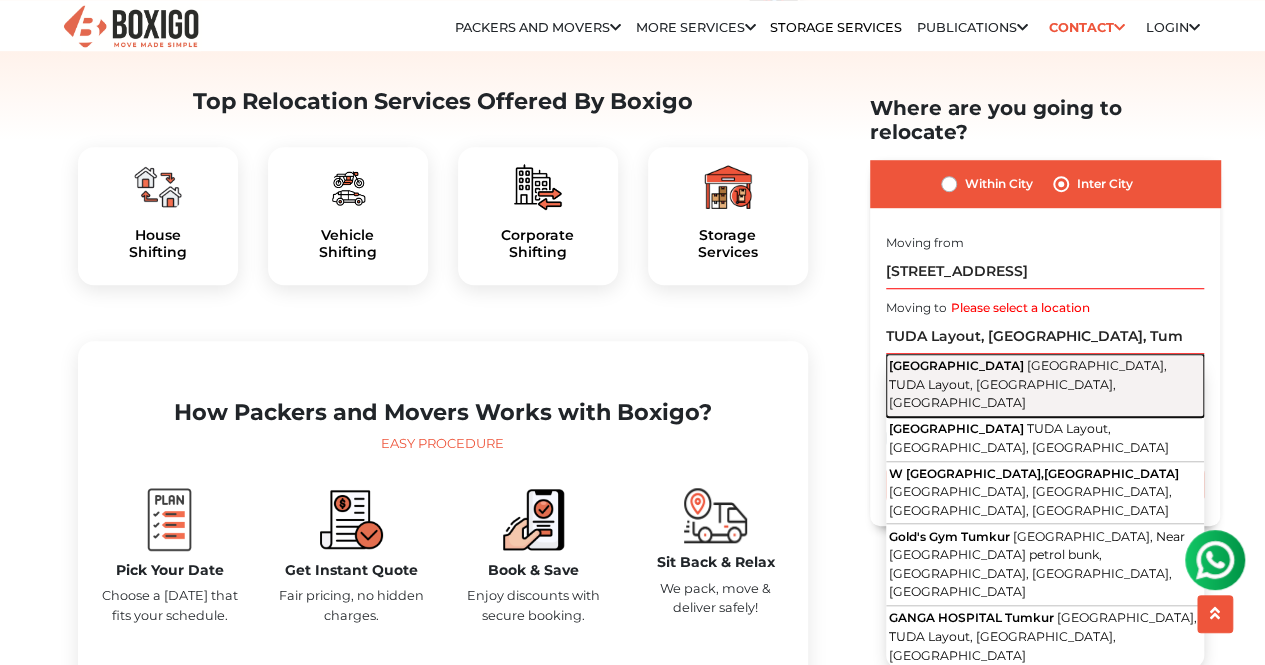 click on "[GEOGRAPHIC_DATA], [GEOGRAPHIC_DATA], [GEOGRAPHIC_DATA], [GEOGRAPHIC_DATA]" at bounding box center [1045, 385] 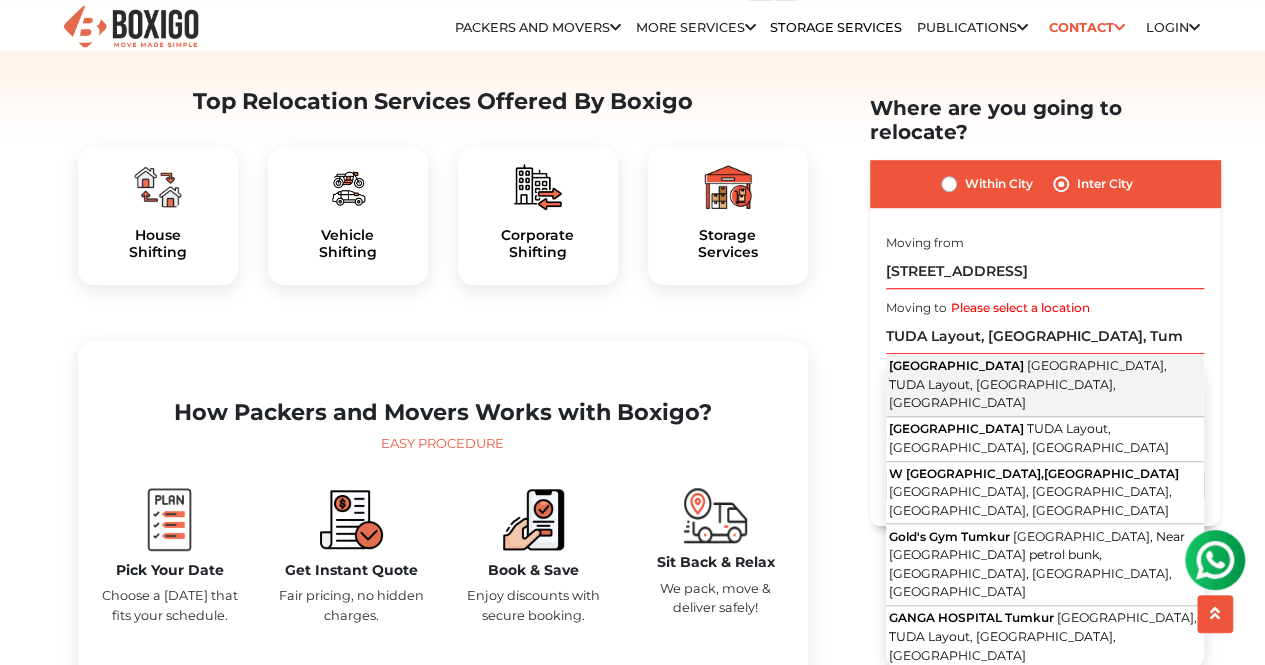 type on "[GEOGRAPHIC_DATA], [GEOGRAPHIC_DATA], [GEOGRAPHIC_DATA], [GEOGRAPHIC_DATA]" 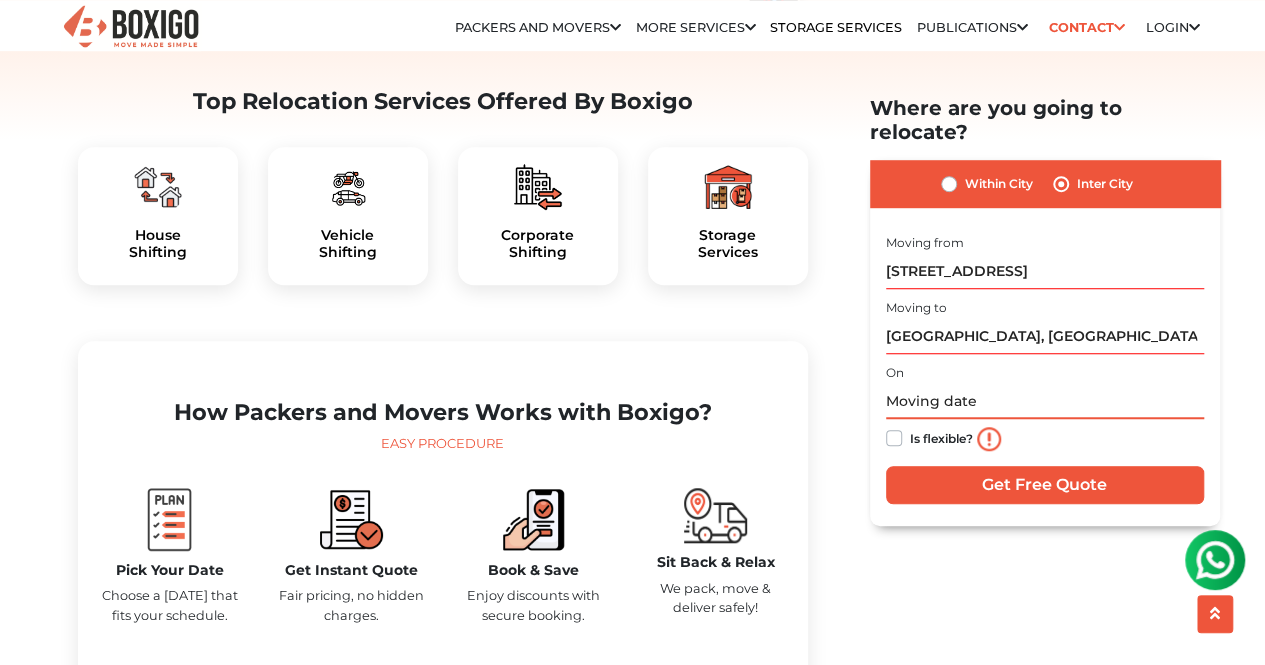 click at bounding box center (1045, 401) 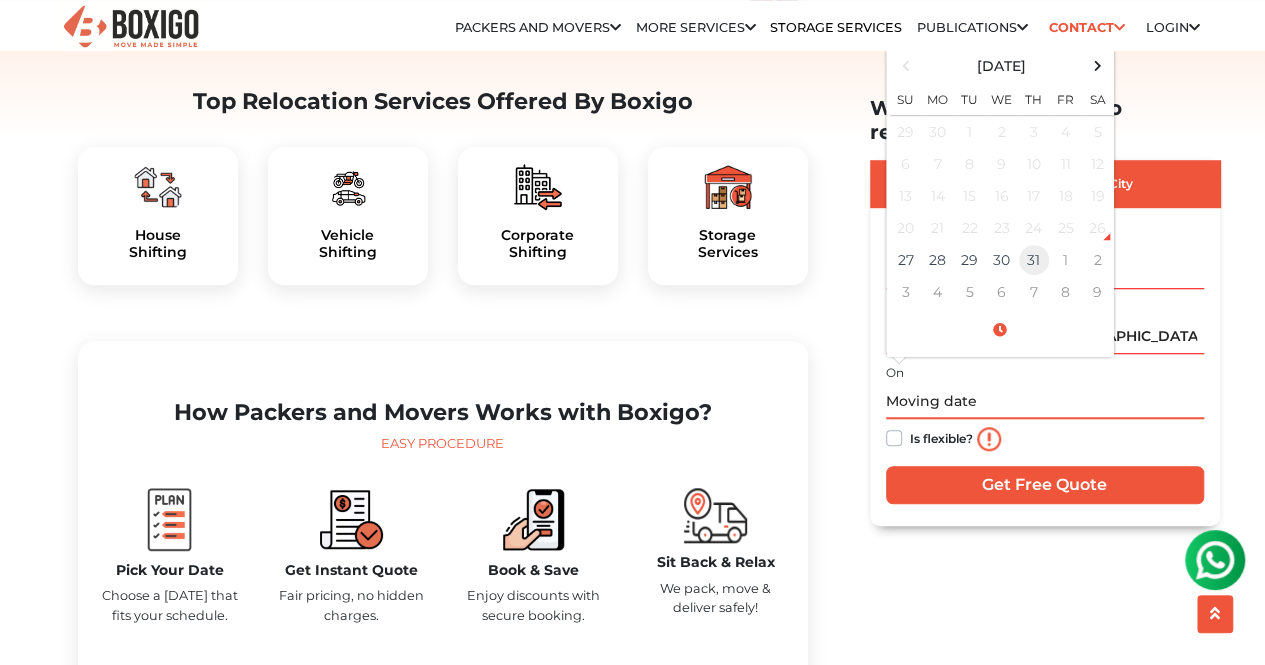 click on "31" at bounding box center (1034, 260) 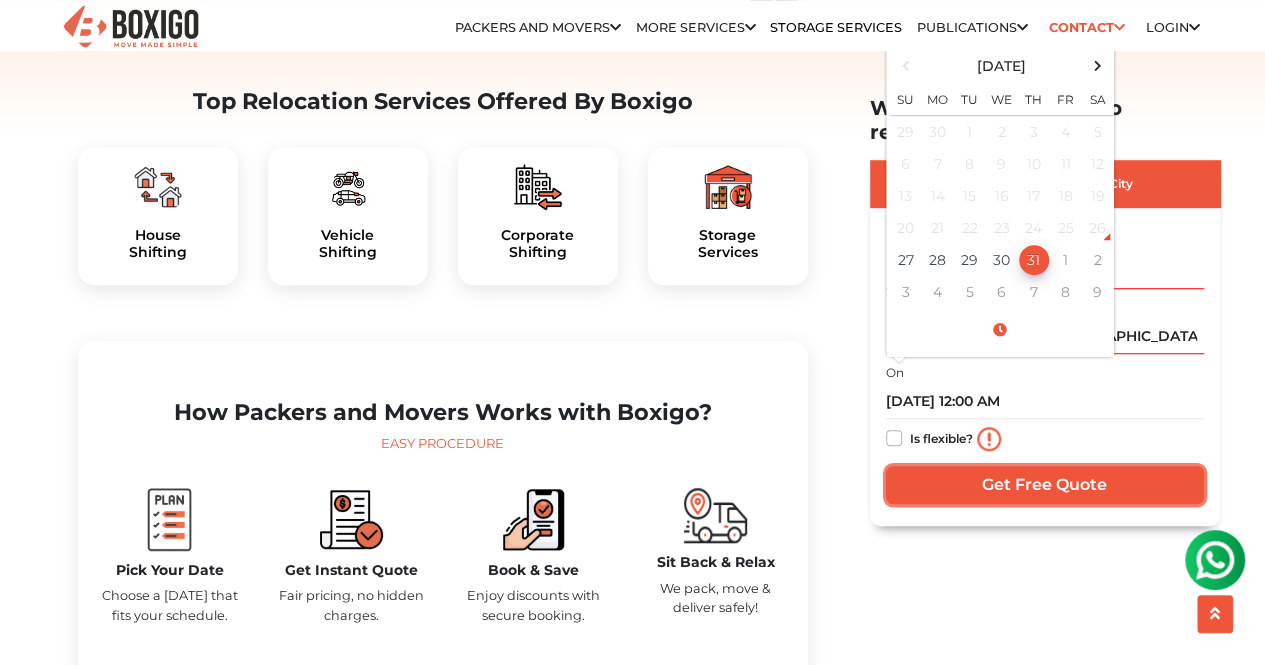 click on "Get Free Quote" at bounding box center (1045, 484) 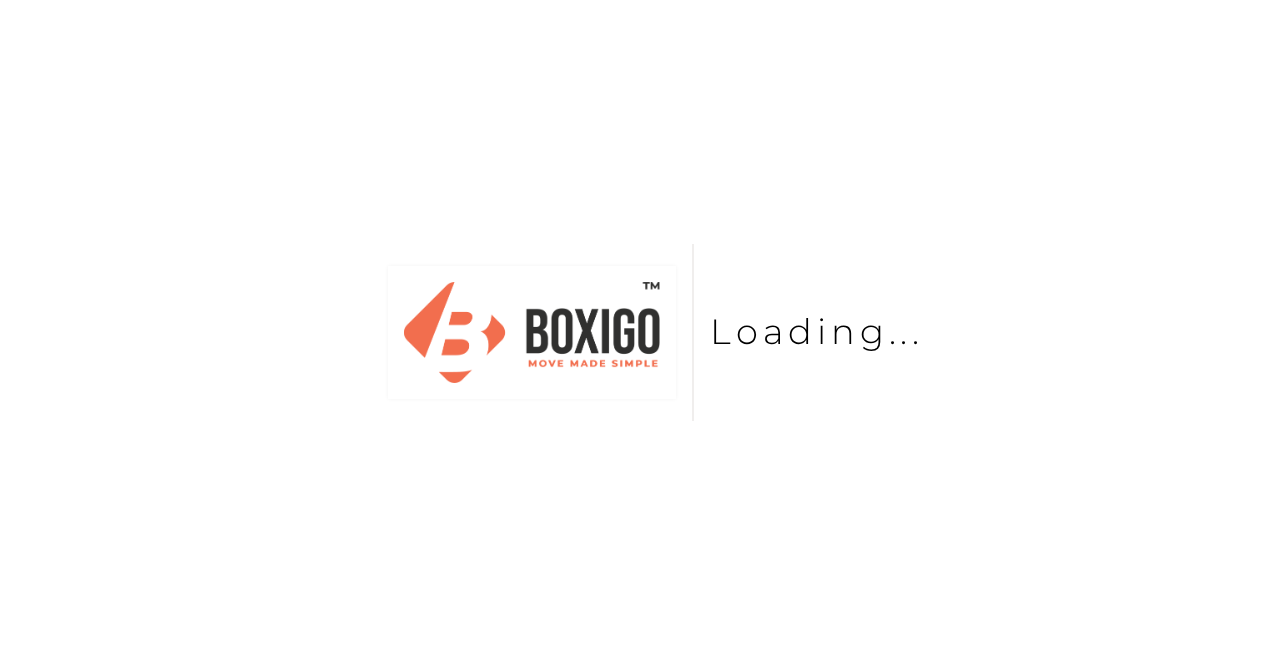 scroll, scrollTop: 0, scrollLeft: 0, axis: both 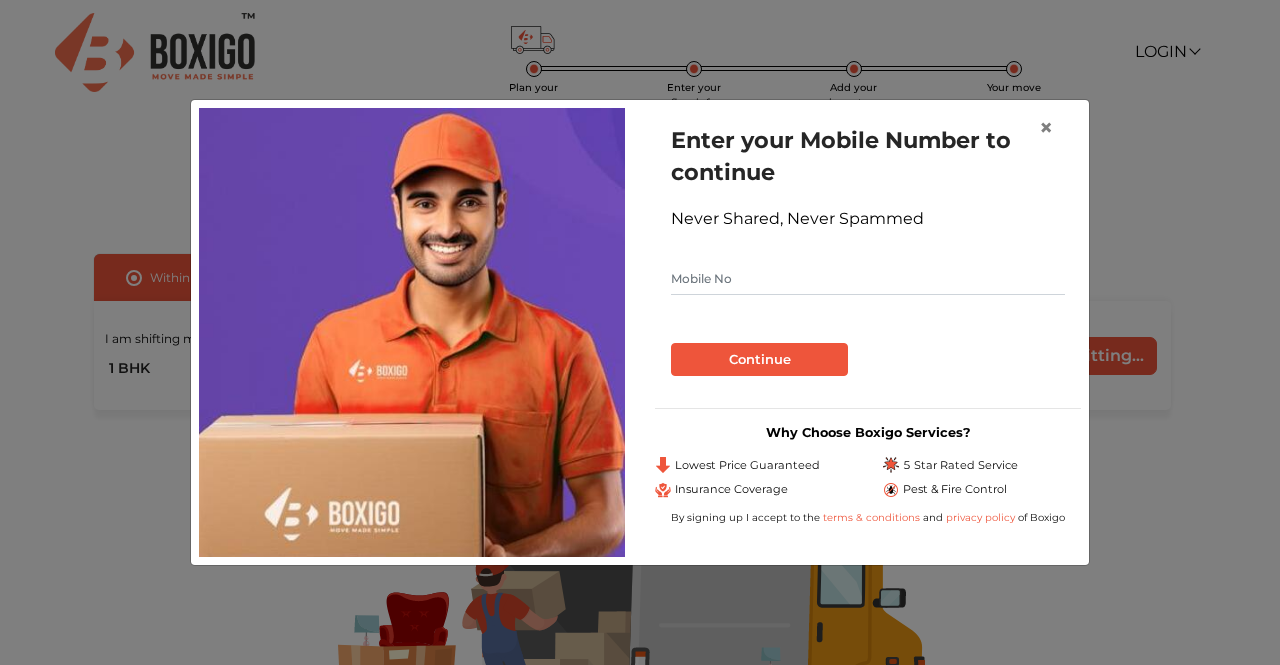 click at bounding box center (868, 279) 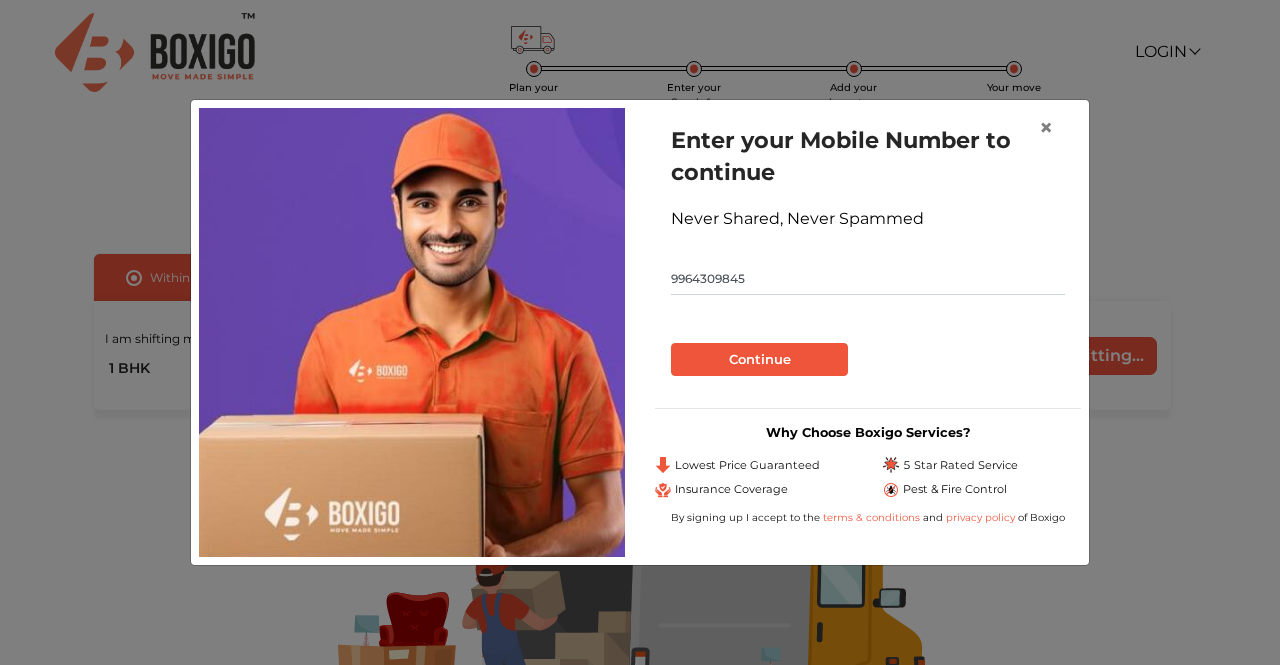 type on "9964309845" 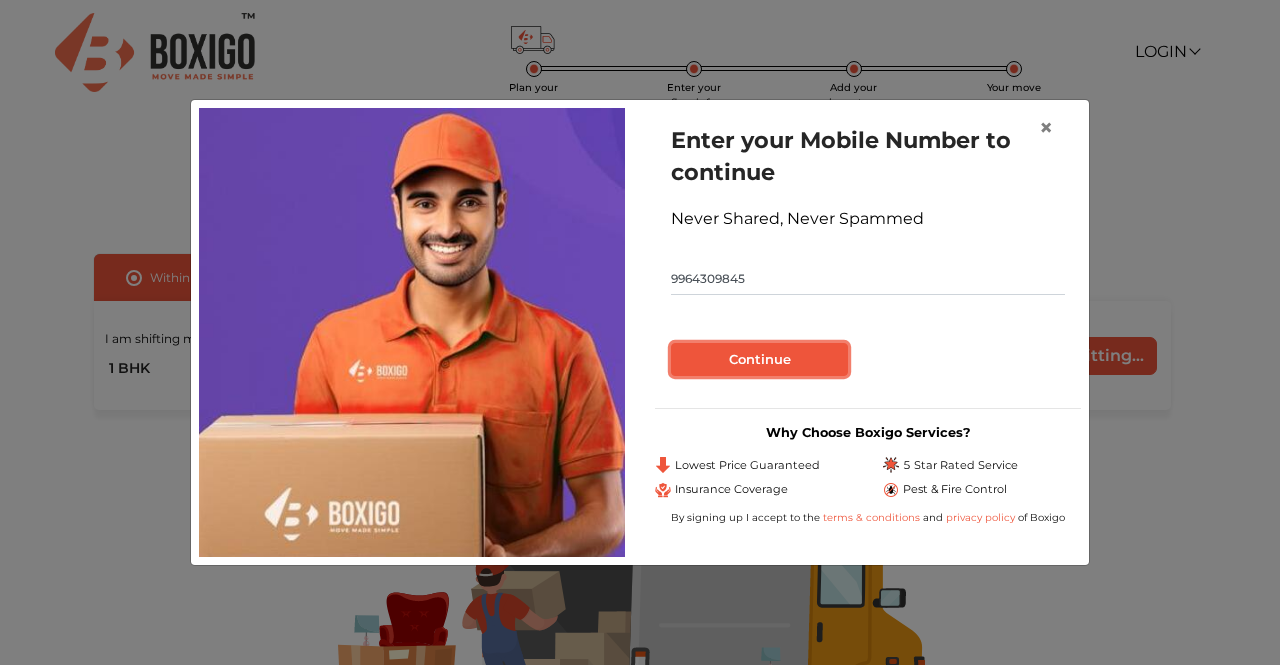 click on "Continue" at bounding box center (759, 360) 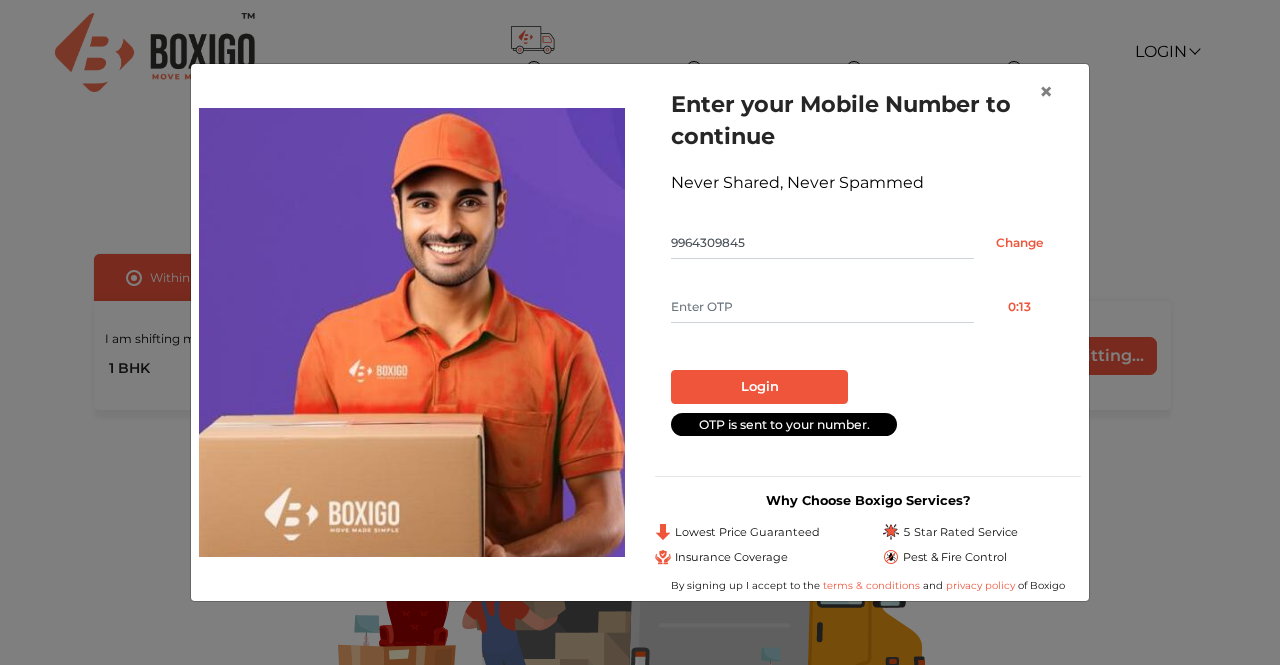click at bounding box center [822, 307] 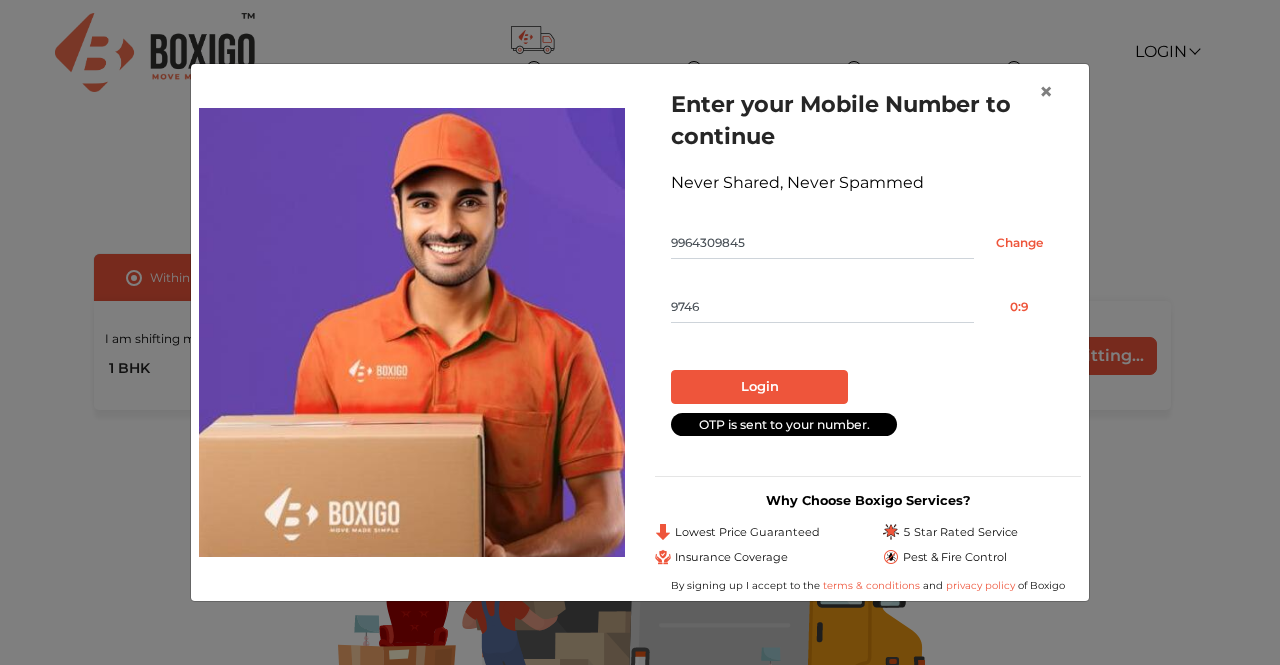 type on "9746" 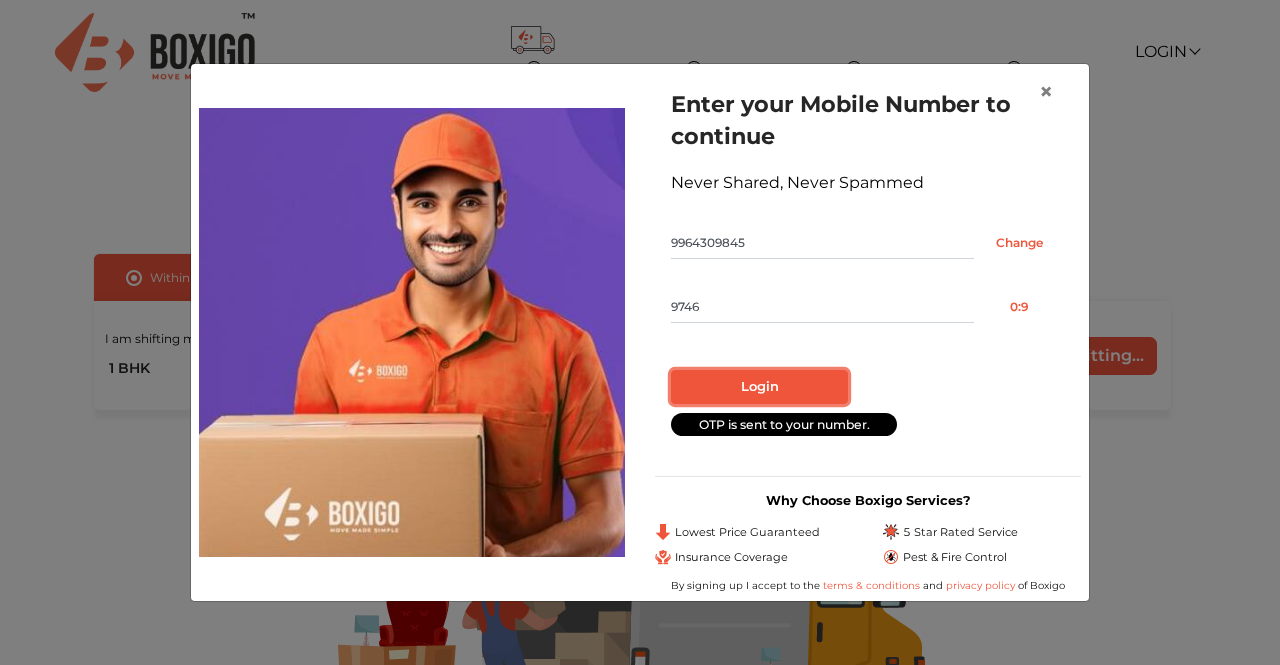 click on "Login" at bounding box center [759, 387] 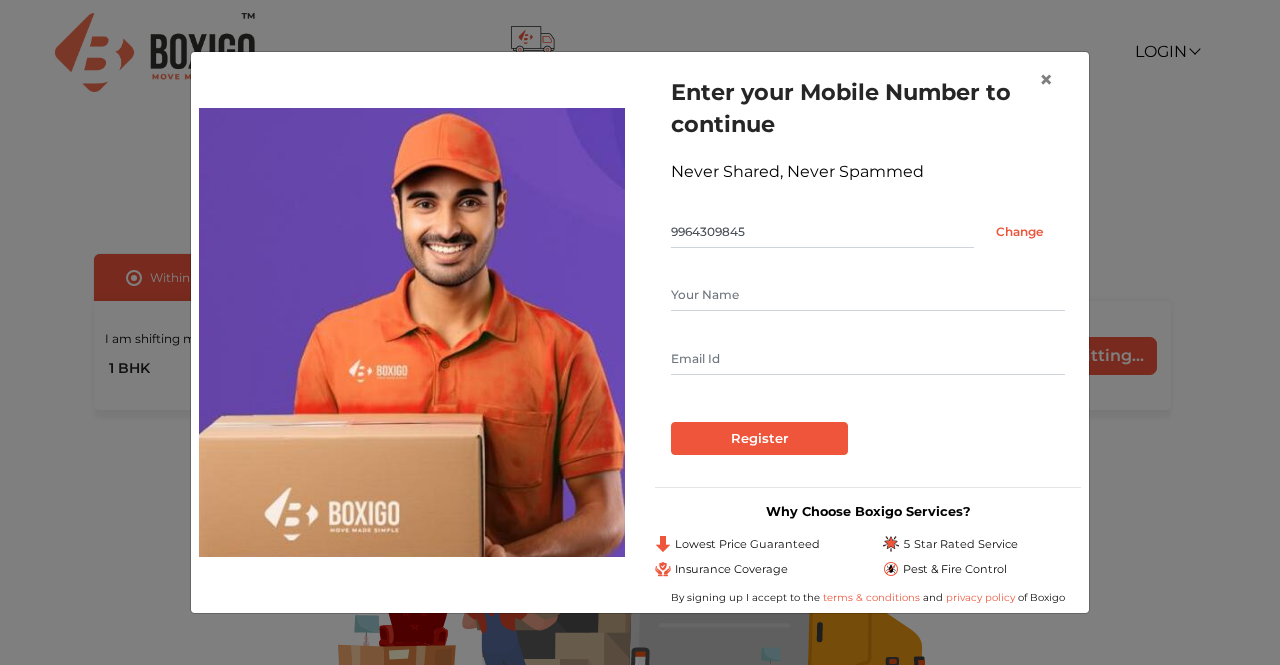 click at bounding box center (868, 295) 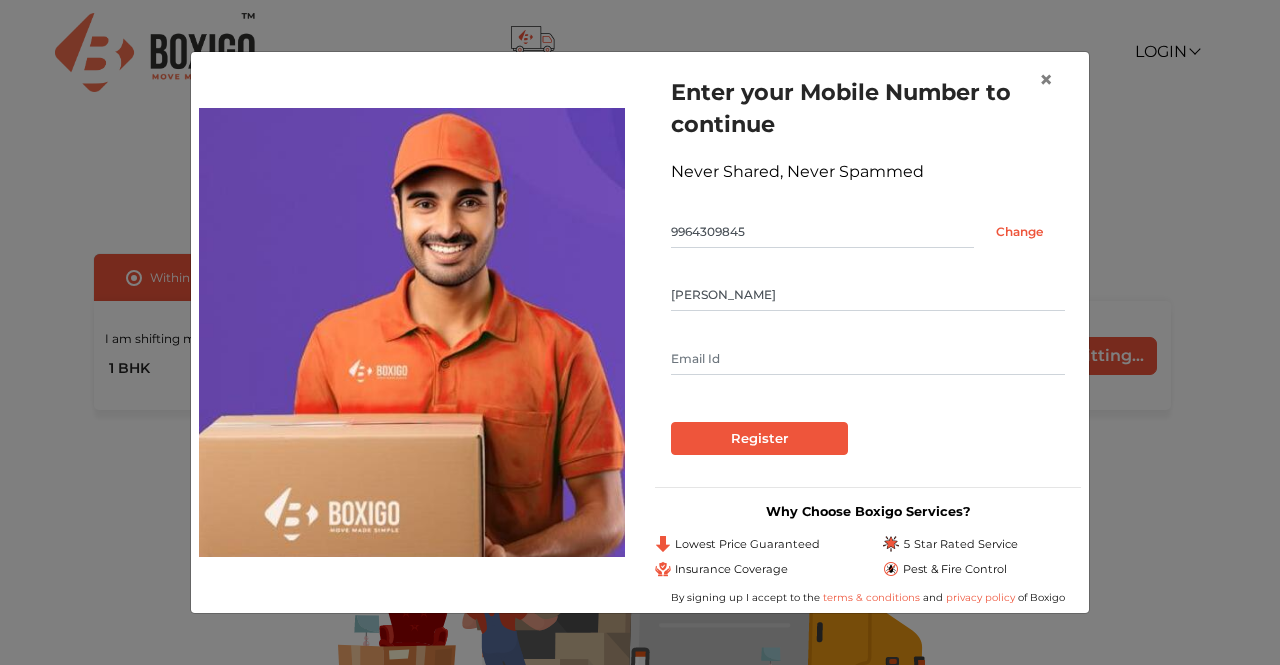 type on "Ranjitha" 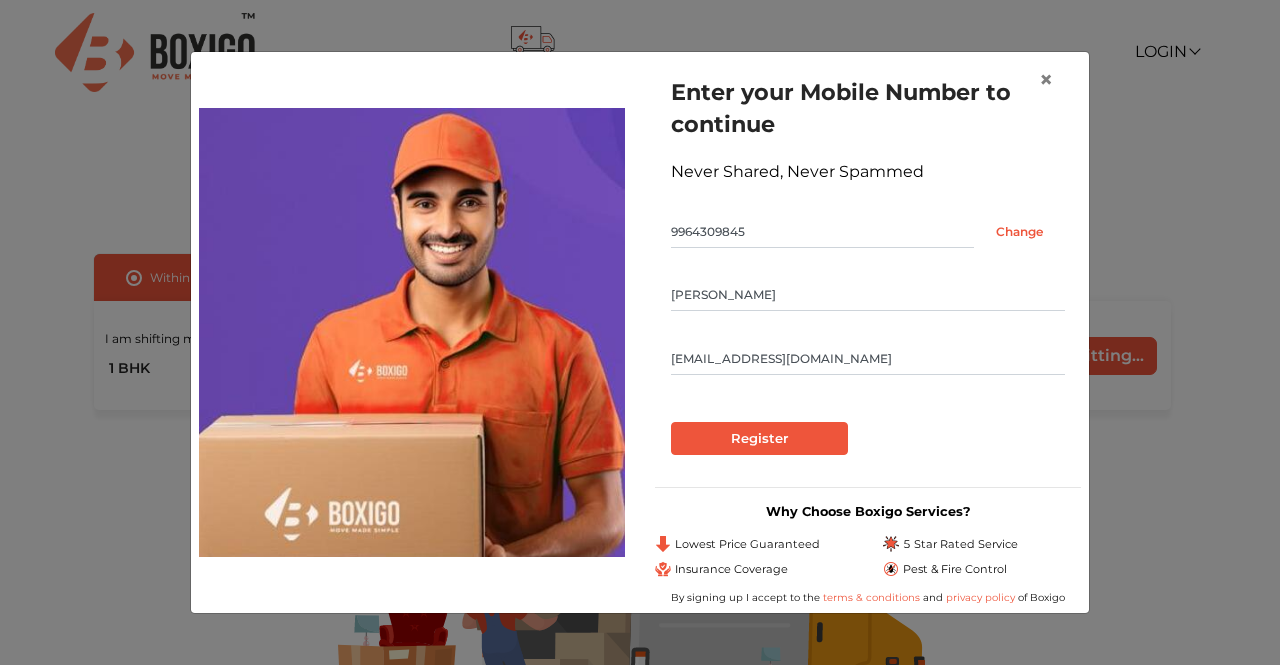 type on "memurailway13@gmail.com" 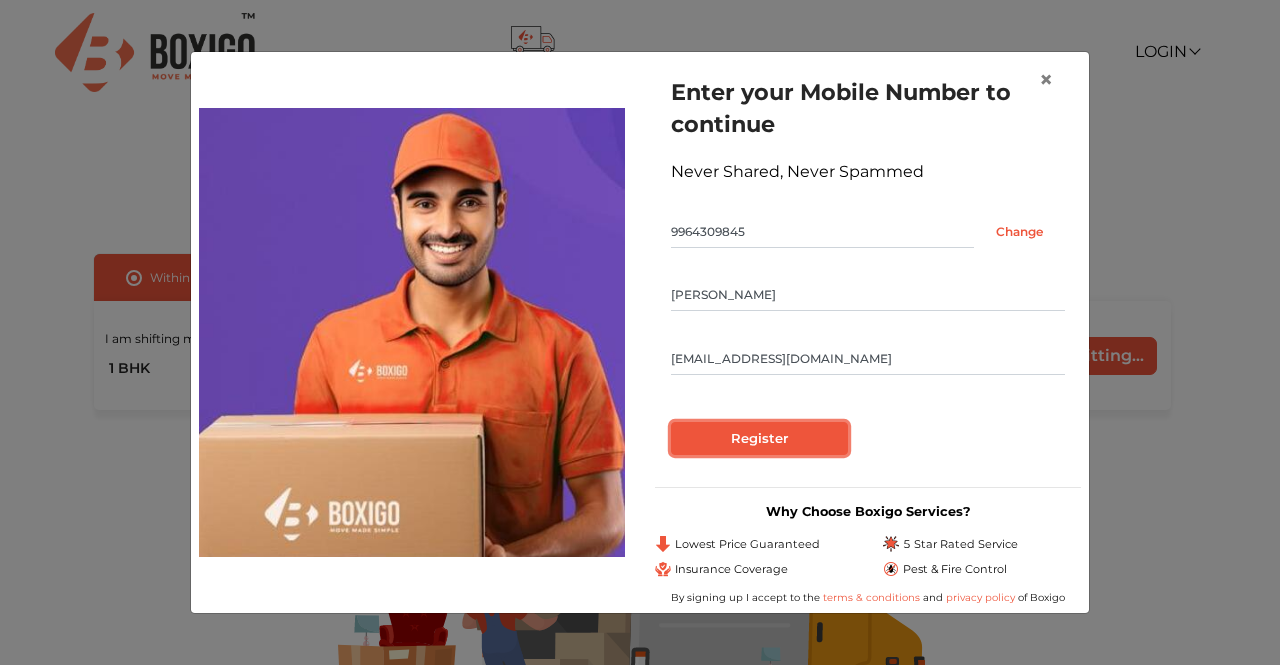 click on "Register" at bounding box center [759, 439] 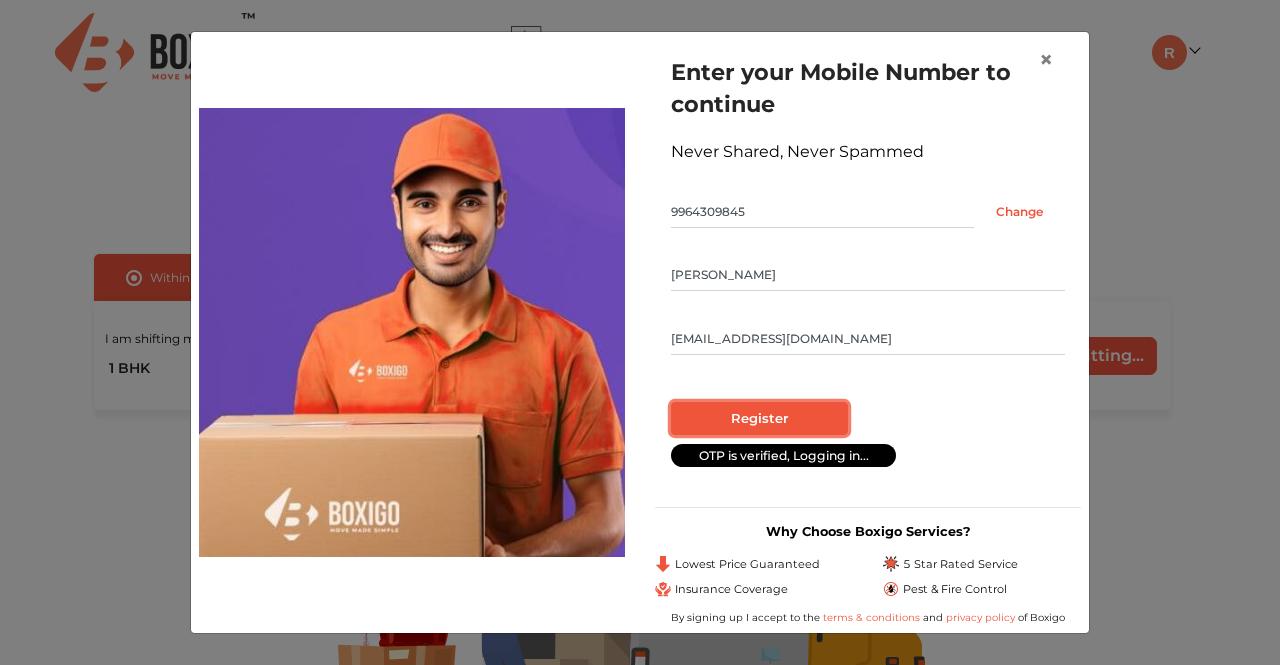 radio on "false" 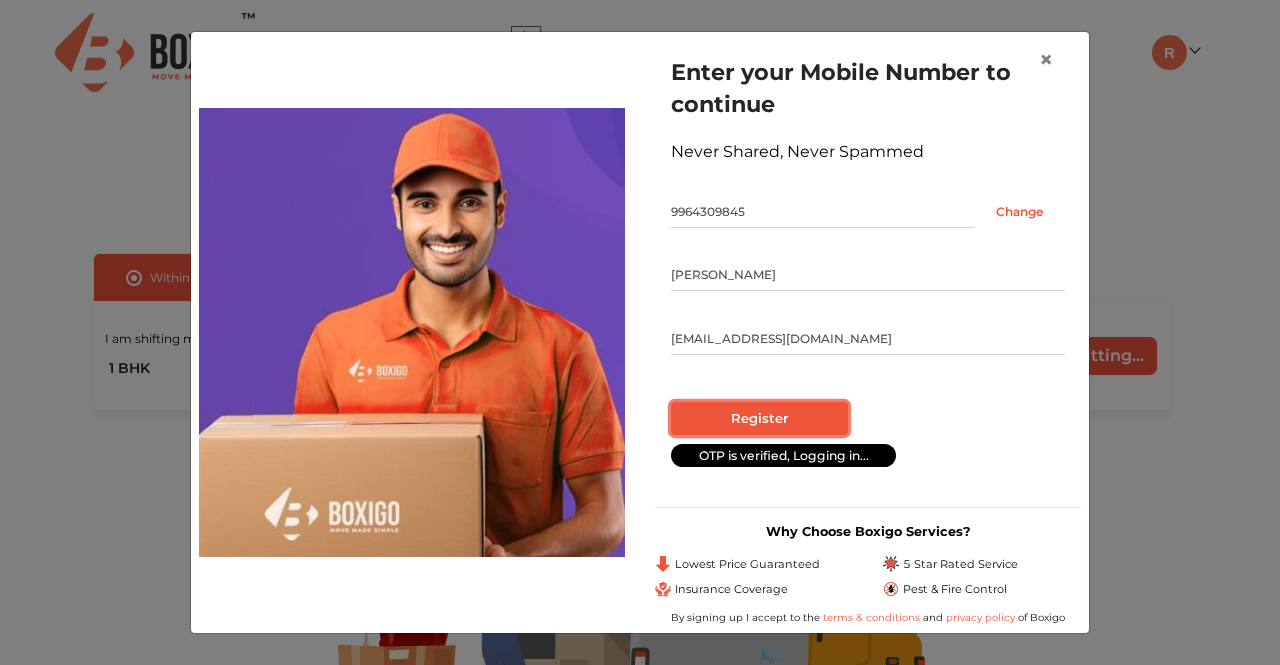 radio on "true" 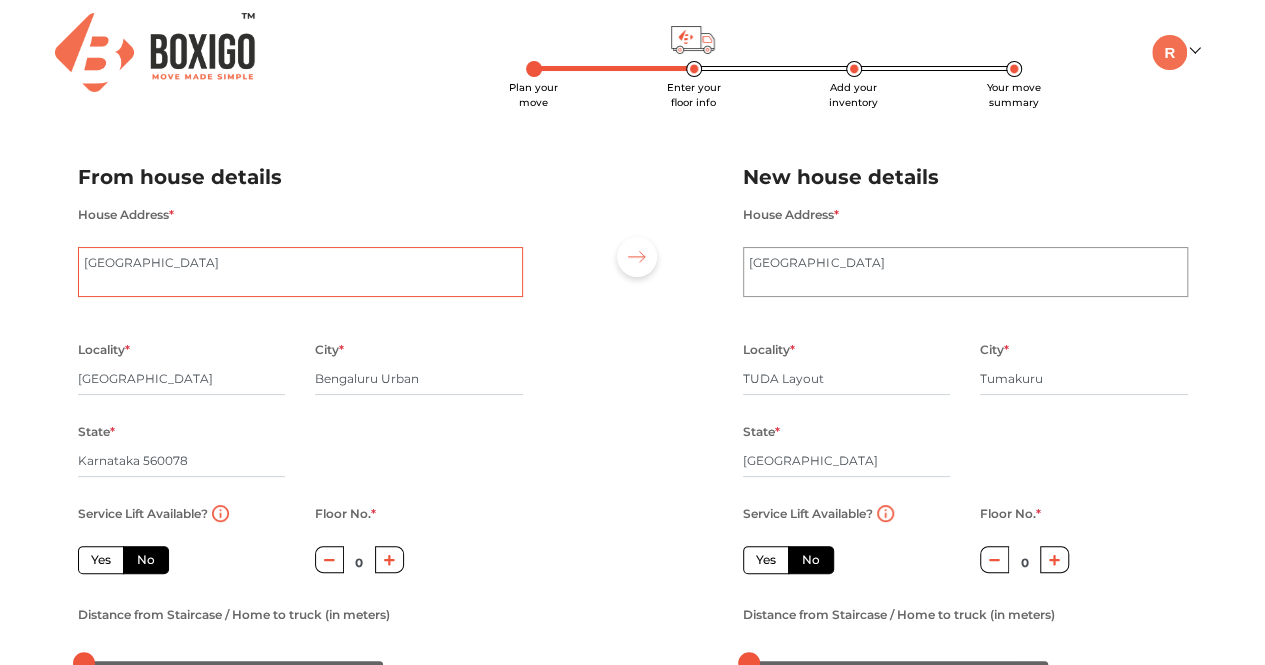 click on "9th D Cross Road, SBI Colony, 1st Phase, J. P. Nagar" at bounding box center [300, 272] 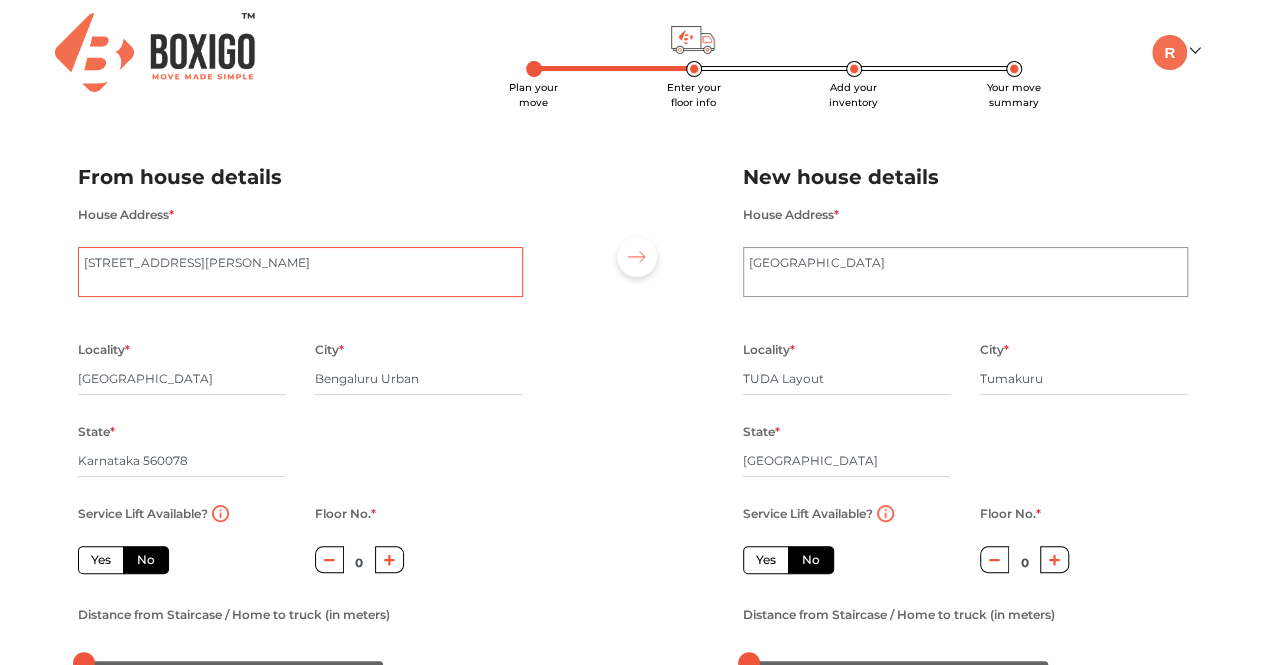 type on "No 84, 9th D Cross Road, SBI Colony, 1st Phase, J. P. Nagar" 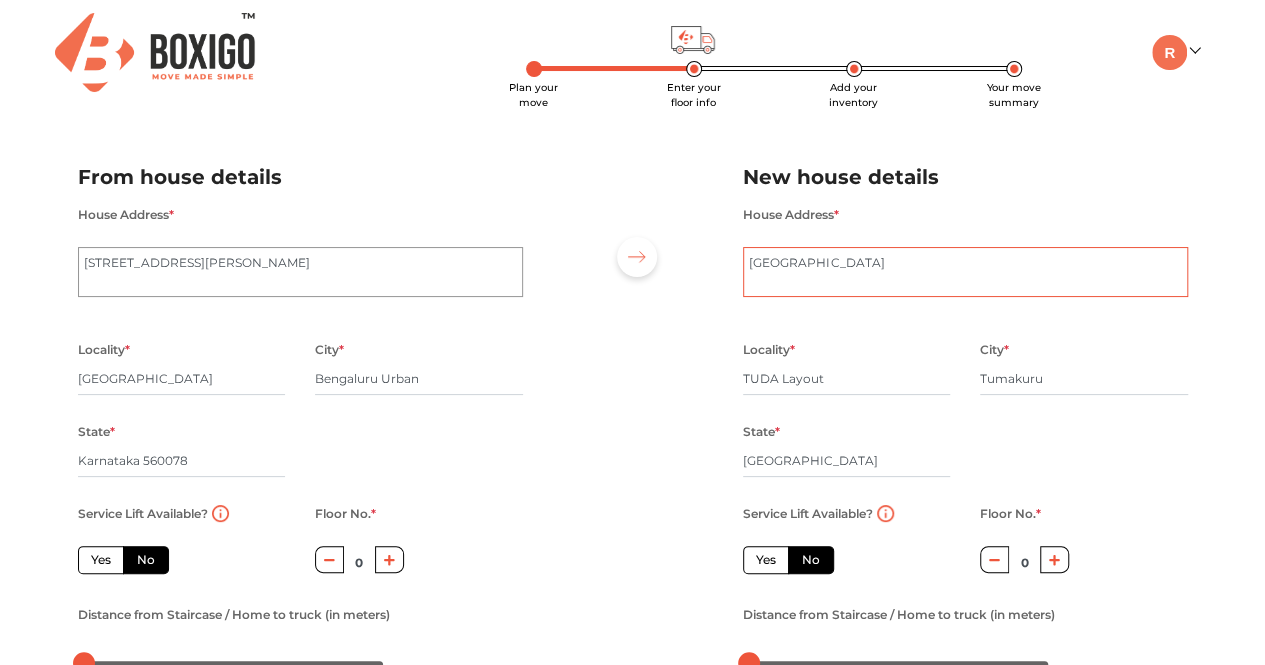 drag, startPoint x: 746, startPoint y: 261, endPoint x: 904, endPoint y: 458, distance: 252.53317 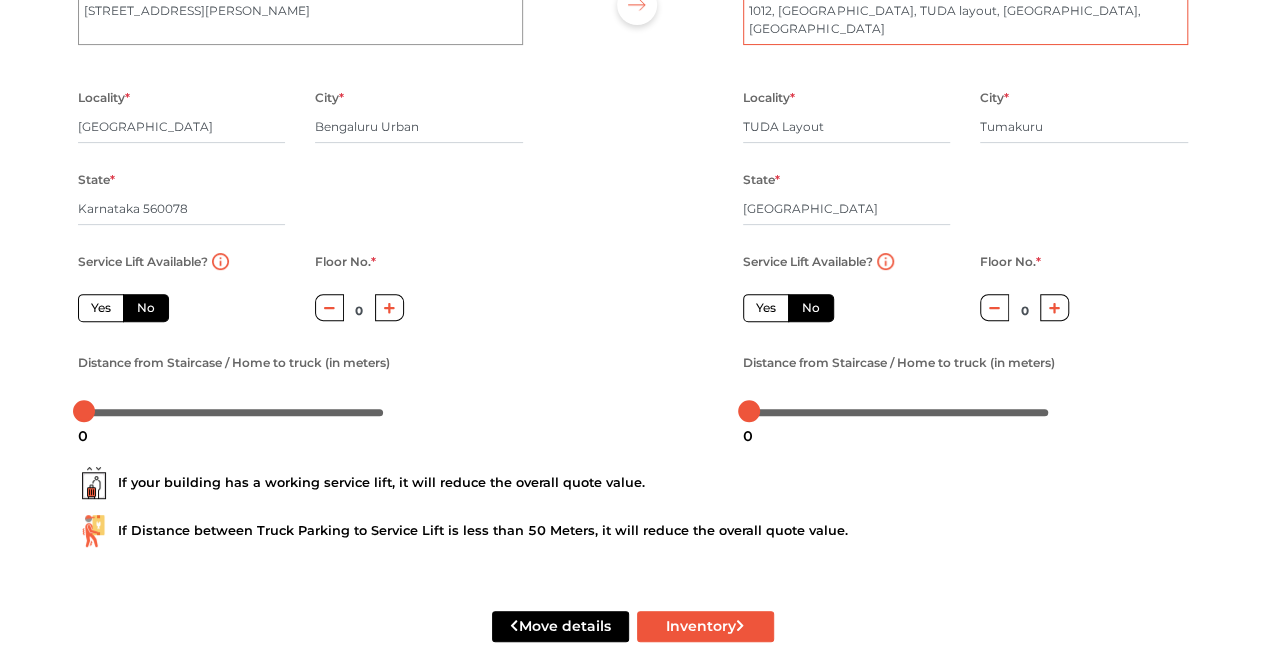 scroll, scrollTop: 280, scrollLeft: 0, axis: vertical 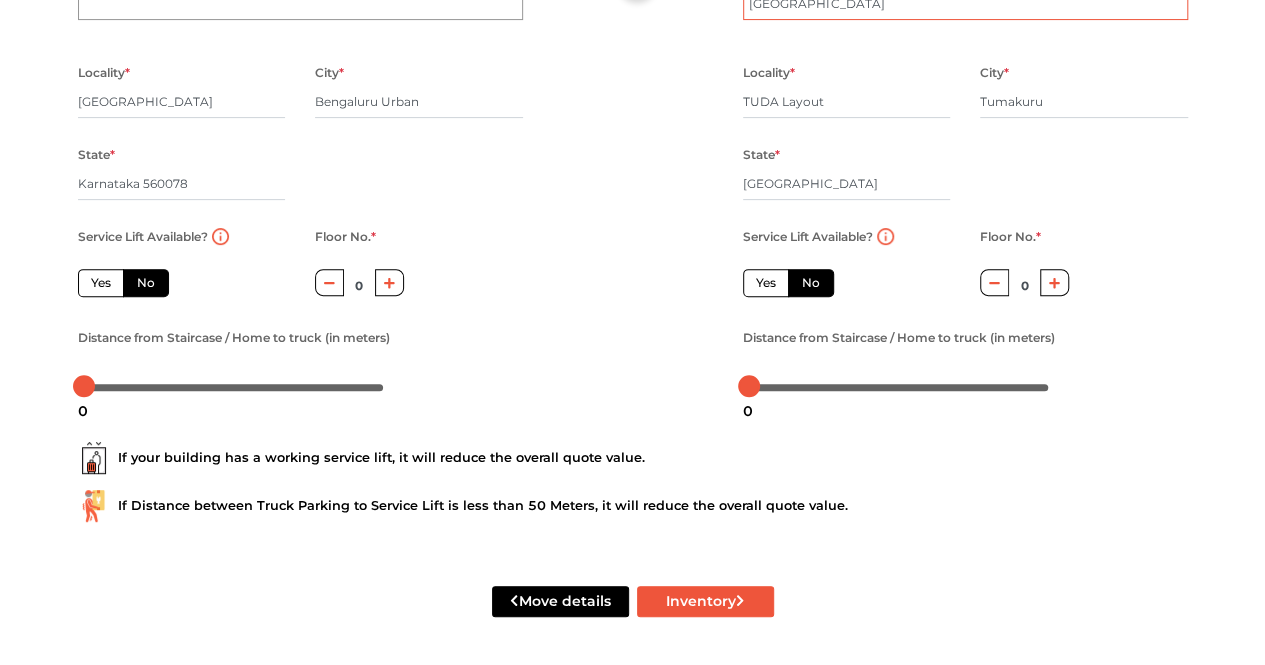 type on "1012, Near Navagraha Park, TUDA layout, Sira gate, Sira Road, Siragate Circle" 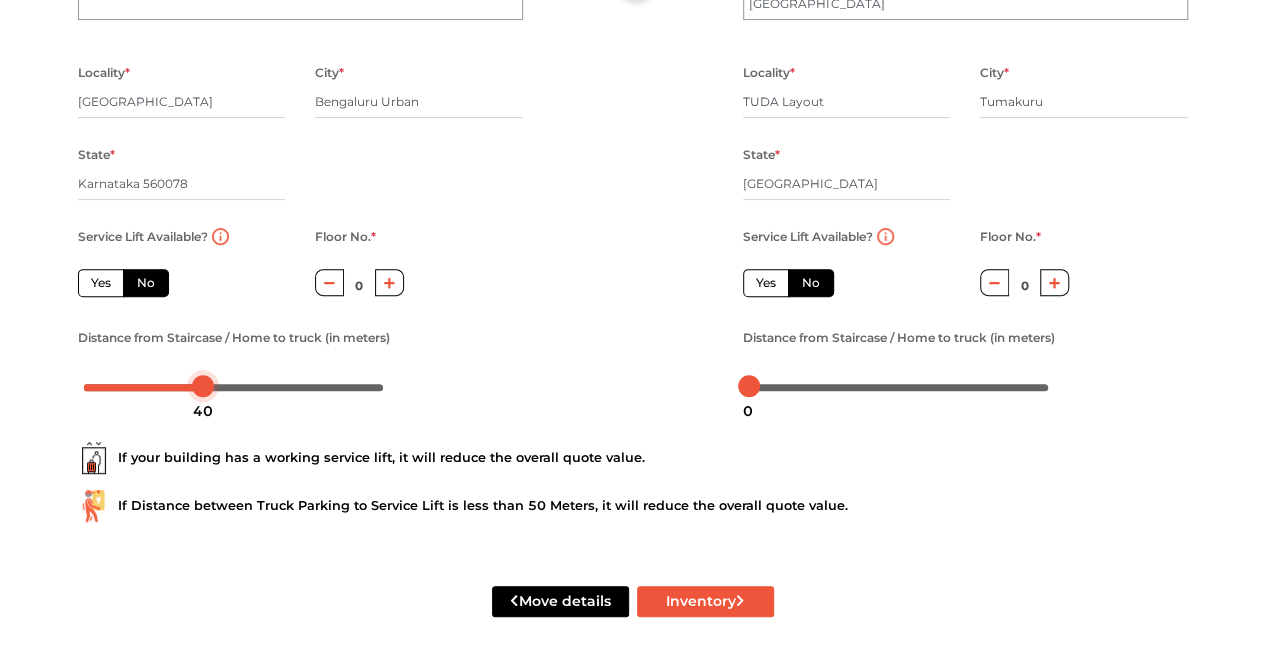 drag, startPoint x: 92, startPoint y: 385, endPoint x: 211, endPoint y: 392, distance: 119.2057 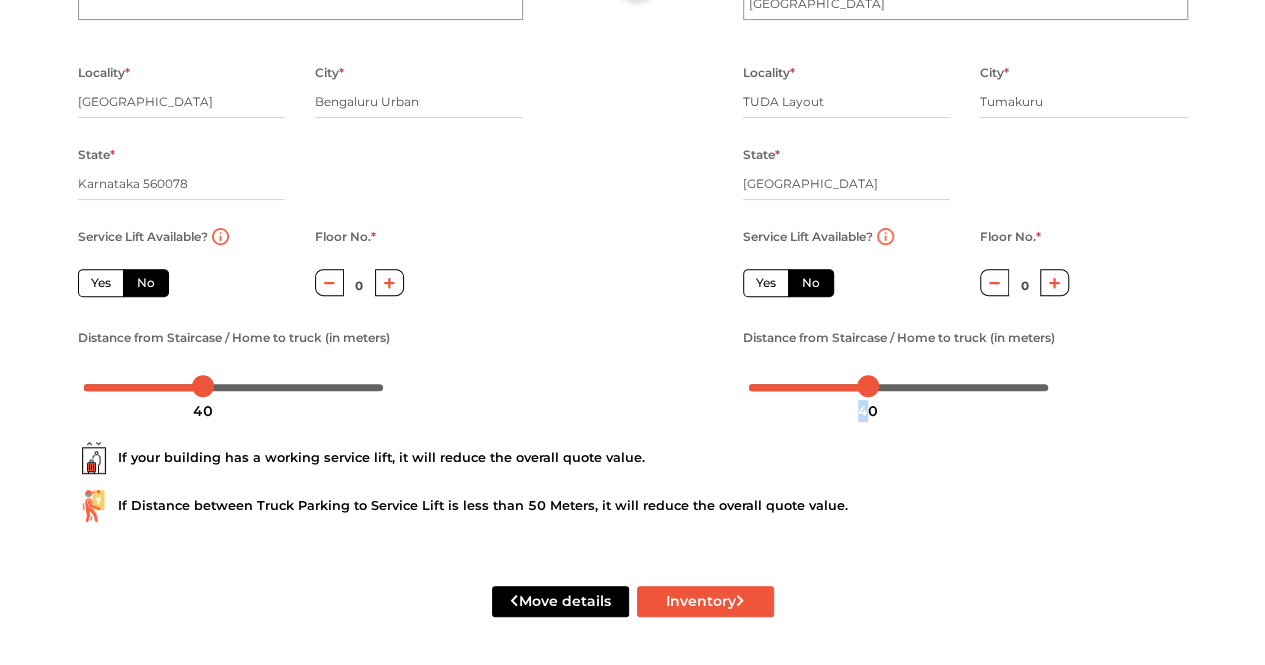 drag, startPoint x: 746, startPoint y: 391, endPoint x: 868, endPoint y: 393, distance: 122.016396 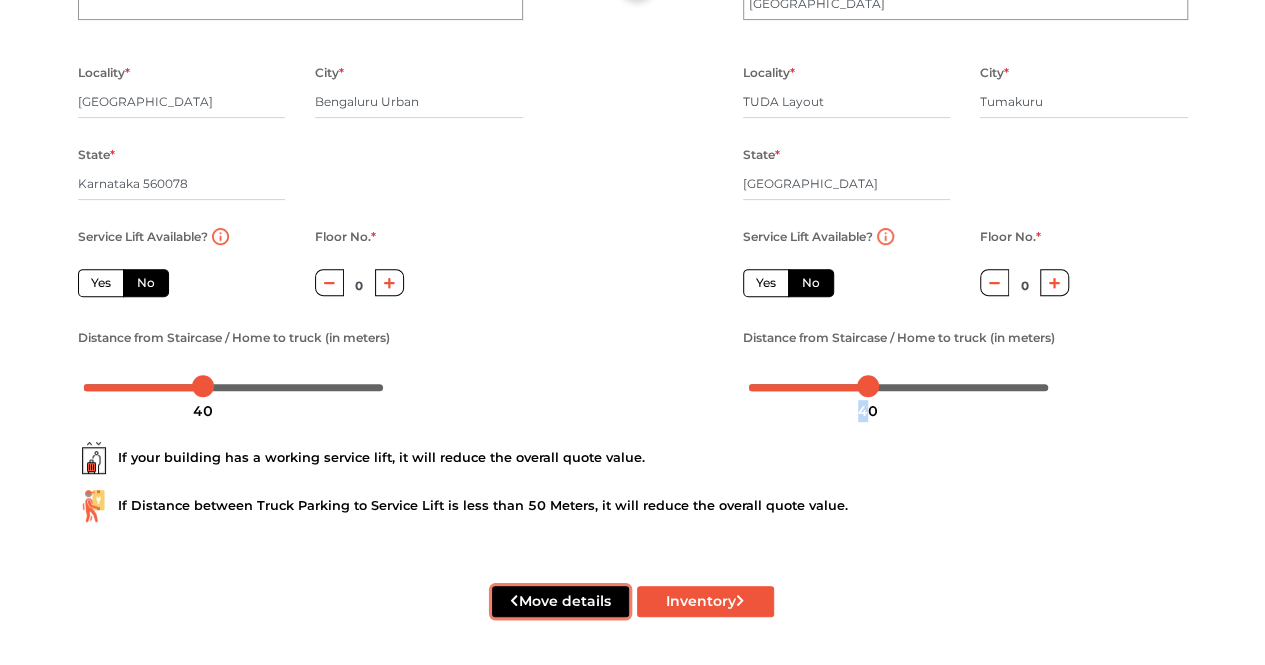 click on "Move details" at bounding box center (560, 601) 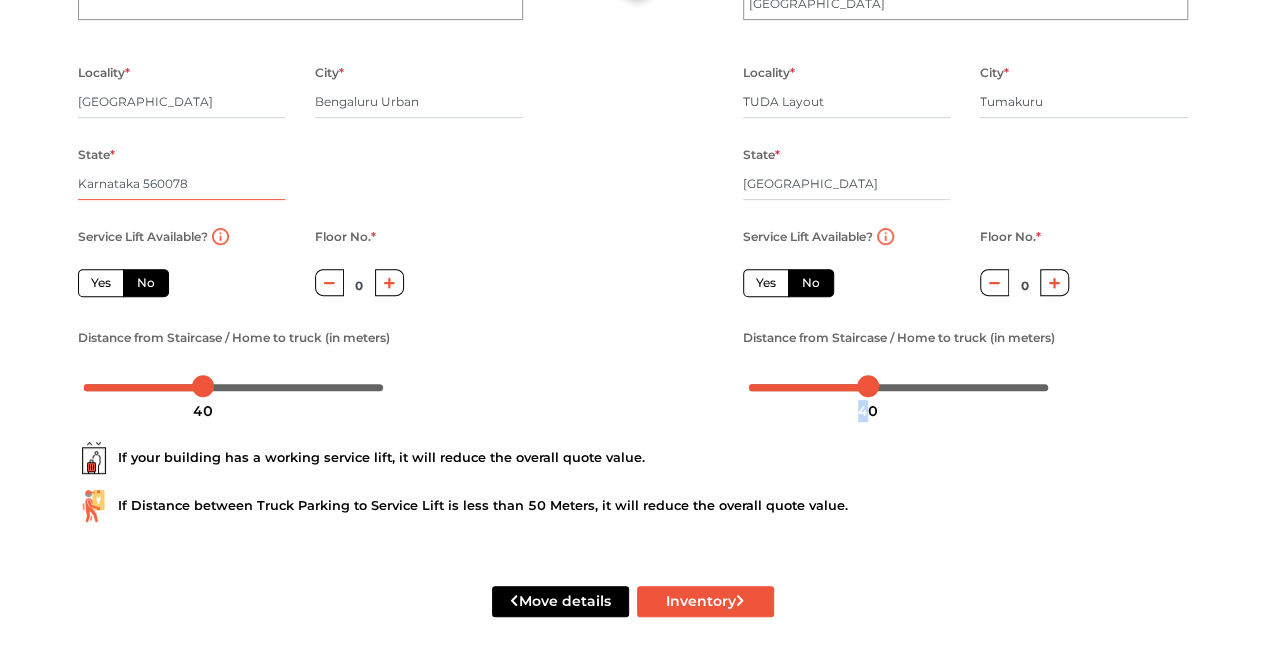 radio on "true" 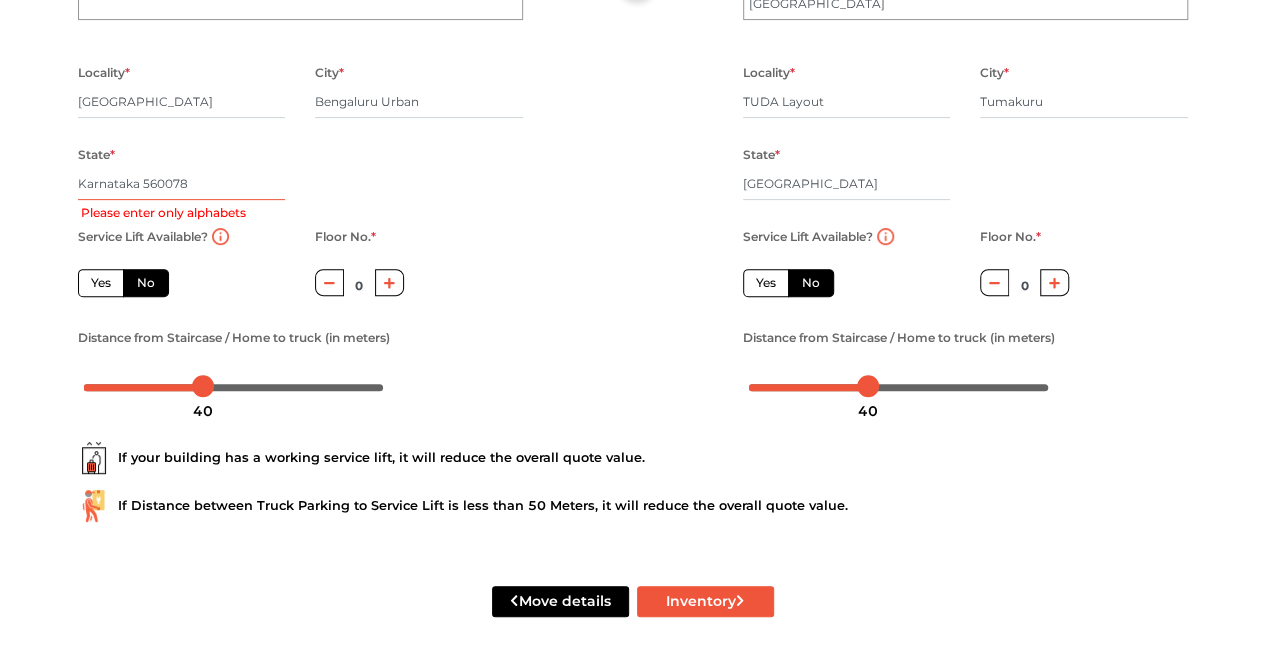 click on "Karnataka 560078" at bounding box center [182, 184] 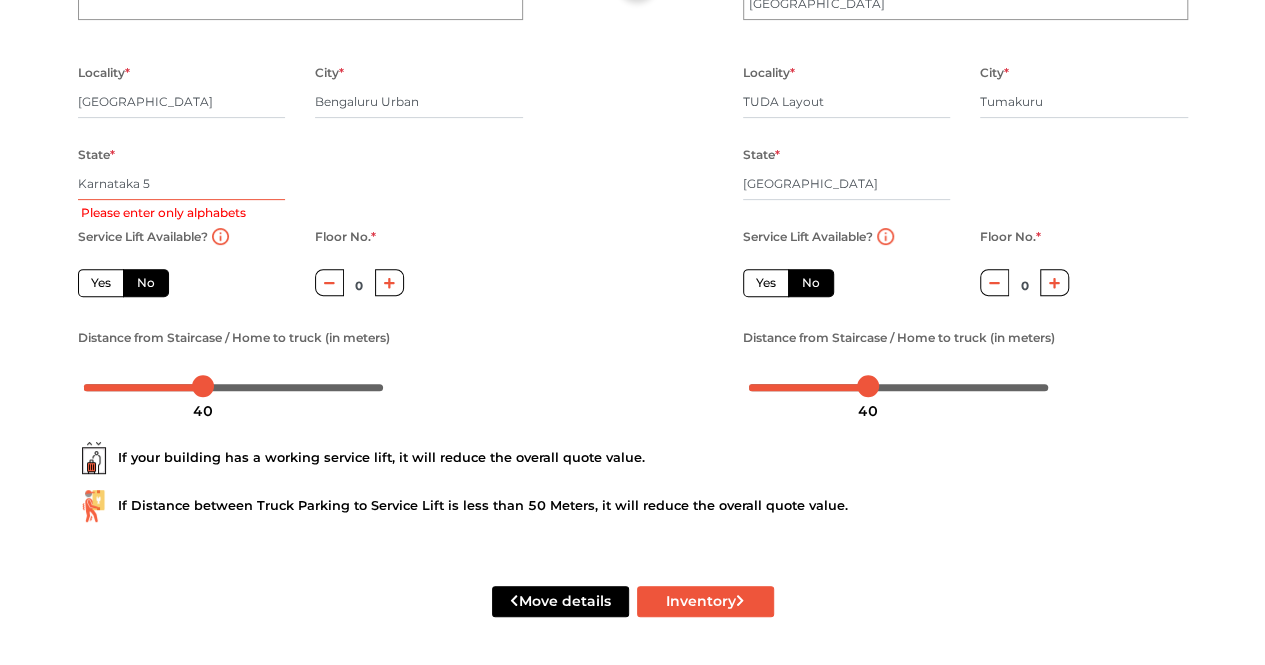 type on "Karnataka" 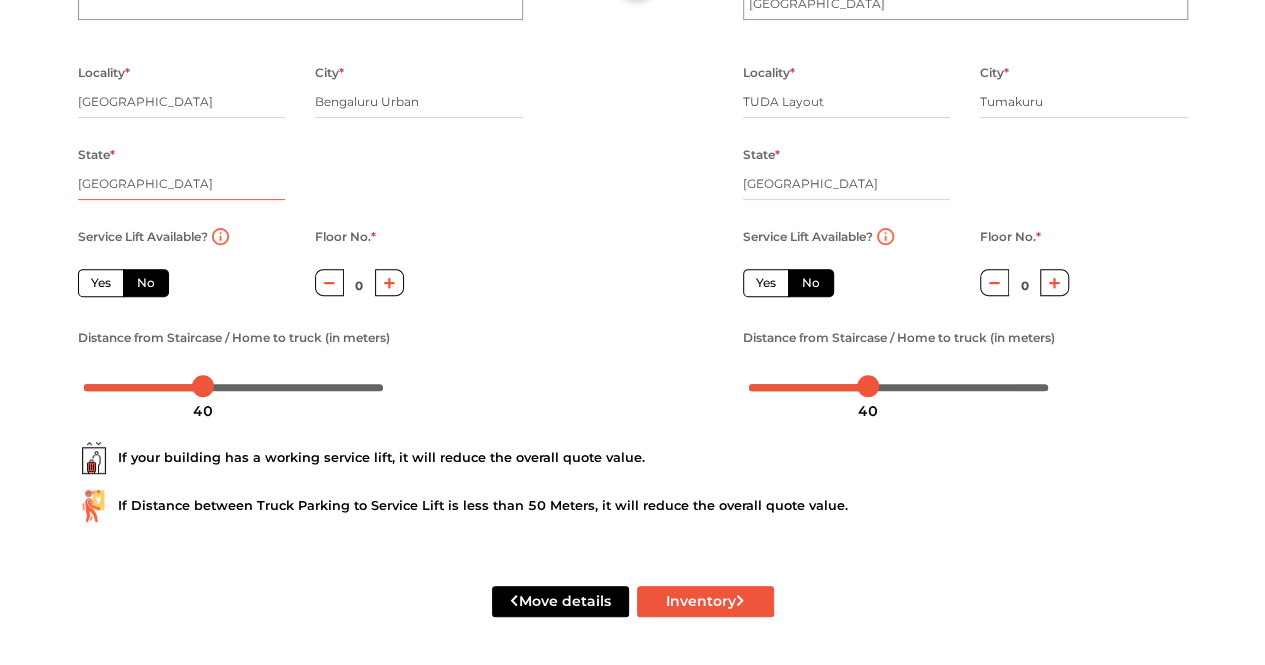 type on "Karnataka" 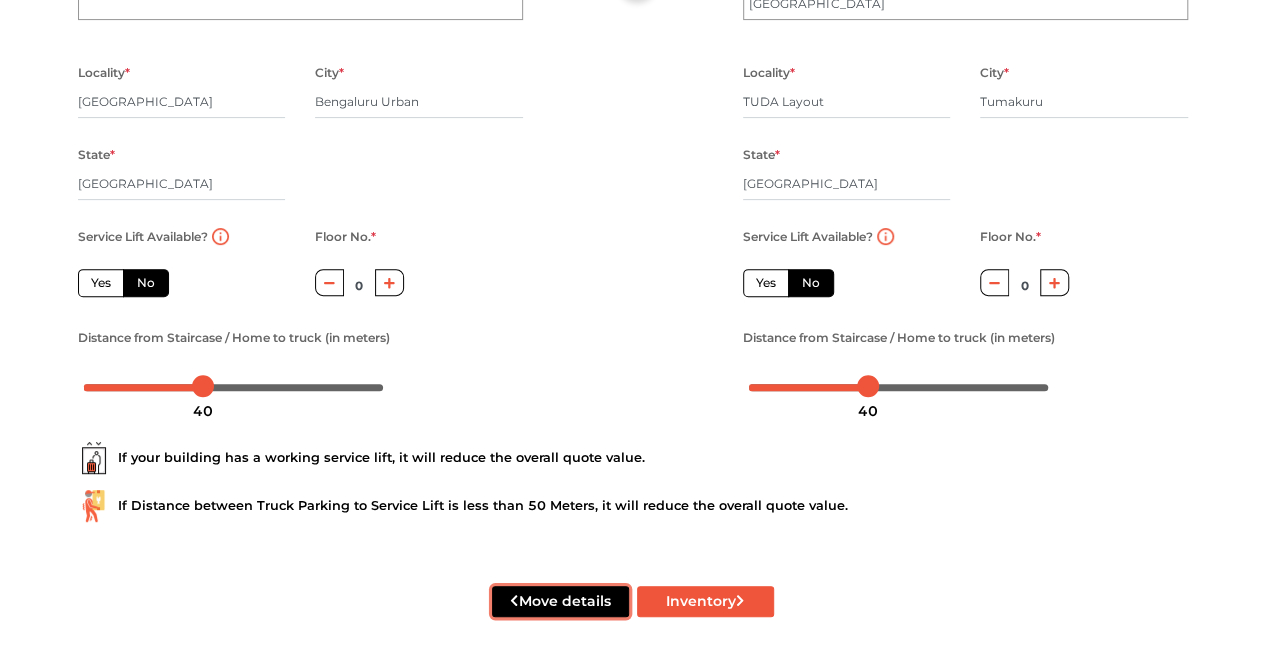click on "Move details" at bounding box center (560, 601) 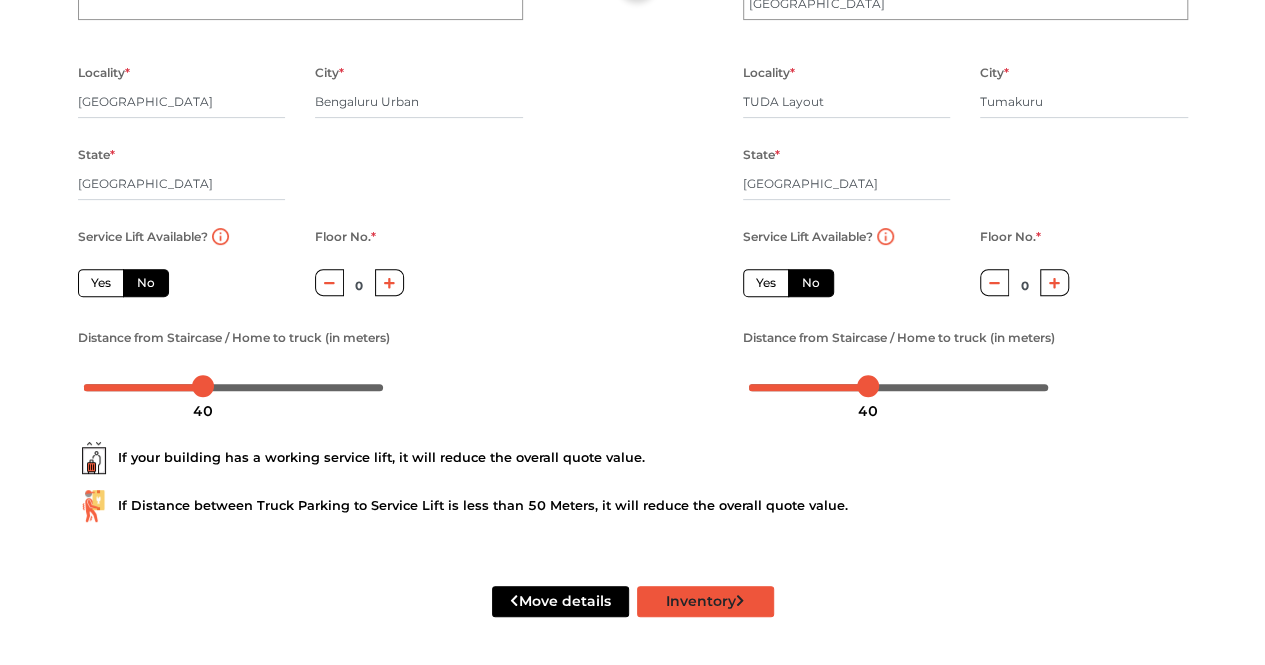 scroll, scrollTop: 143, scrollLeft: 0, axis: vertical 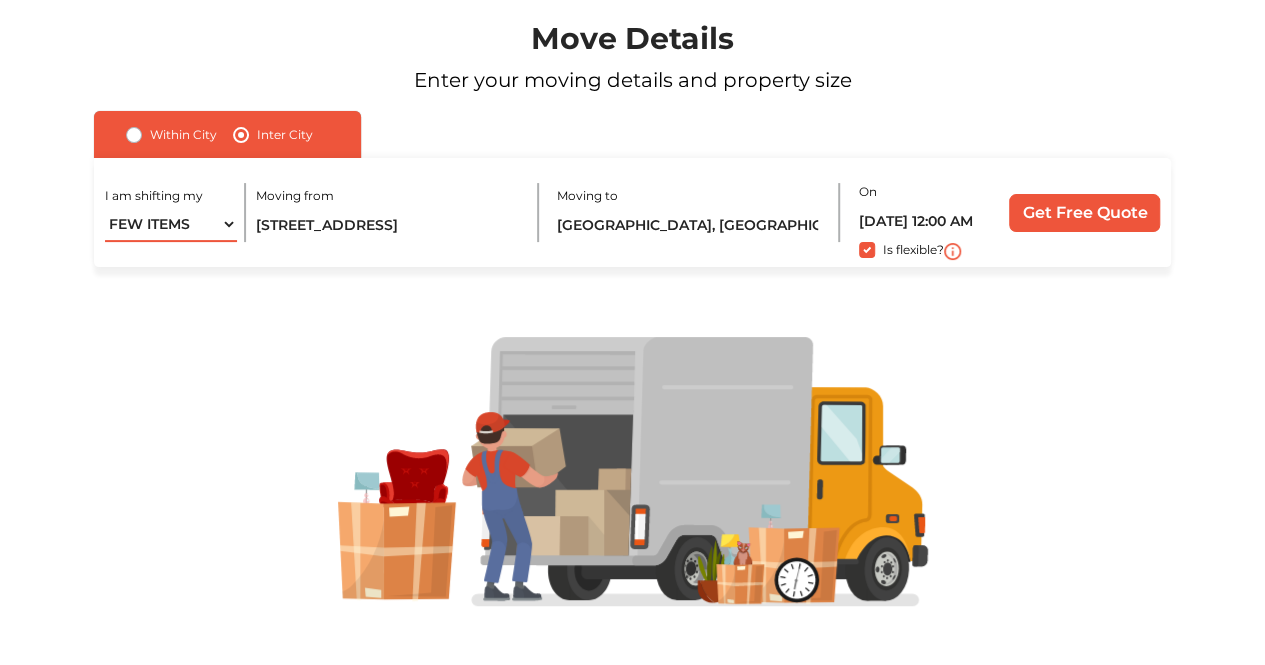 click on "1 BHK 2 BHK 3 BHK 3 + BHK FEW ITEMS" at bounding box center (171, 224) 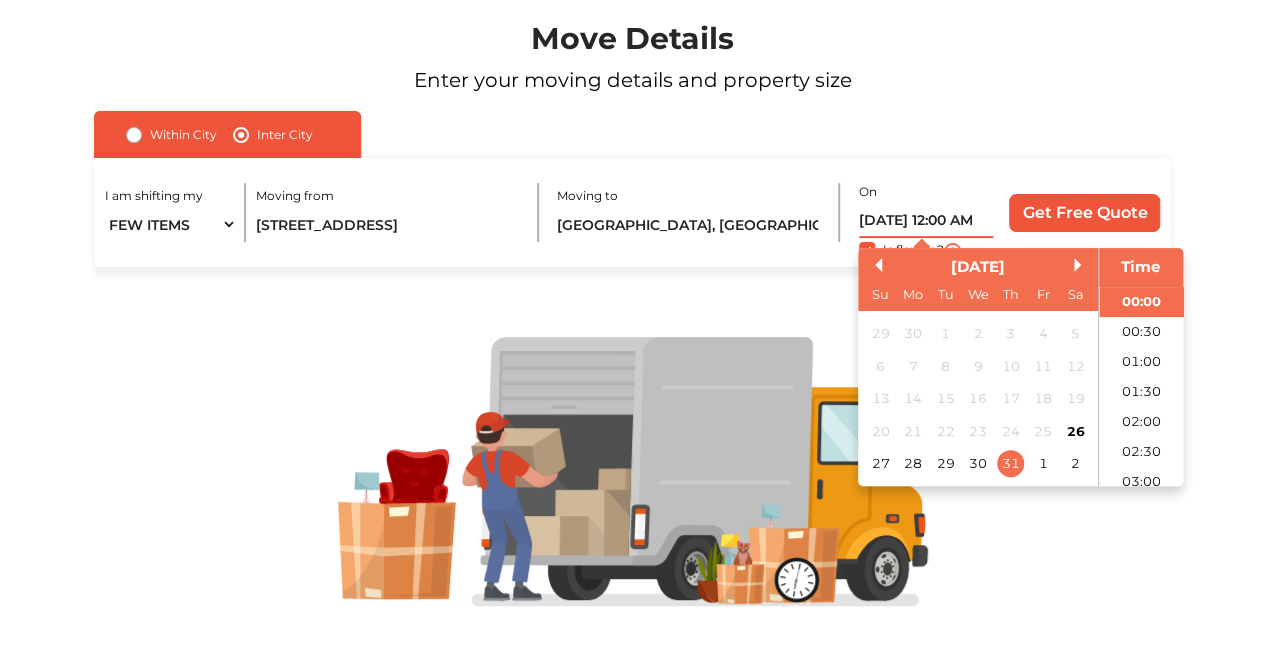 click on "31/07/2025 12:00 AM" at bounding box center [926, 220] 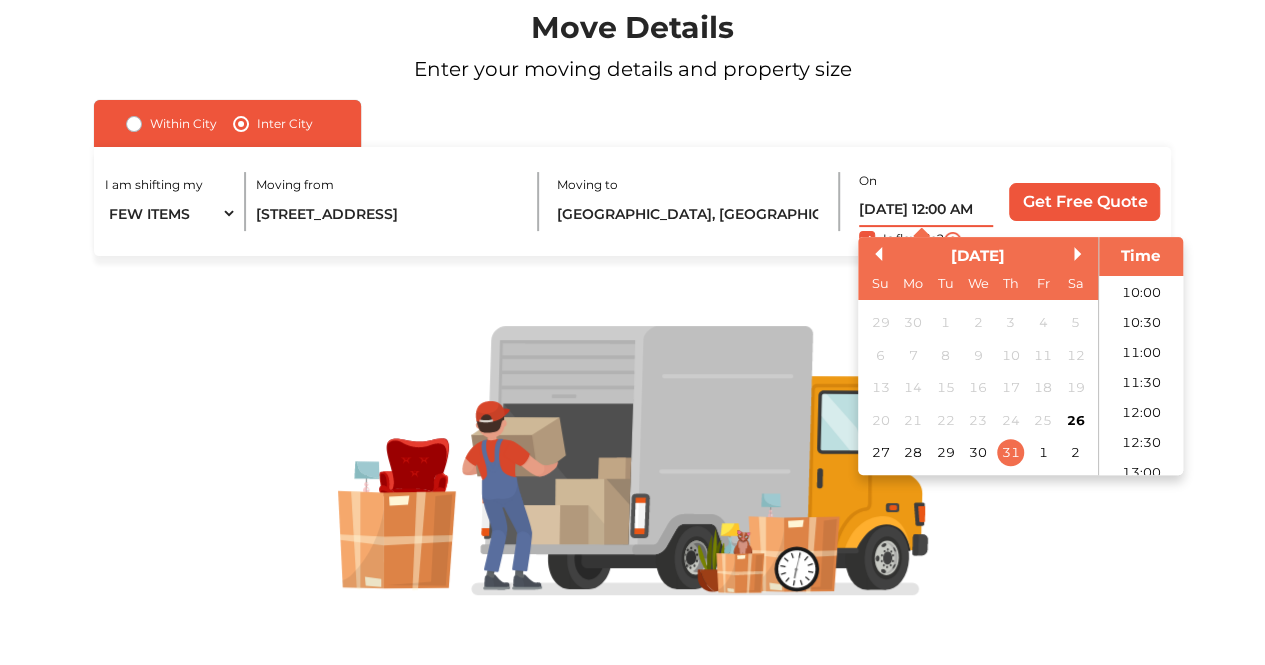scroll, scrollTop: 600, scrollLeft: 0, axis: vertical 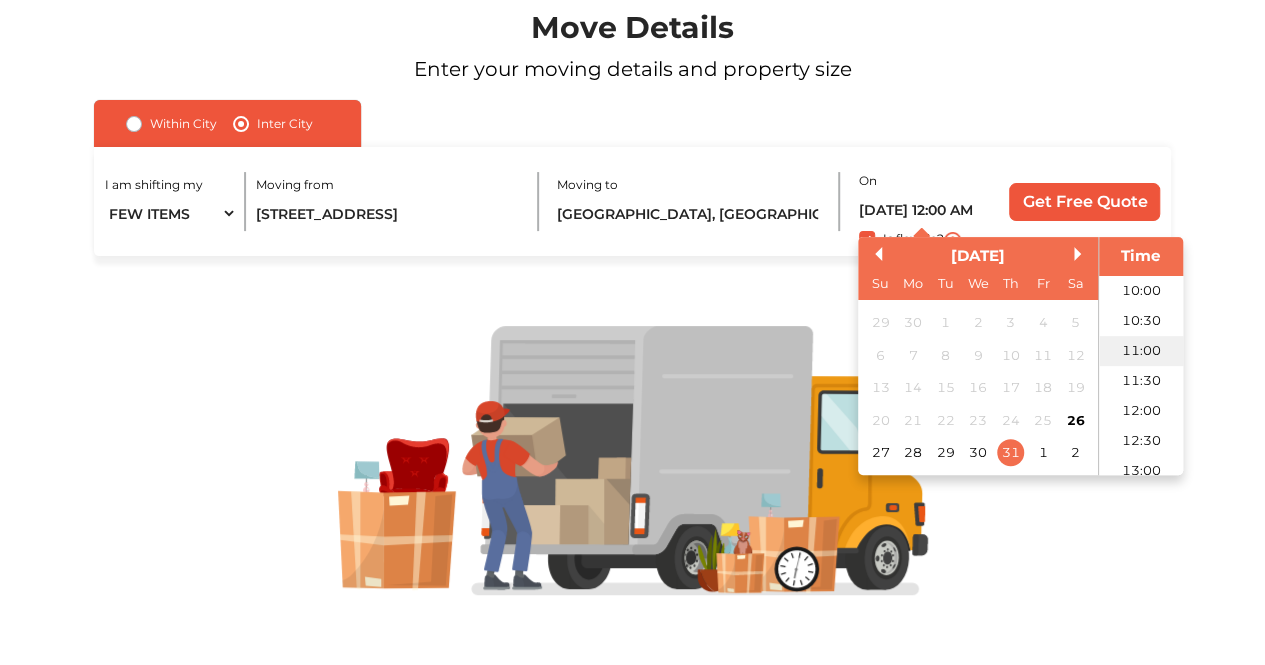click on "11:00" at bounding box center (1141, 351) 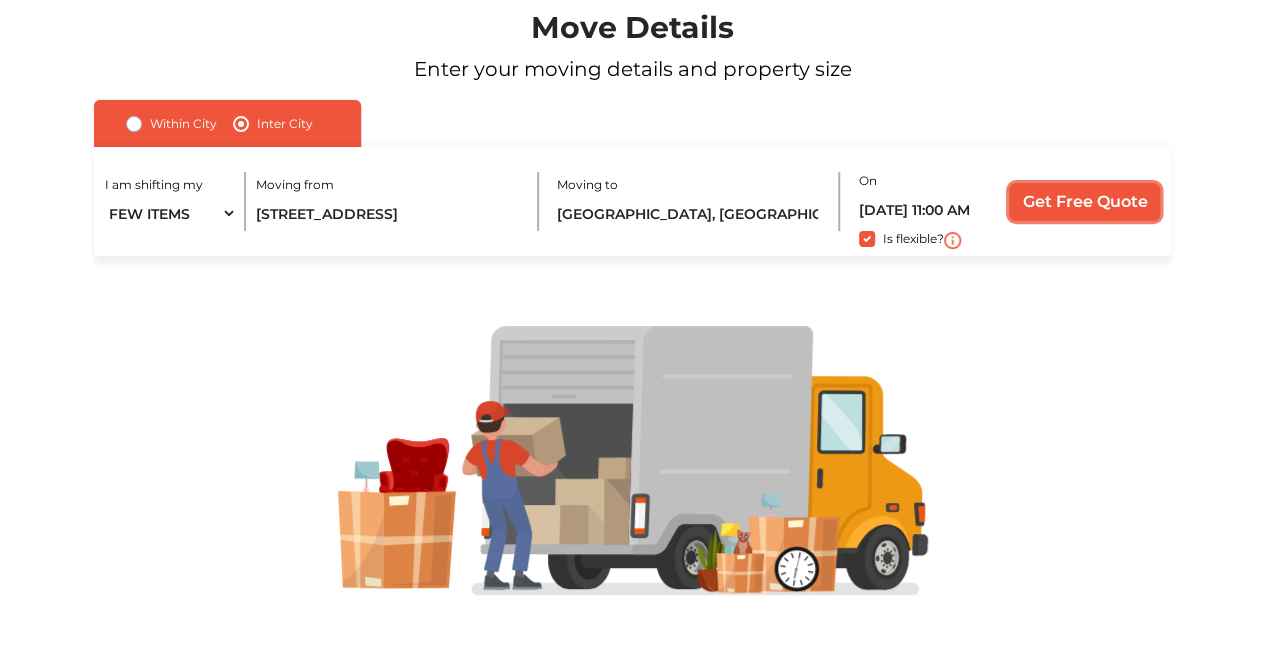 click on "Get Free Quote" at bounding box center (1084, 202) 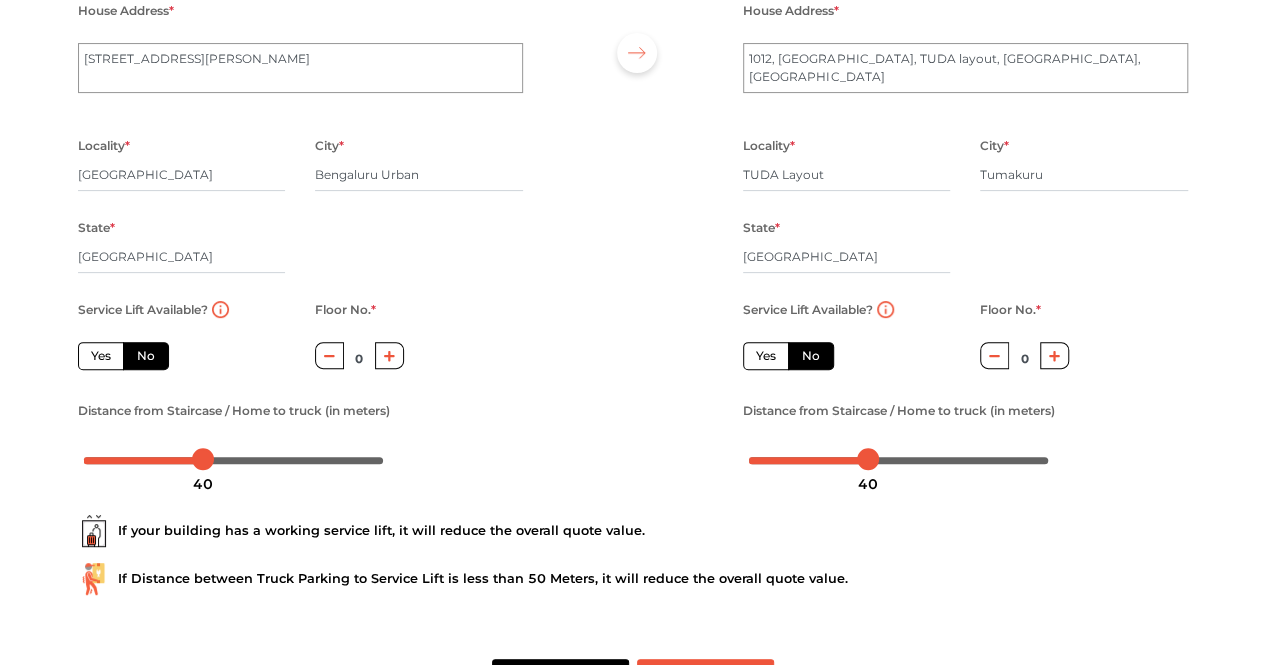 scroll, scrollTop: 280, scrollLeft: 0, axis: vertical 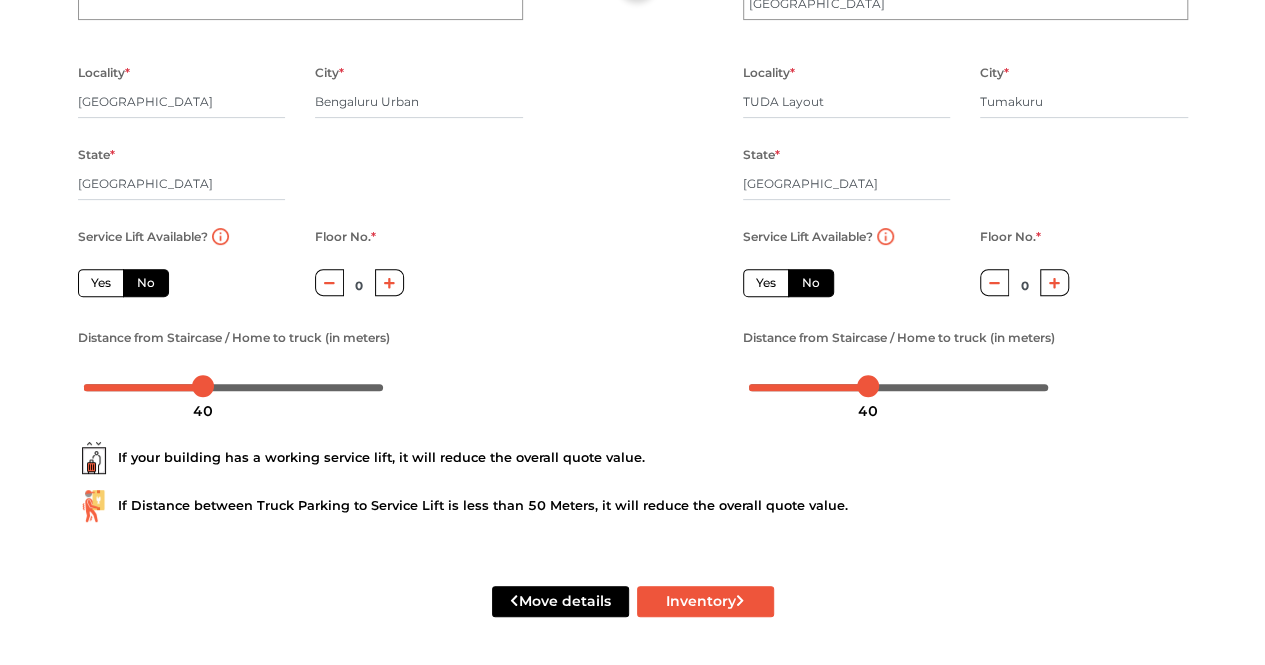 click at bounding box center [1054, 282] 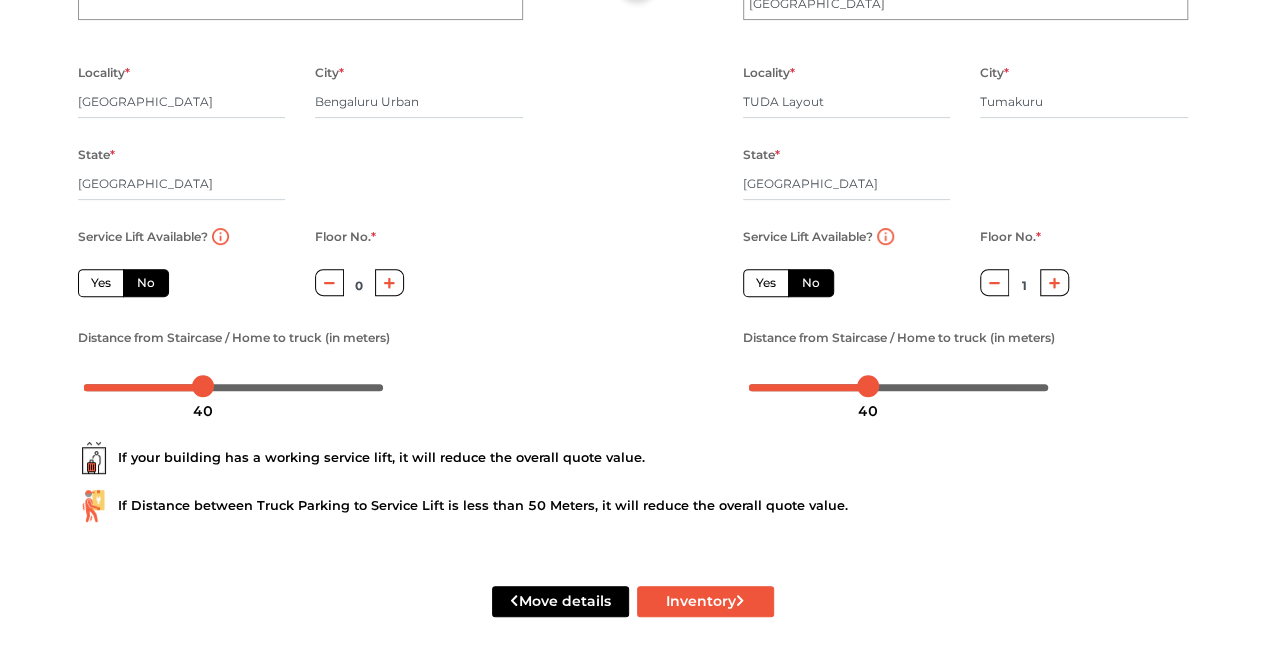 click at bounding box center [1054, 282] 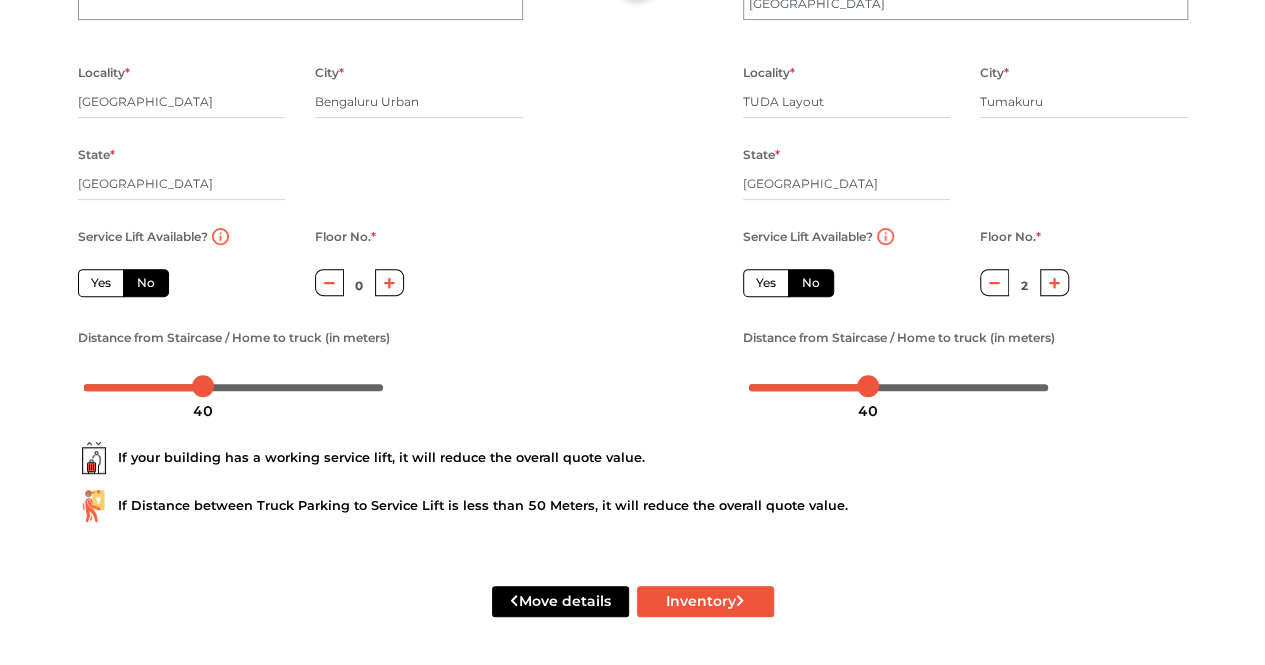 click at bounding box center [1054, 282] 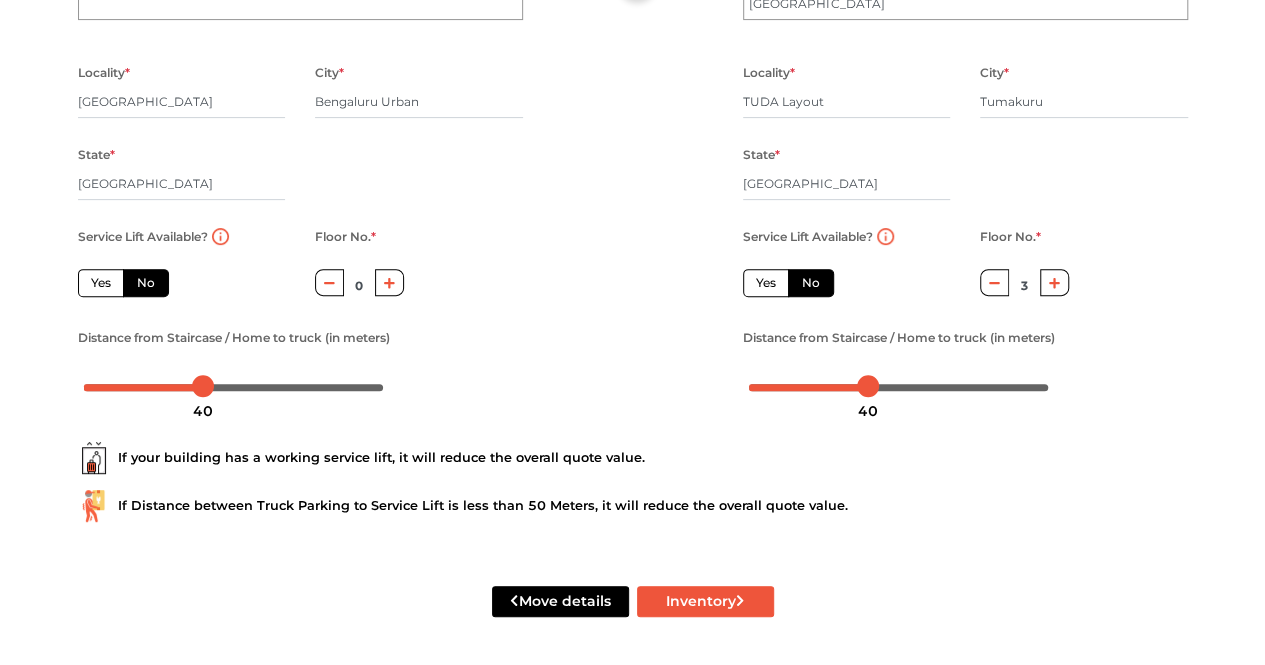 click at bounding box center (1054, 282) 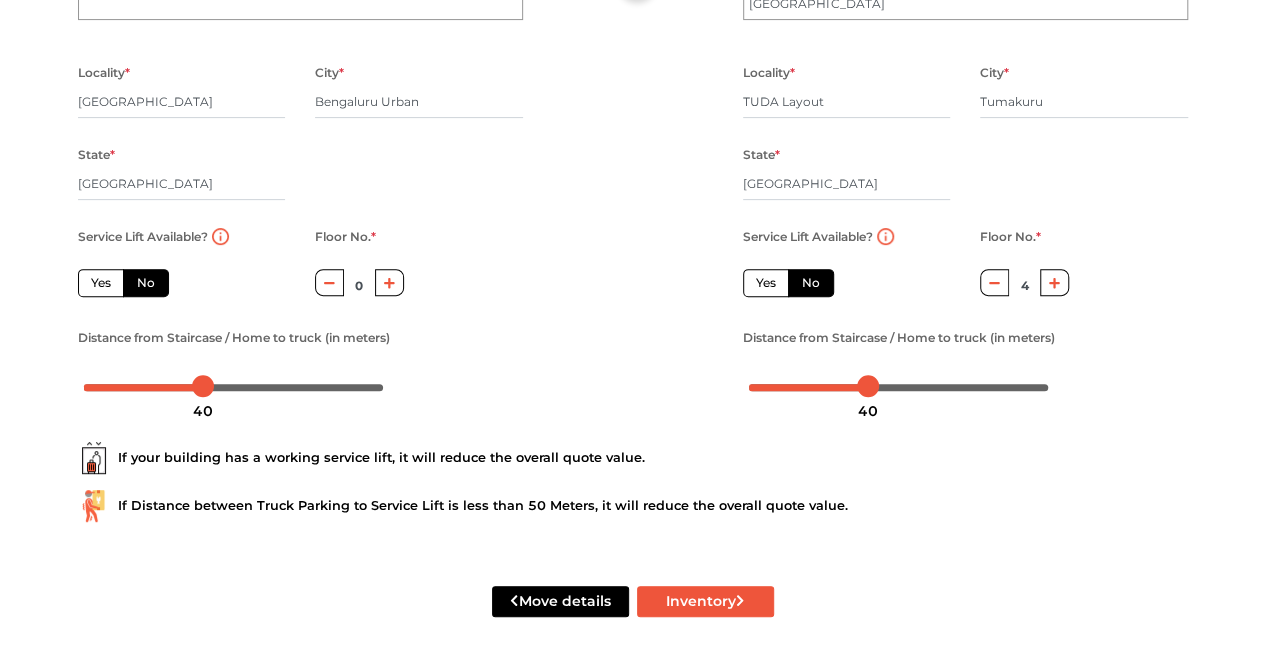 click 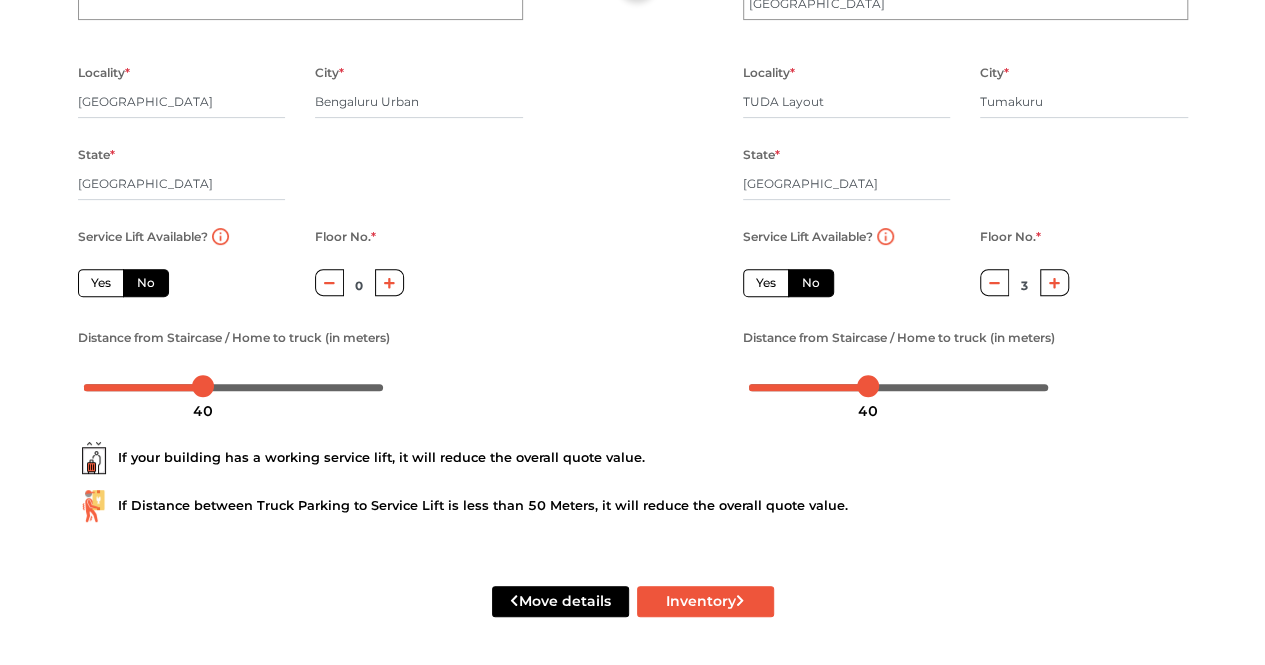 click 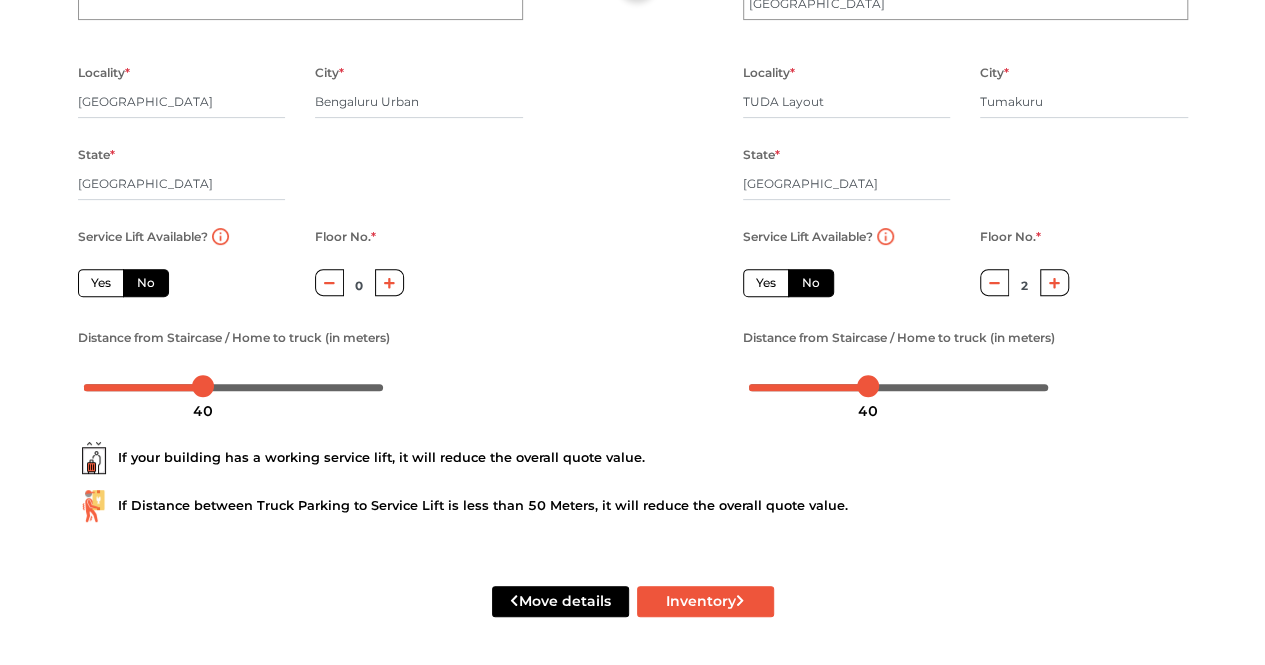 click 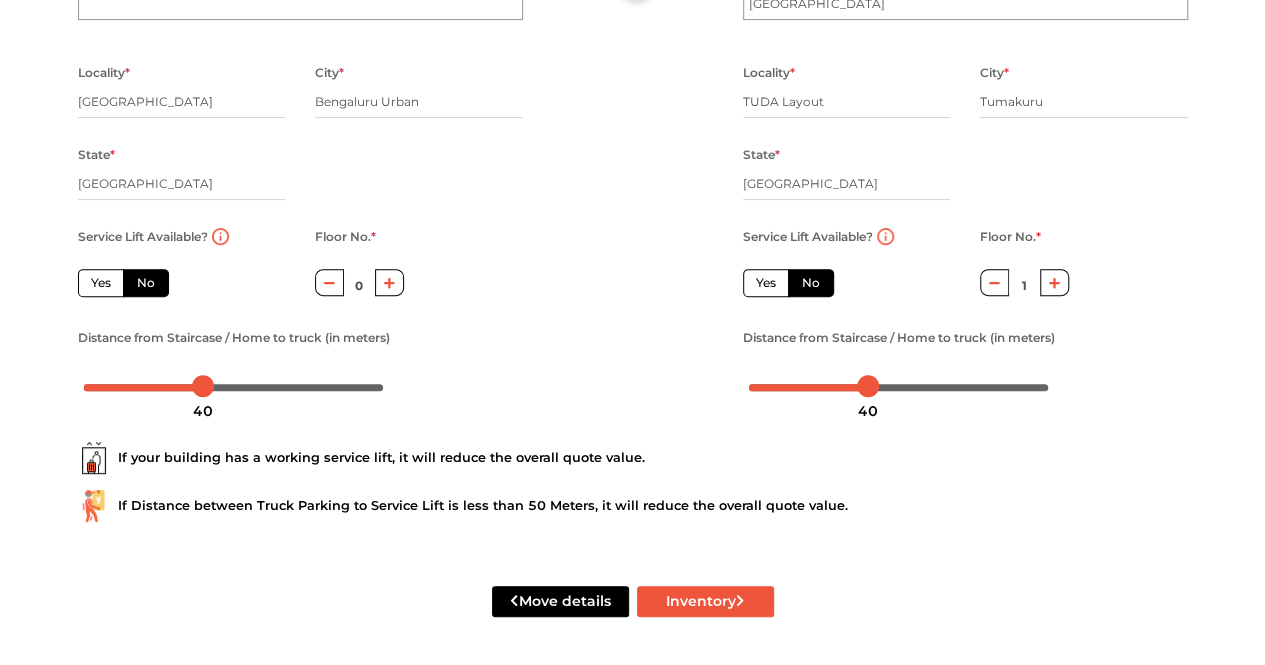 click 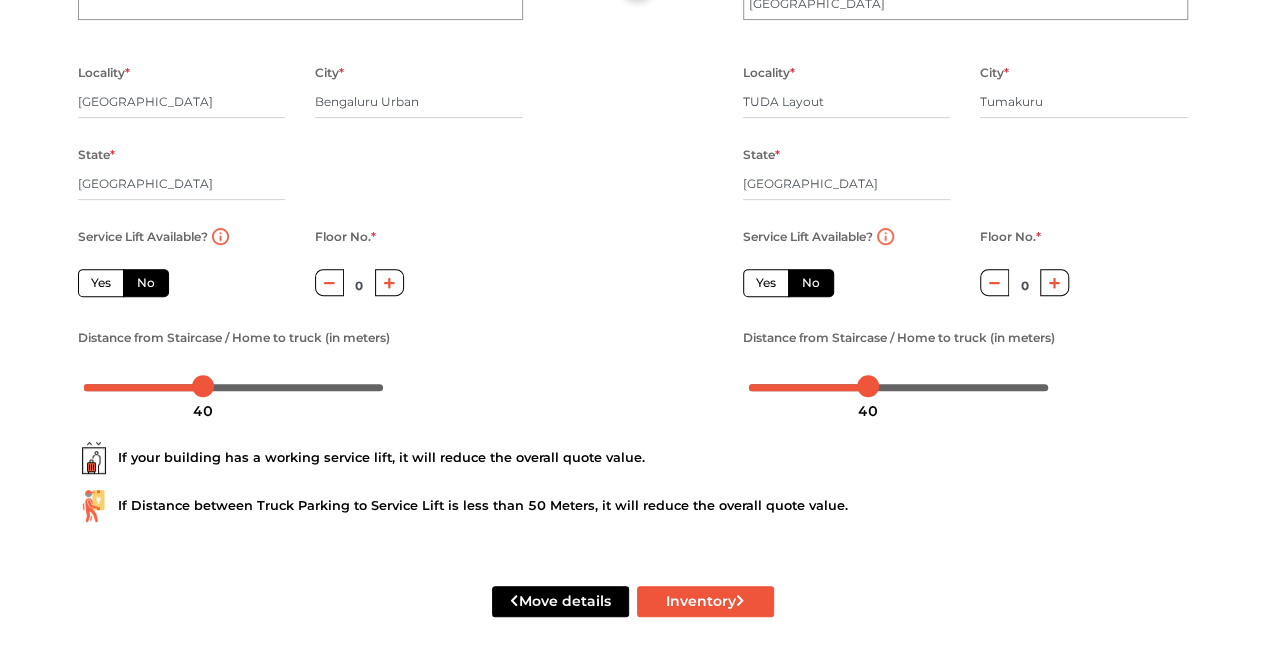 click at bounding box center [389, 282] 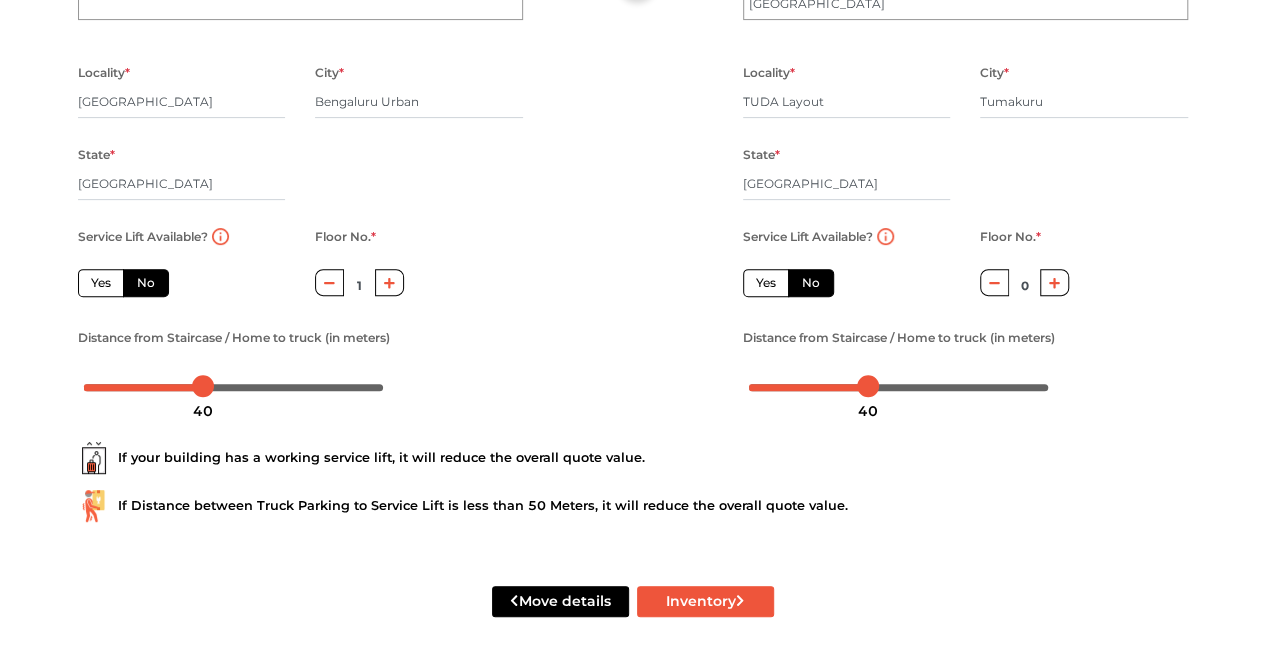 click at bounding box center (389, 282) 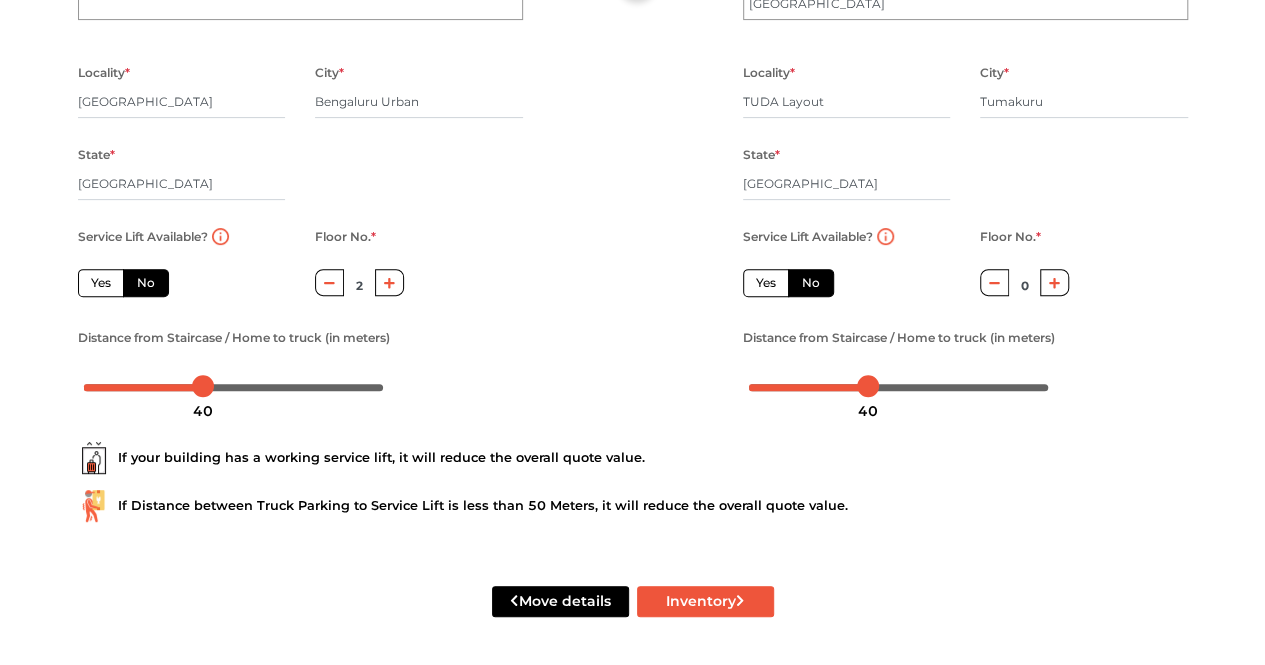 click at bounding box center [389, 282] 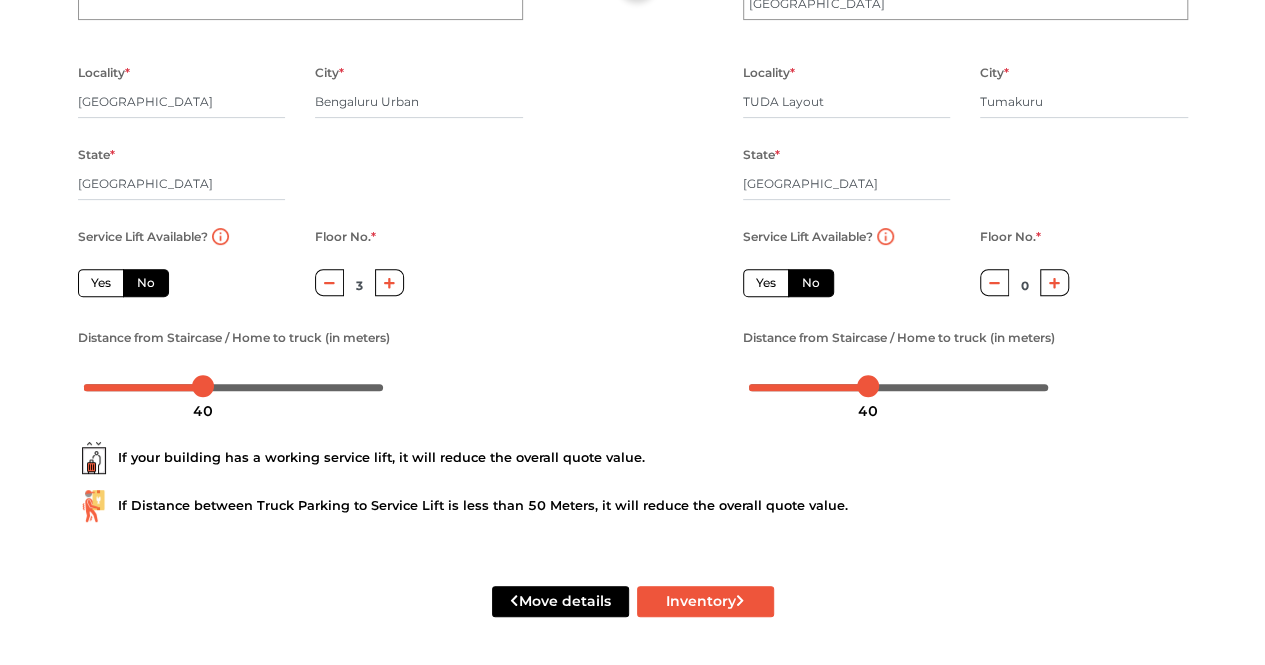click at bounding box center (389, 282) 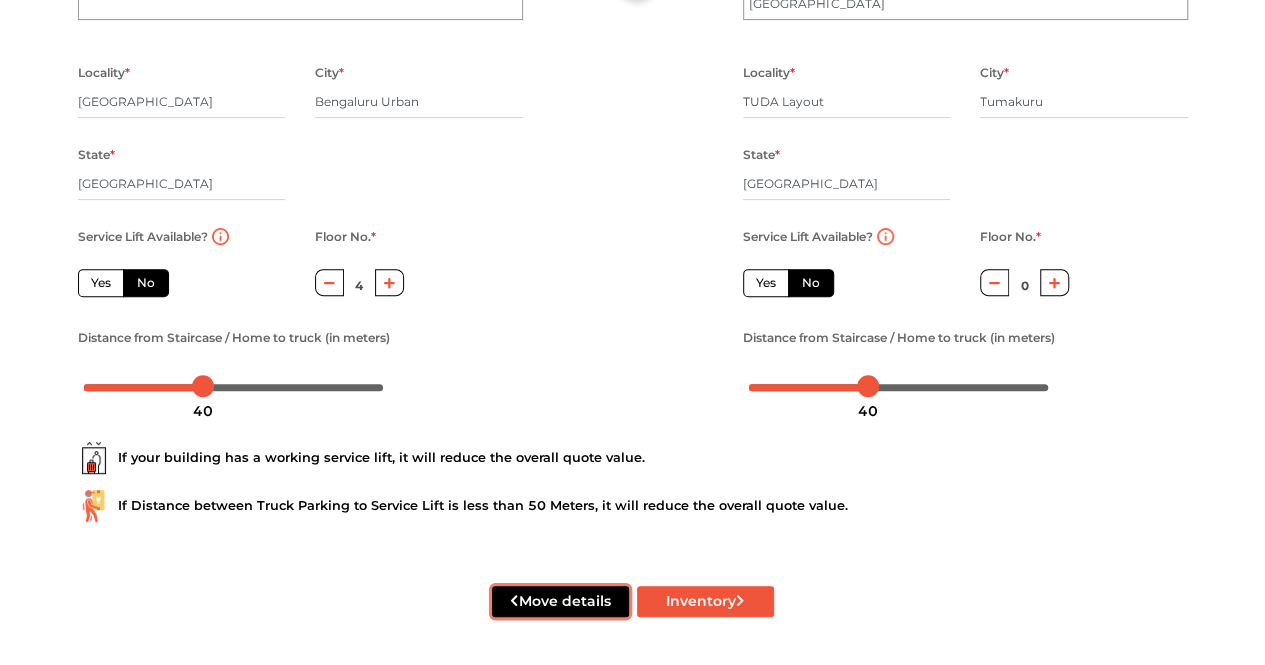 click on "Move details" at bounding box center [560, 601] 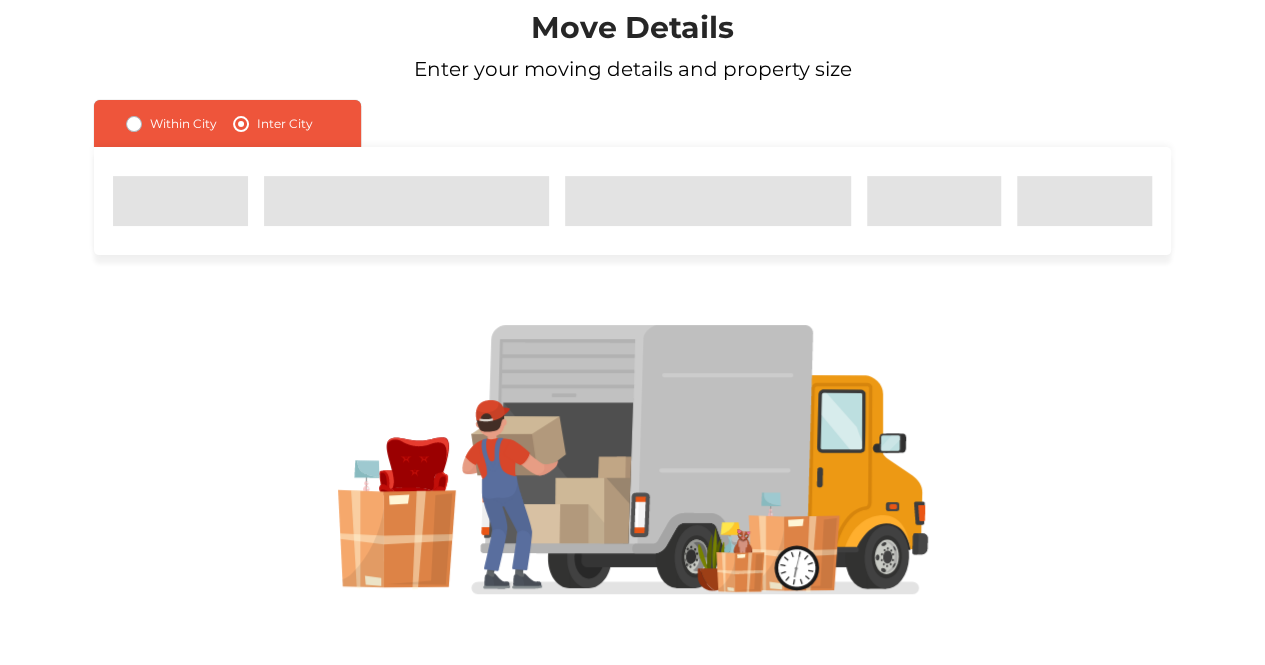 scroll, scrollTop: 143, scrollLeft: 0, axis: vertical 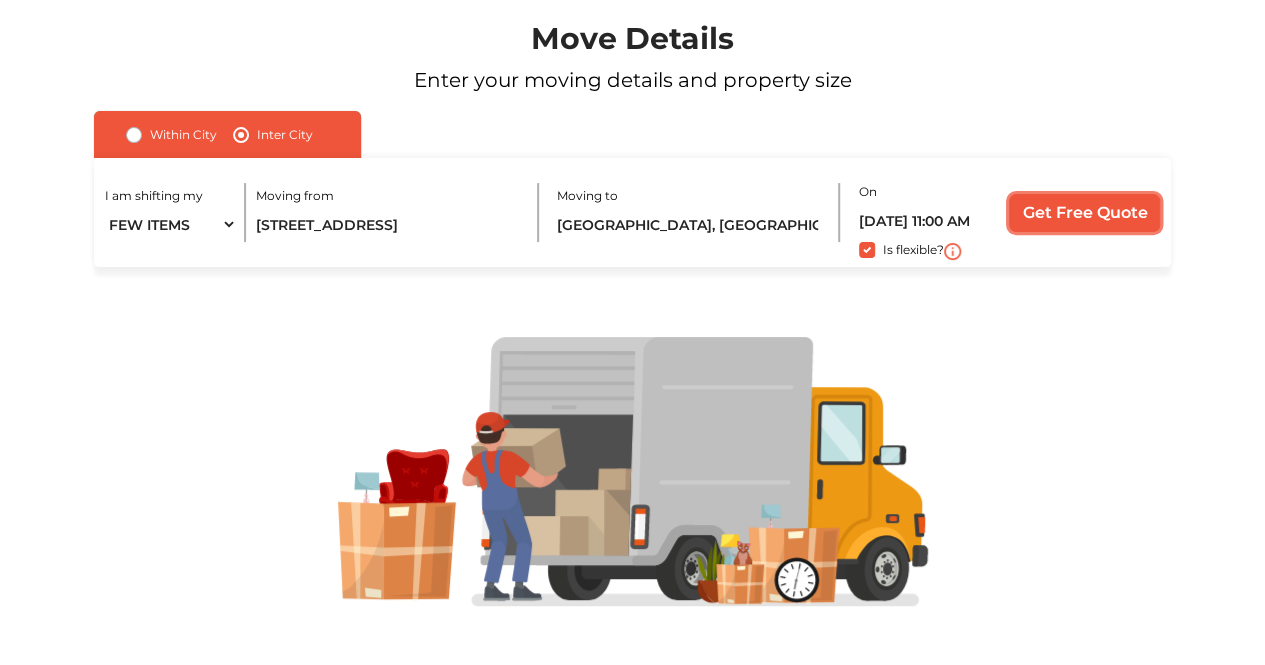 click on "Get Free Quote" at bounding box center (1084, 213) 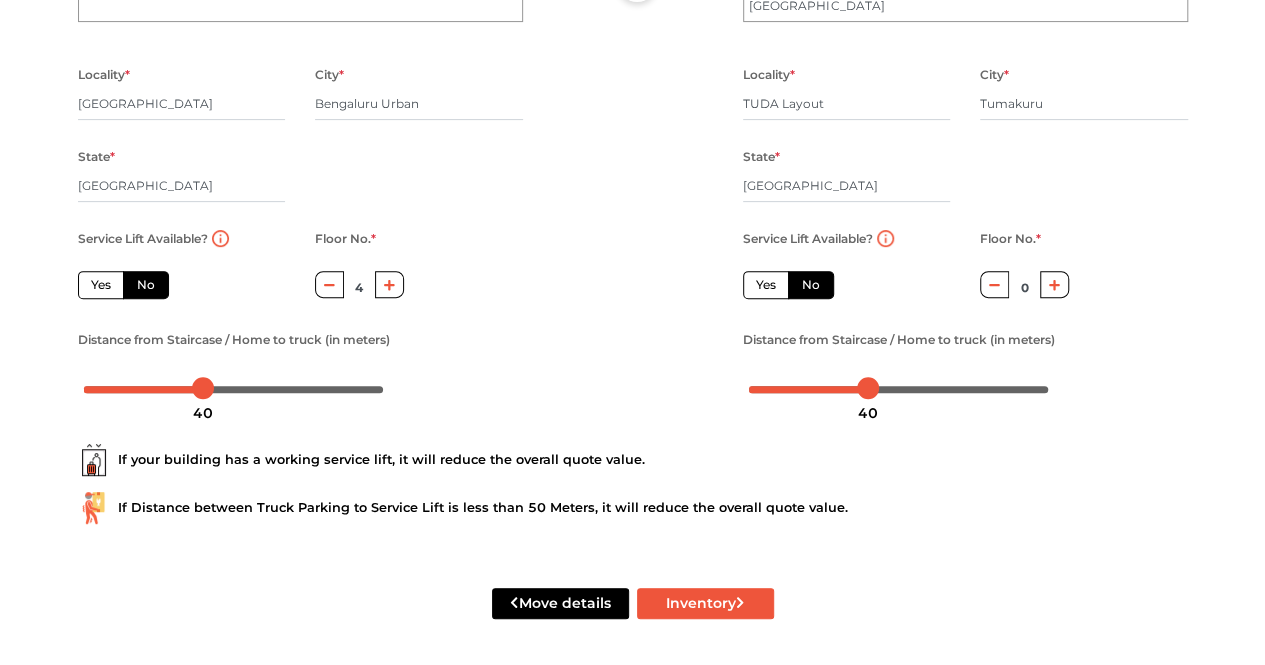 scroll, scrollTop: 280, scrollLeft: 0, axis: vertical 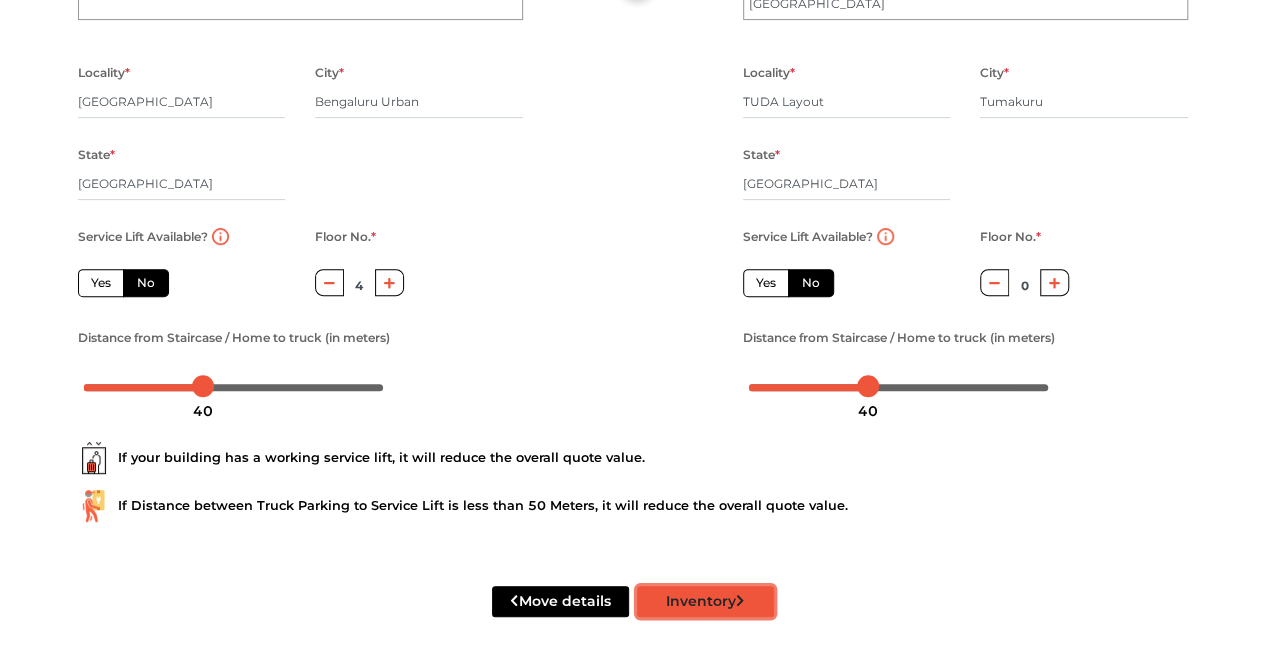 click on "Inventory" at bounding box center (705, 601) 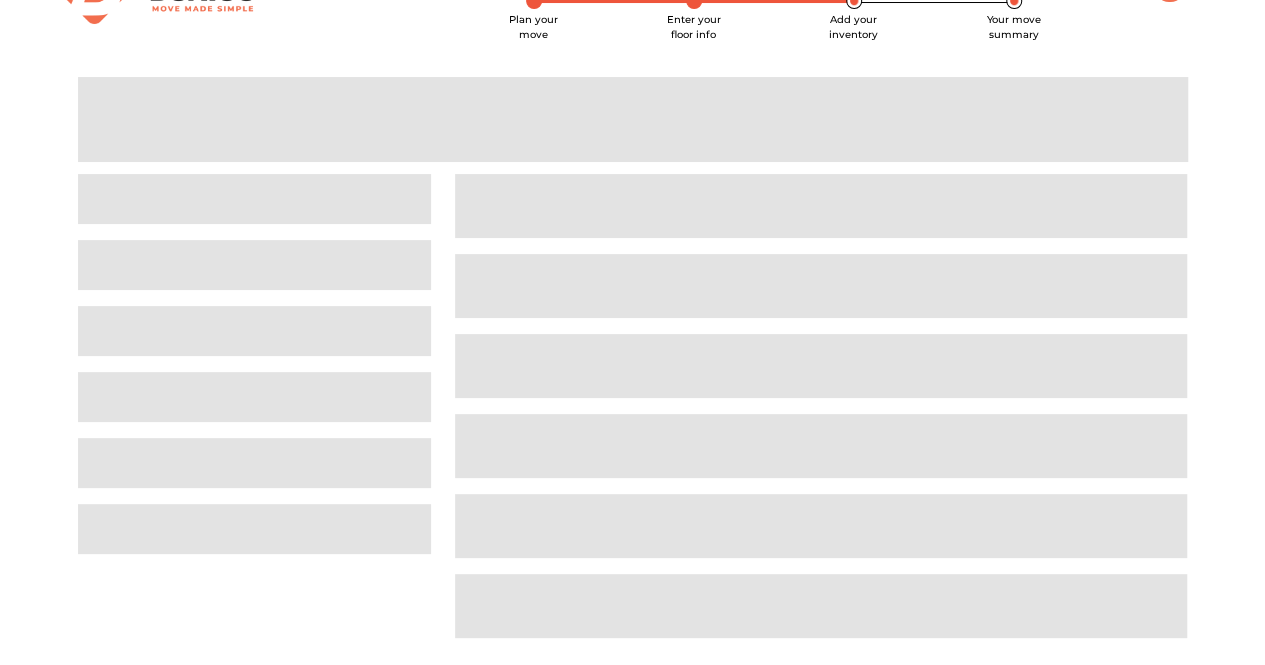 scroll, scrollTop: 16, scrollLeft: 0, axis: vertical 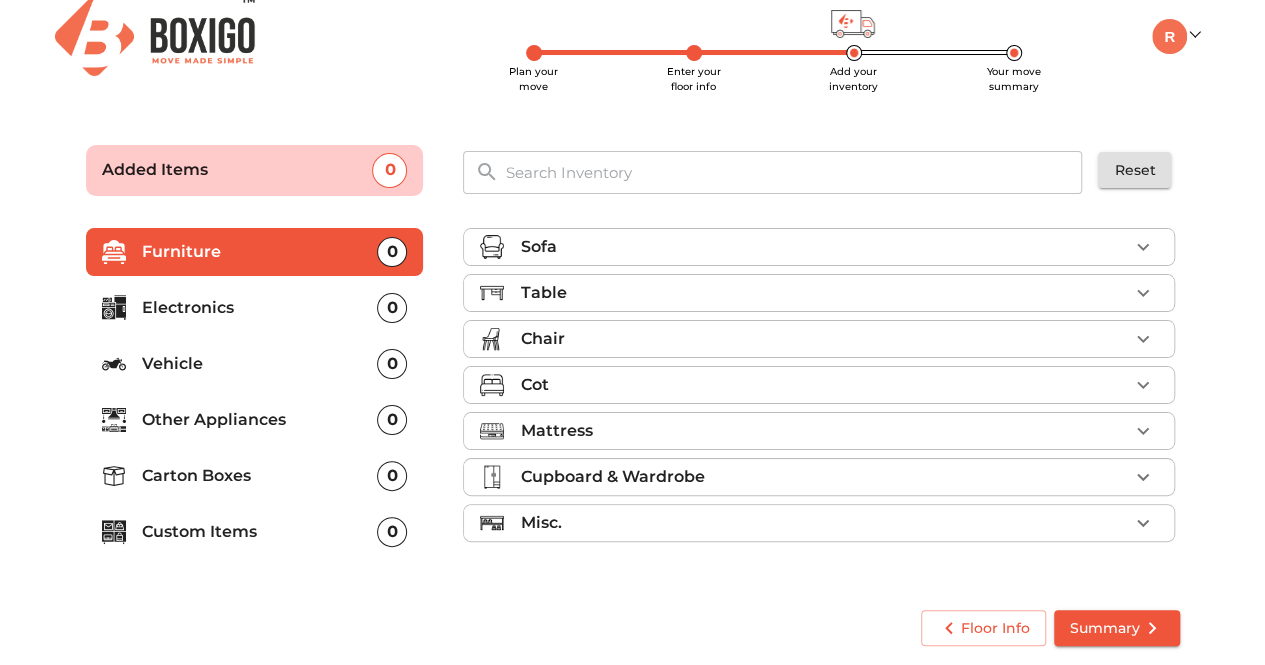click on "Cot" at bounding box center (534, 385) 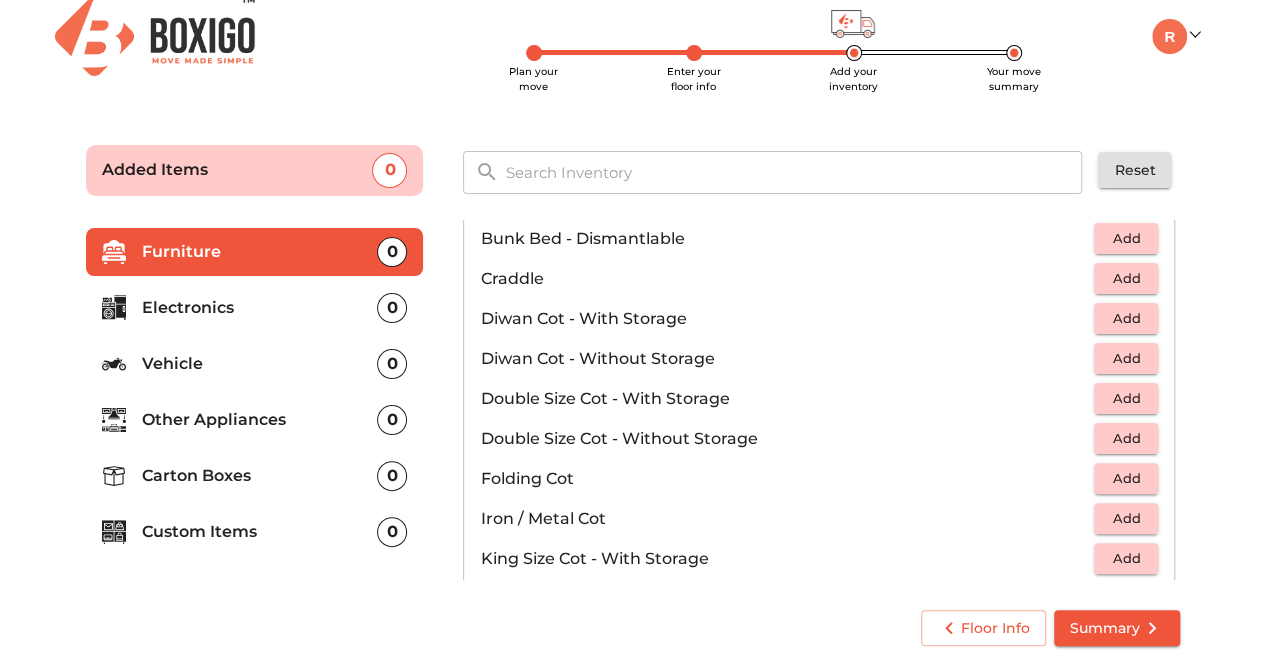 scroll, scrollTop: 230, scrollLeft: 0, axis: vertical 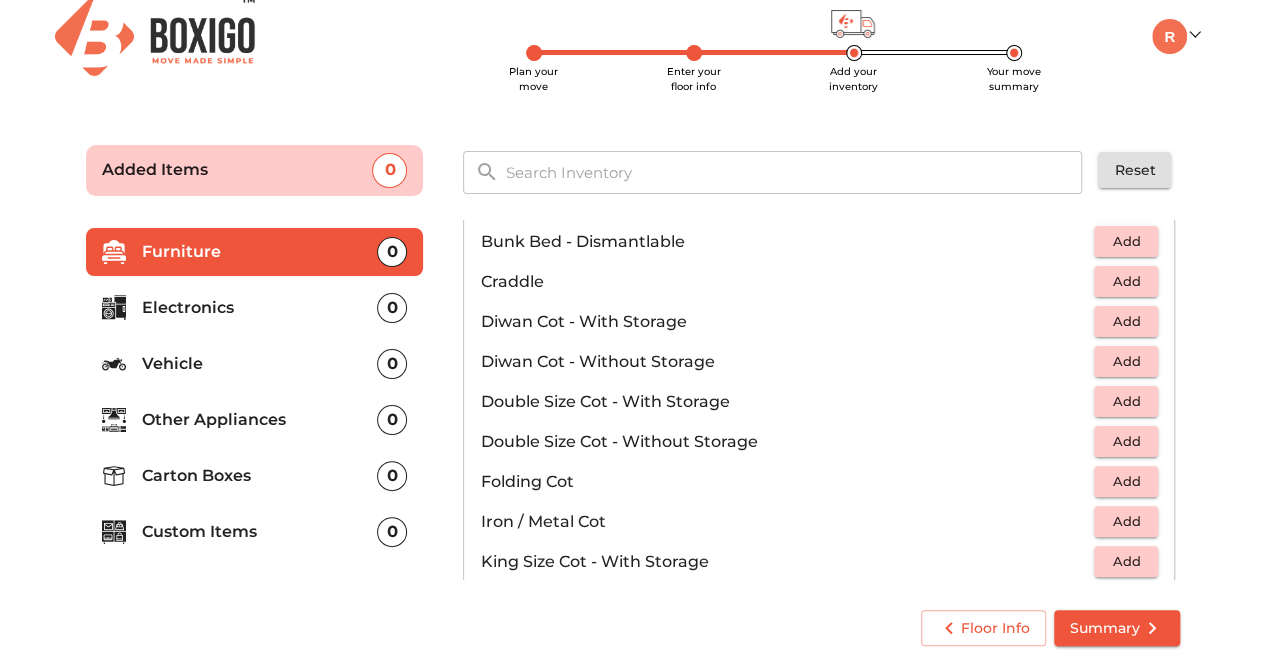 click on "Iron / Metal Cot" at bounding box center [787, 522] 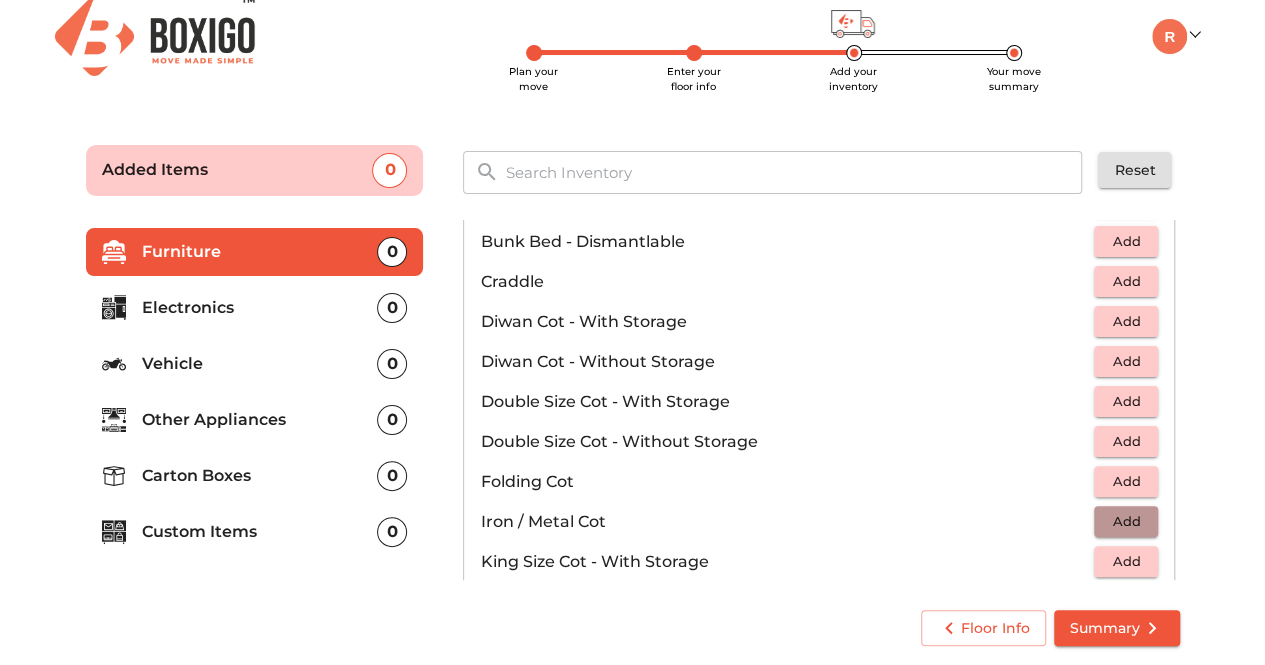 click on "Add" at bounding box center [1126, 521] 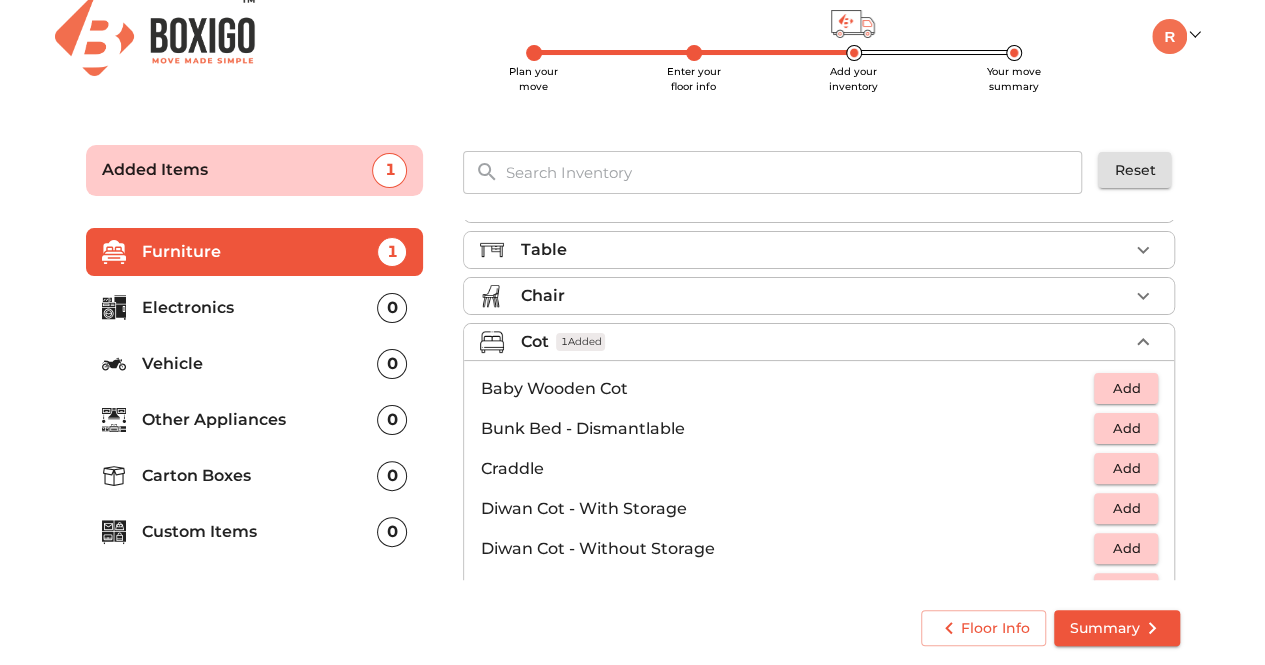 scroll, scrollTop: 0, scrollLeft: 0, axis: both 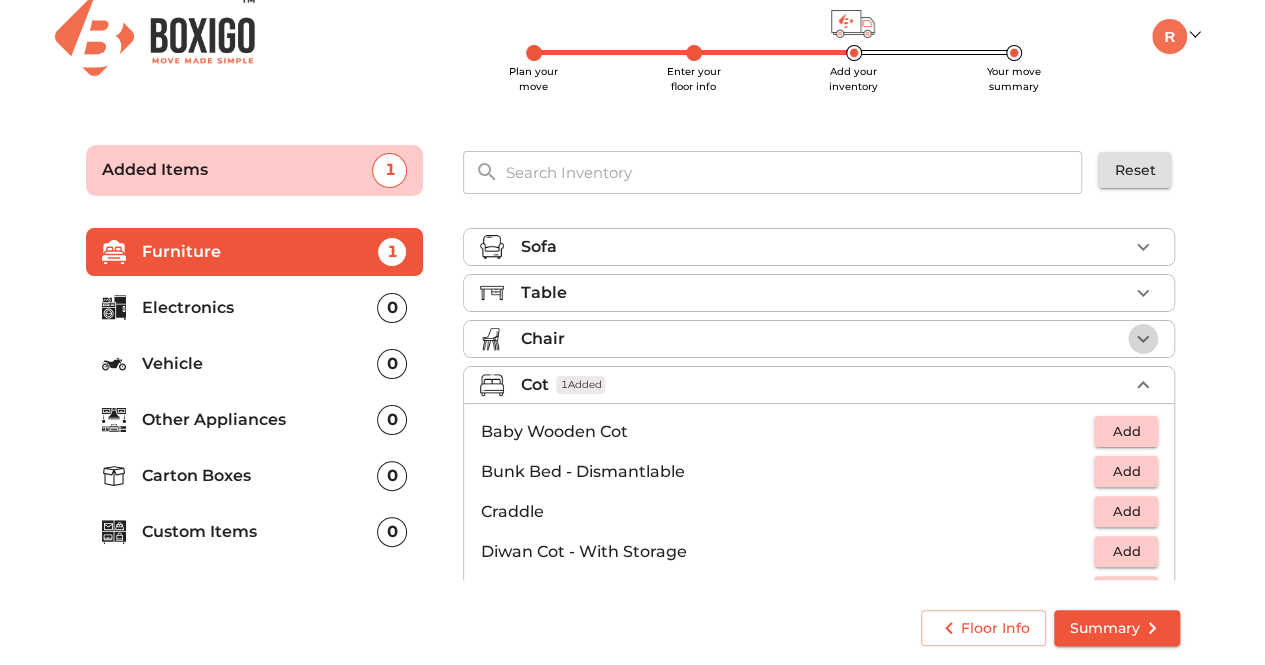 click 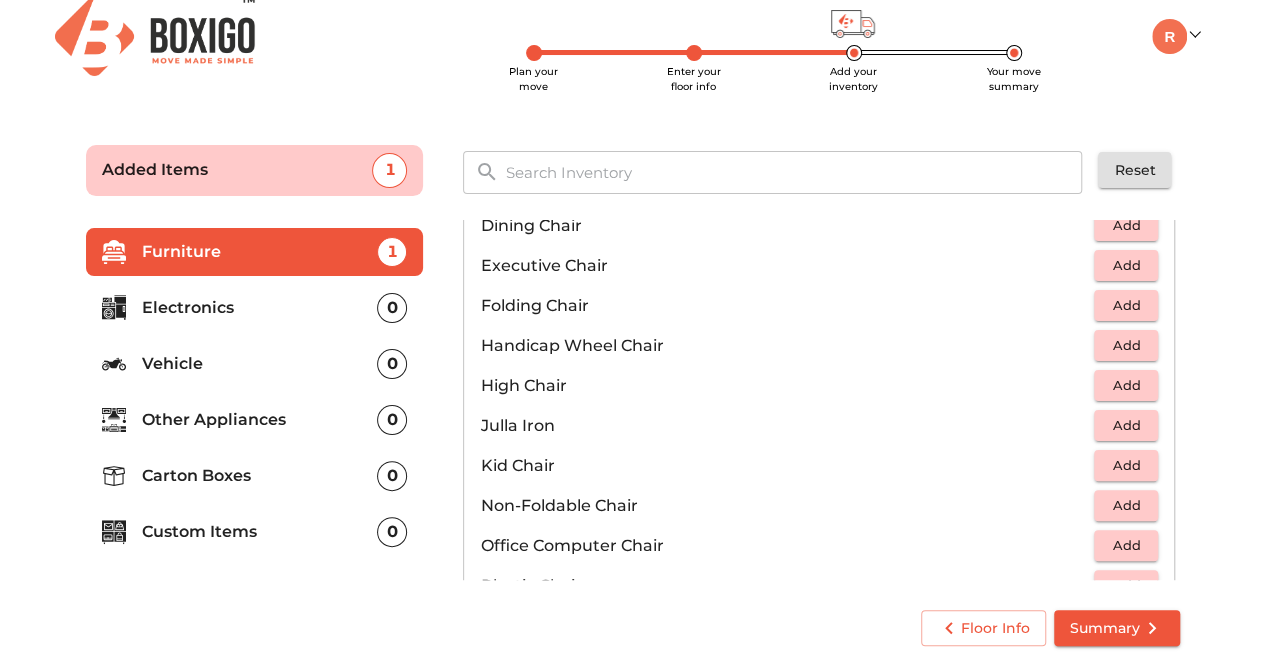 scroll, scrollTop: 600, scrollLeft: 0, axis: vertical 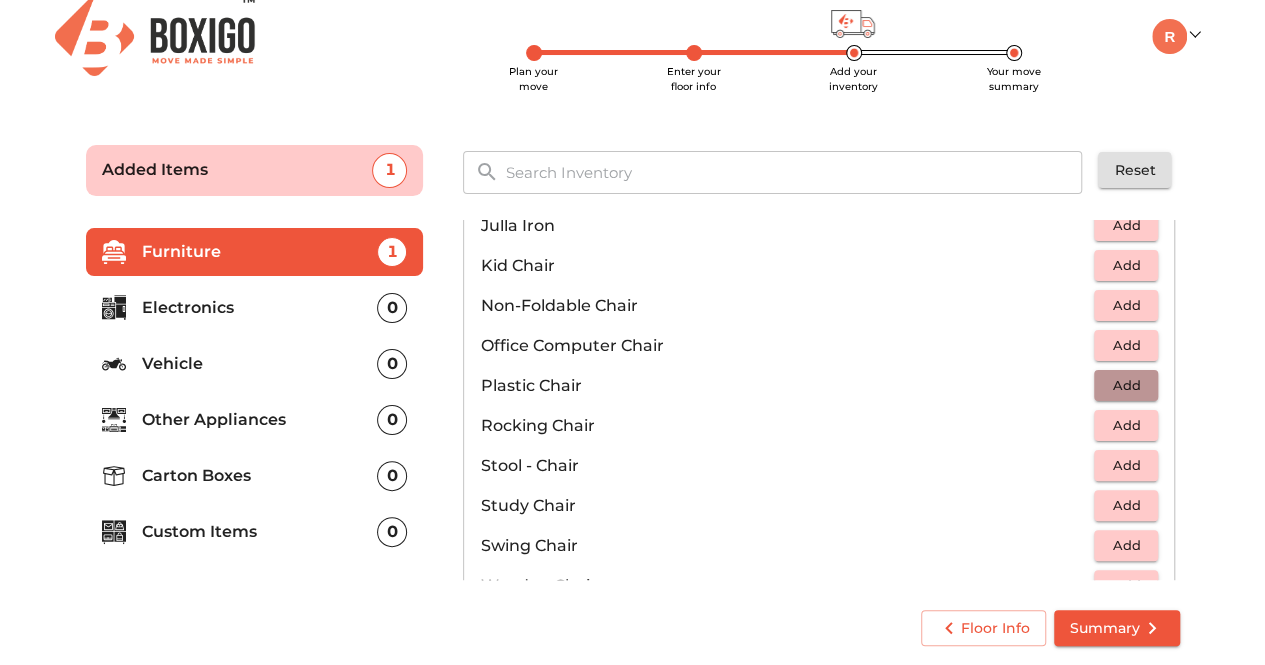 click on "Add" at bounding box center [1126, 385] 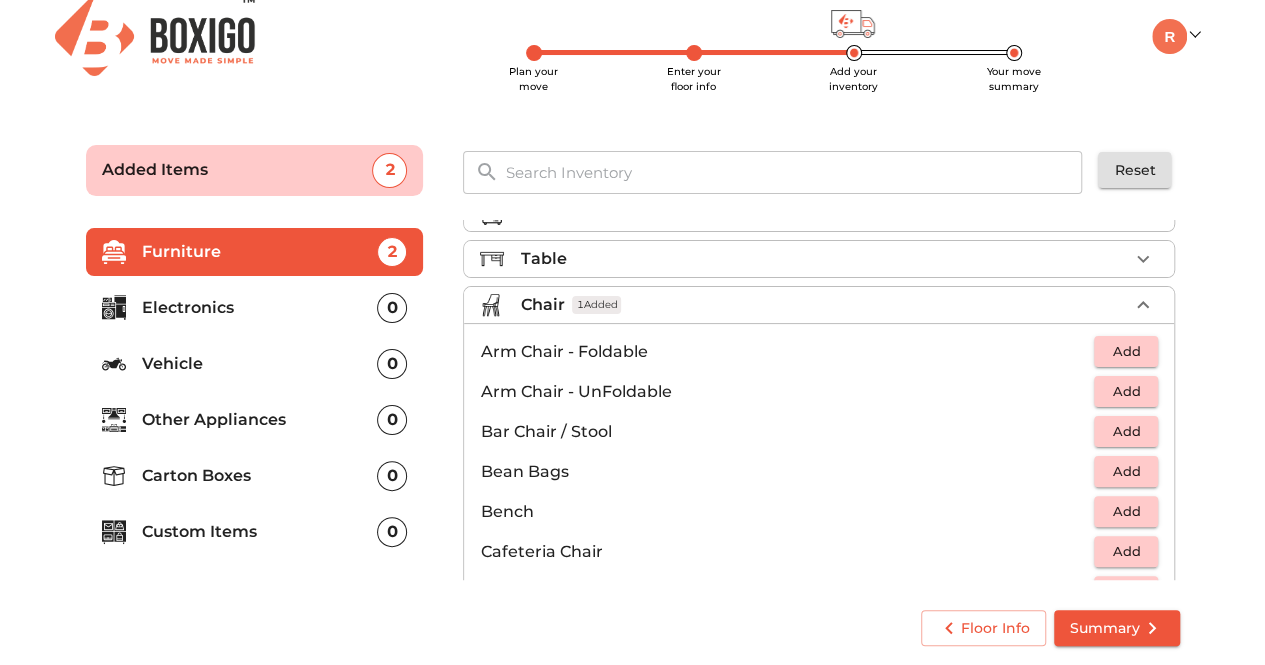 scroll, scrollTop: 0, scrollLeft: 0, axis: both 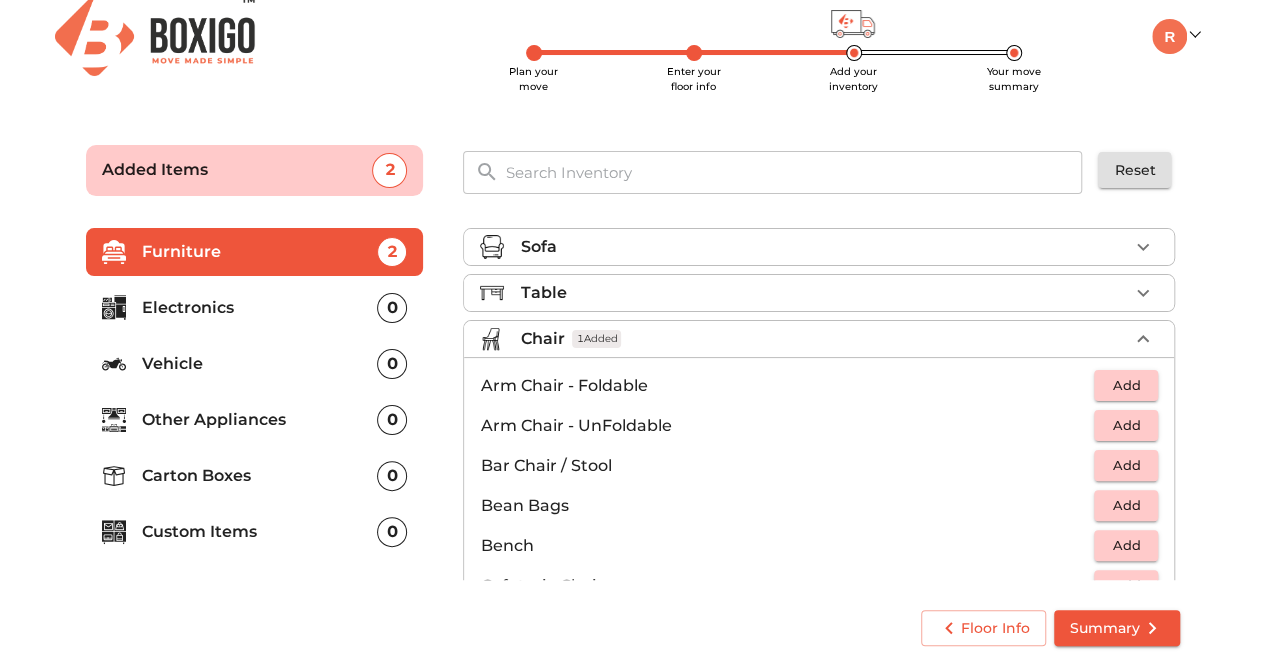 click 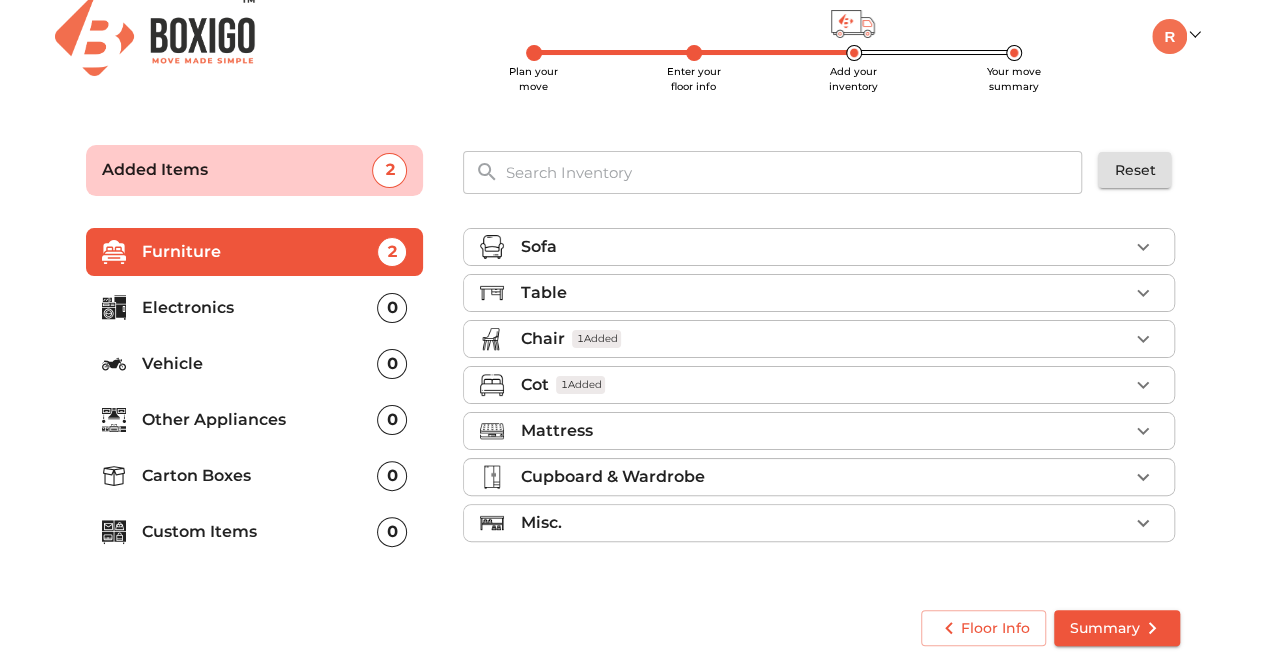click 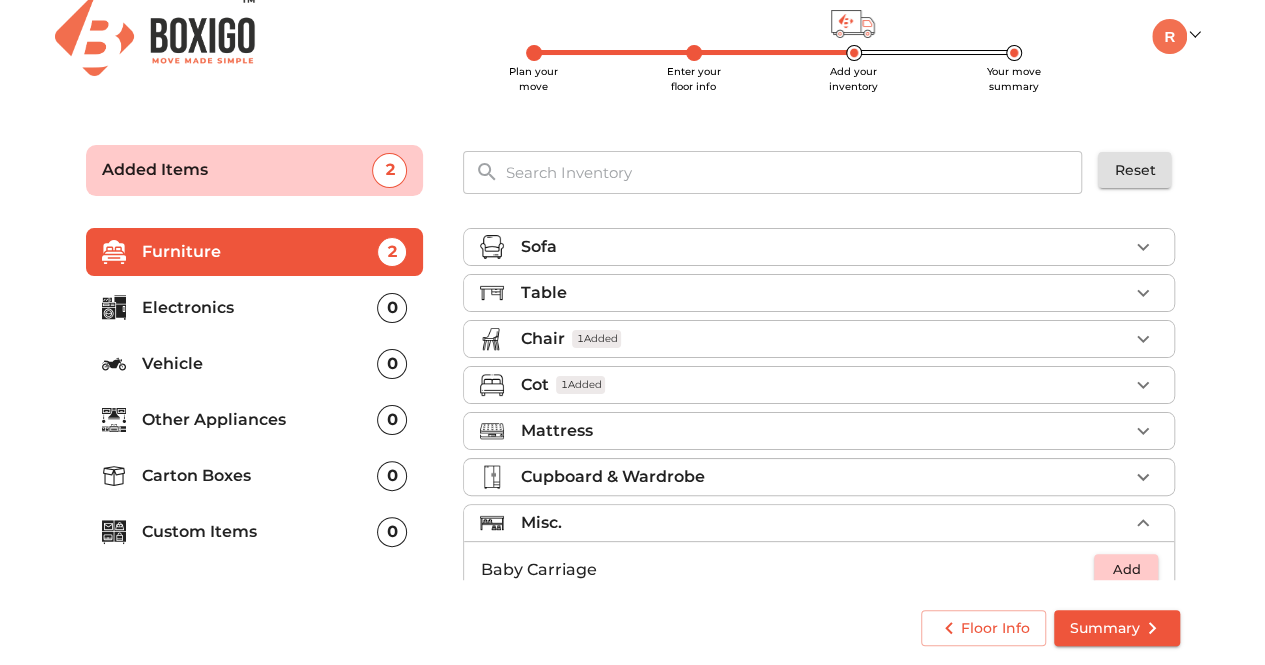 click on "Misc." at bounding box center [819, 523] 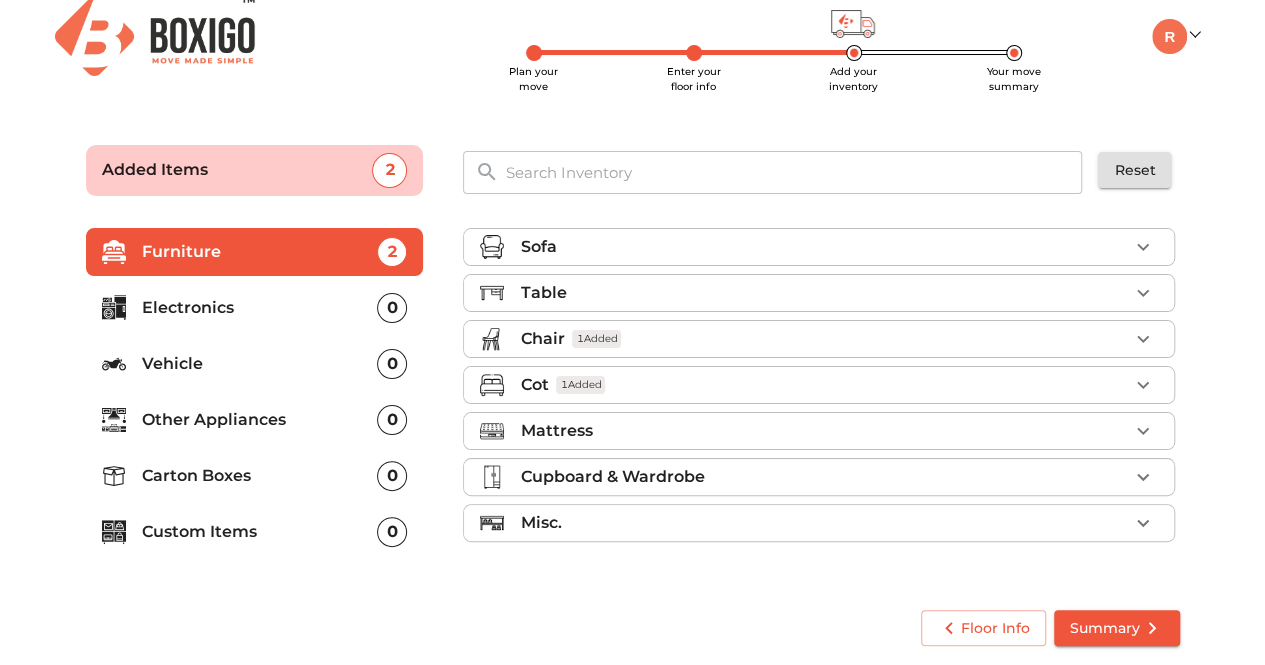 click on "Carton Boxes" at bounding box center (260, 476) 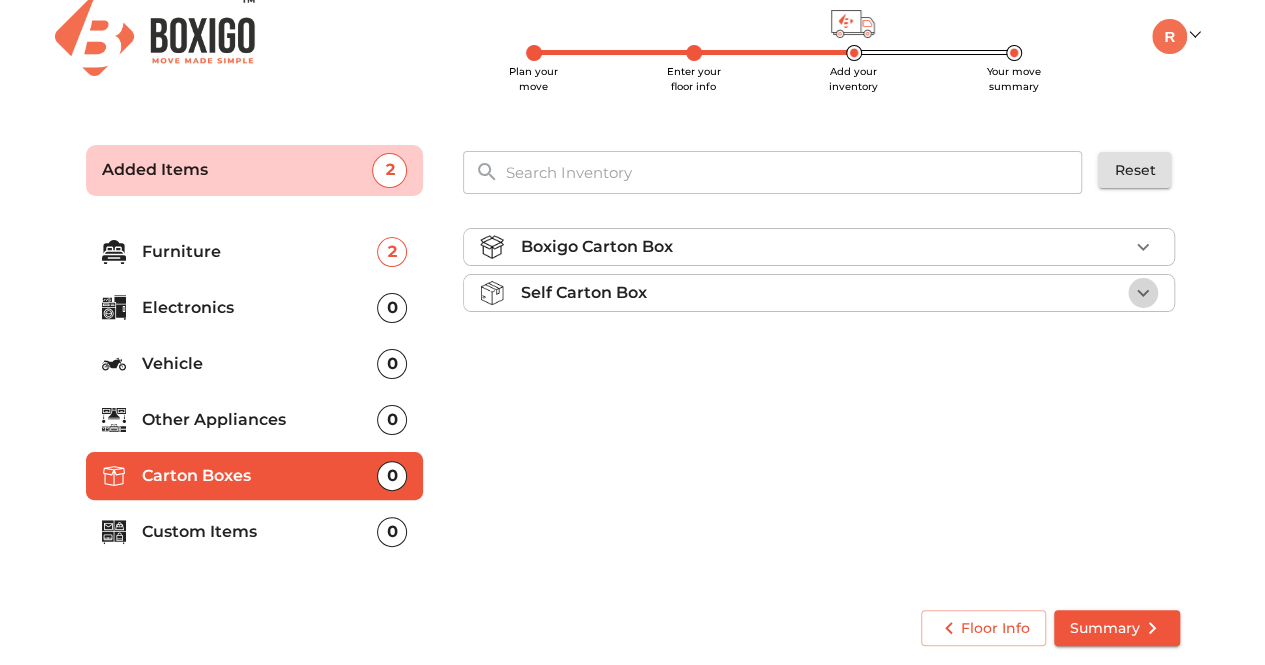 click 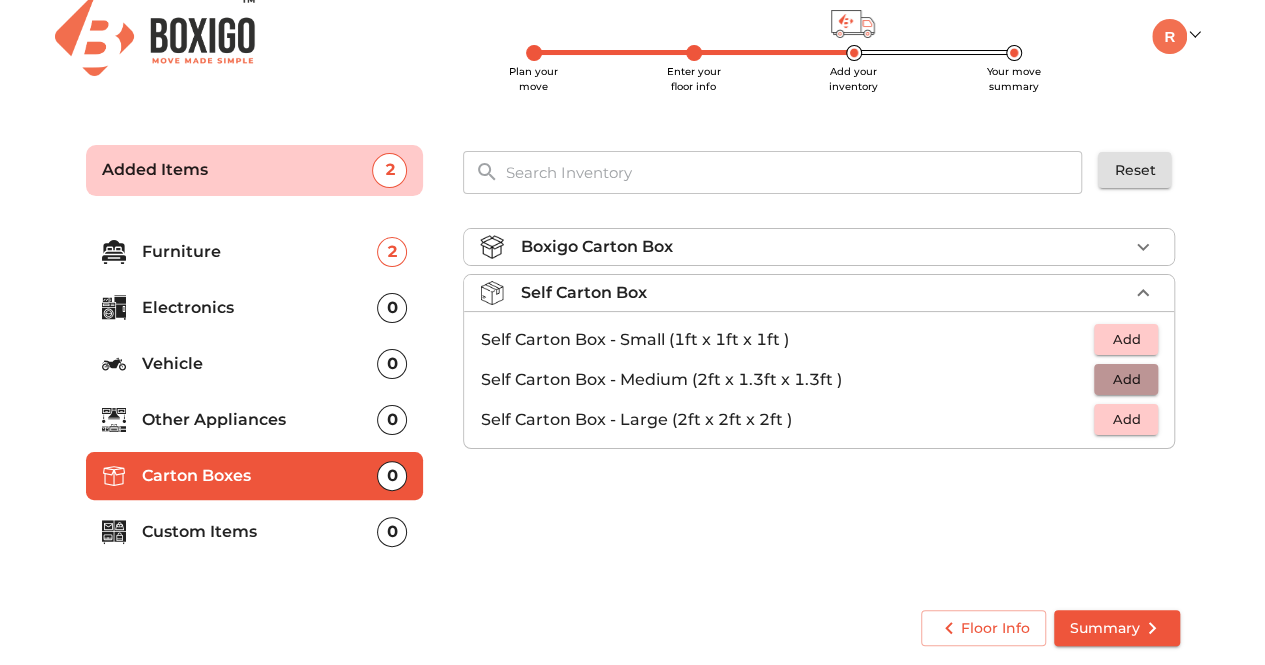 click on "Add" at bounding box center [1126, 379] 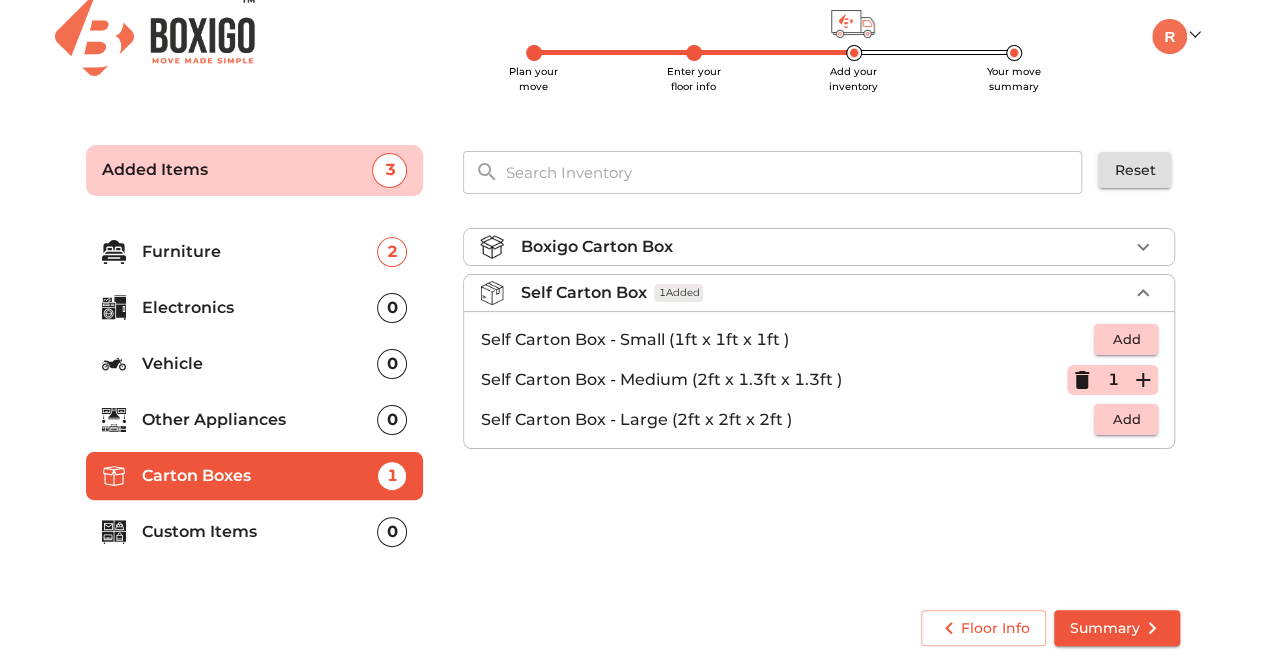 click 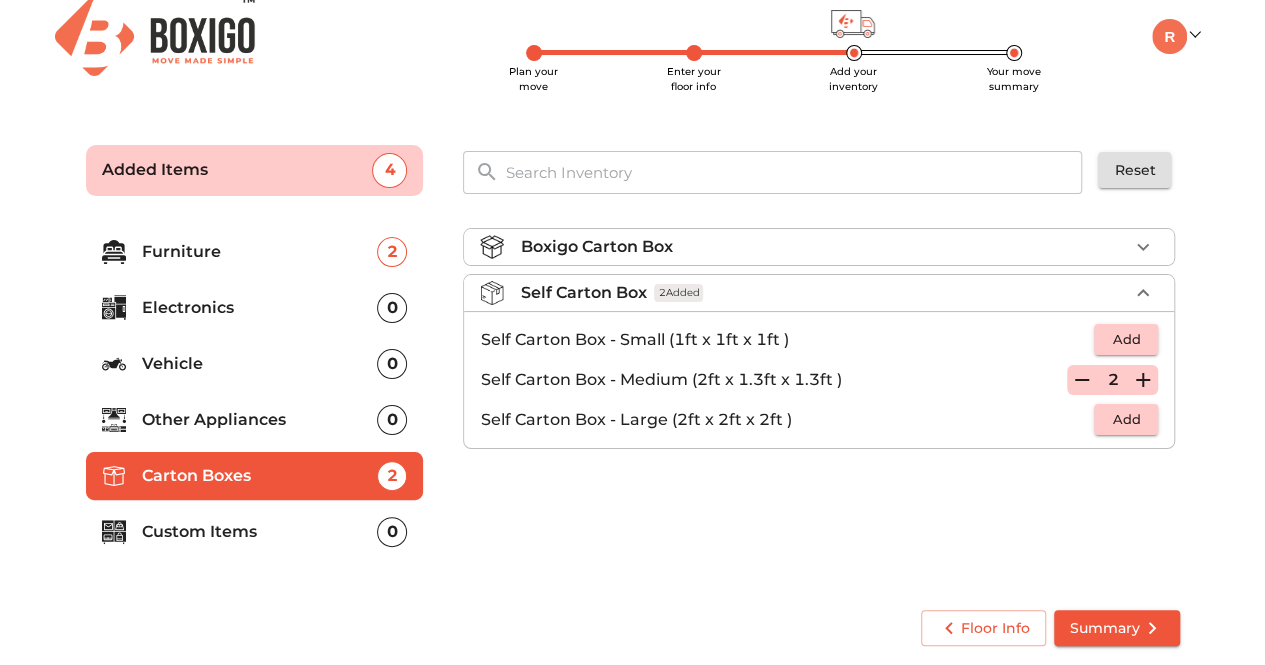 click 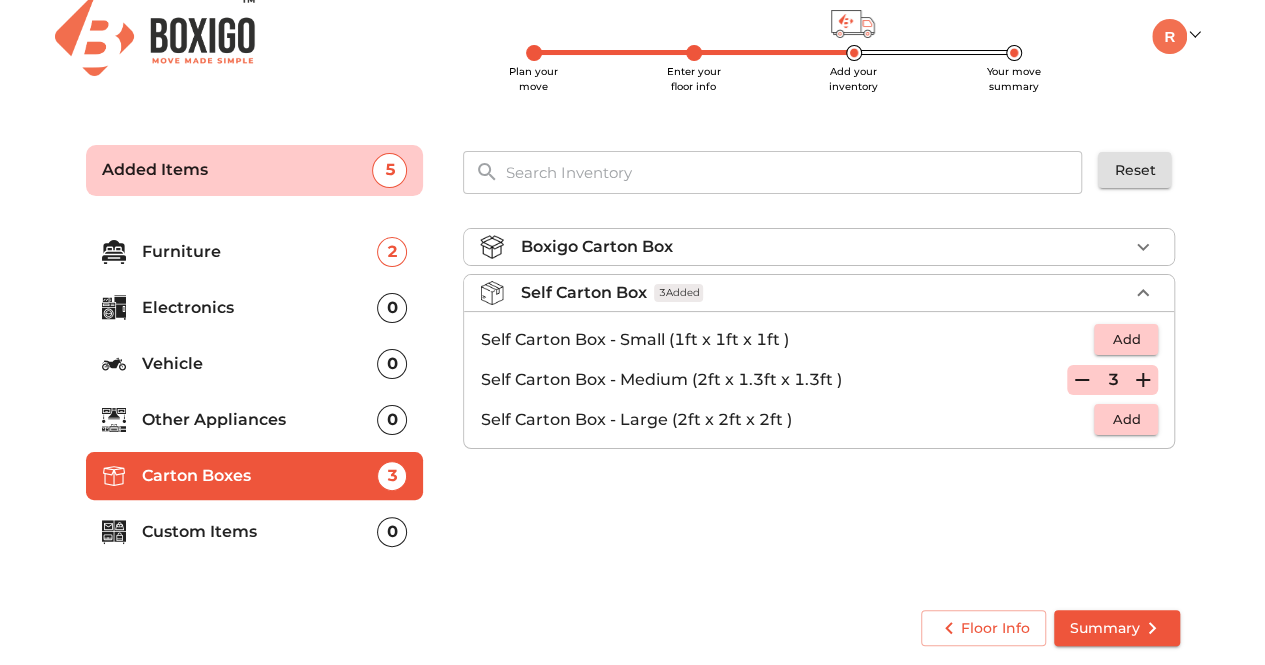 click 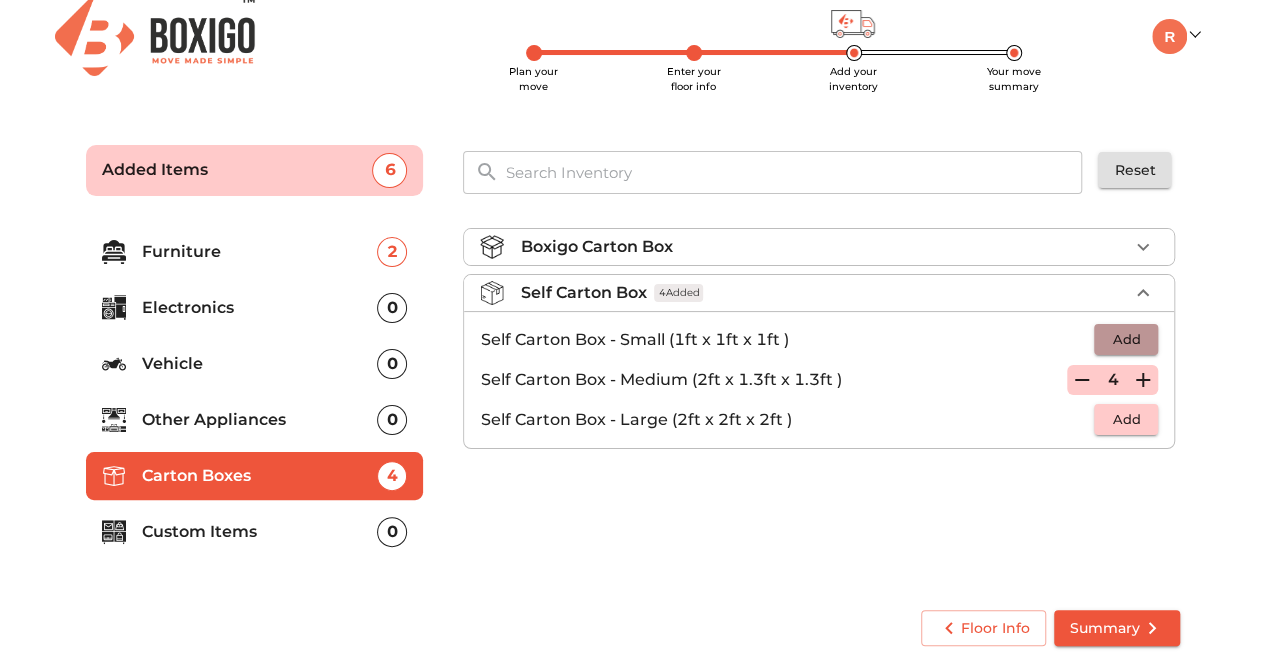 click on "Add" at bounding box center (1126, 339) 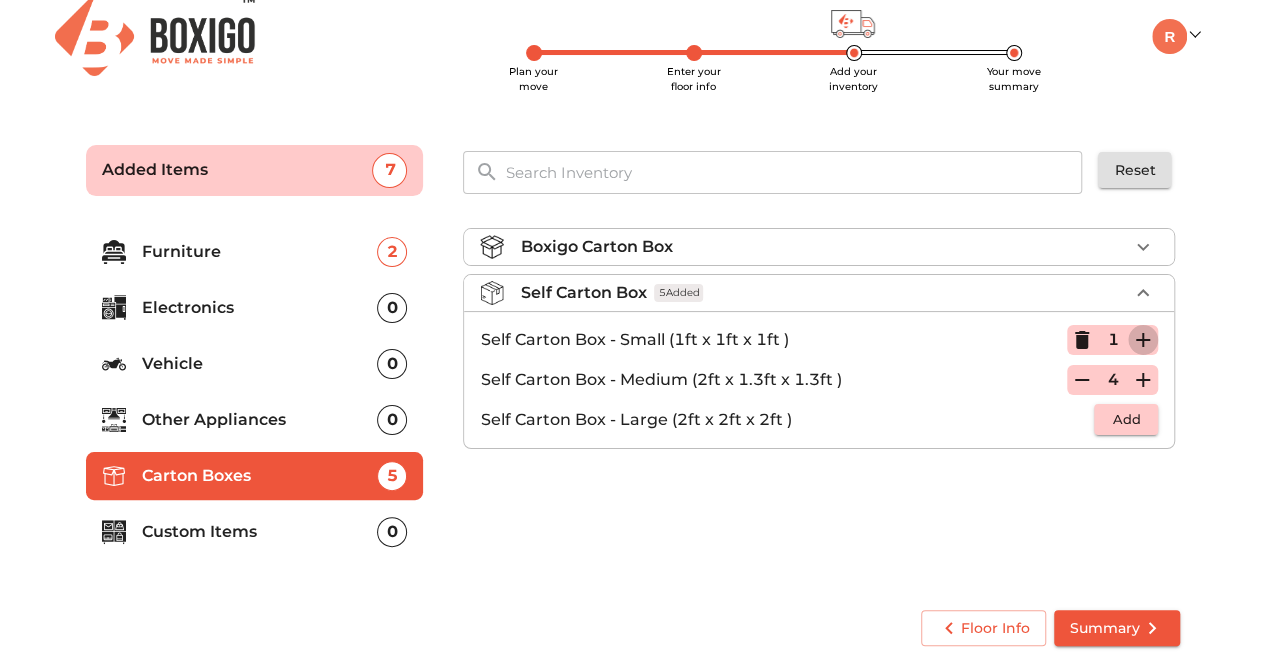 click 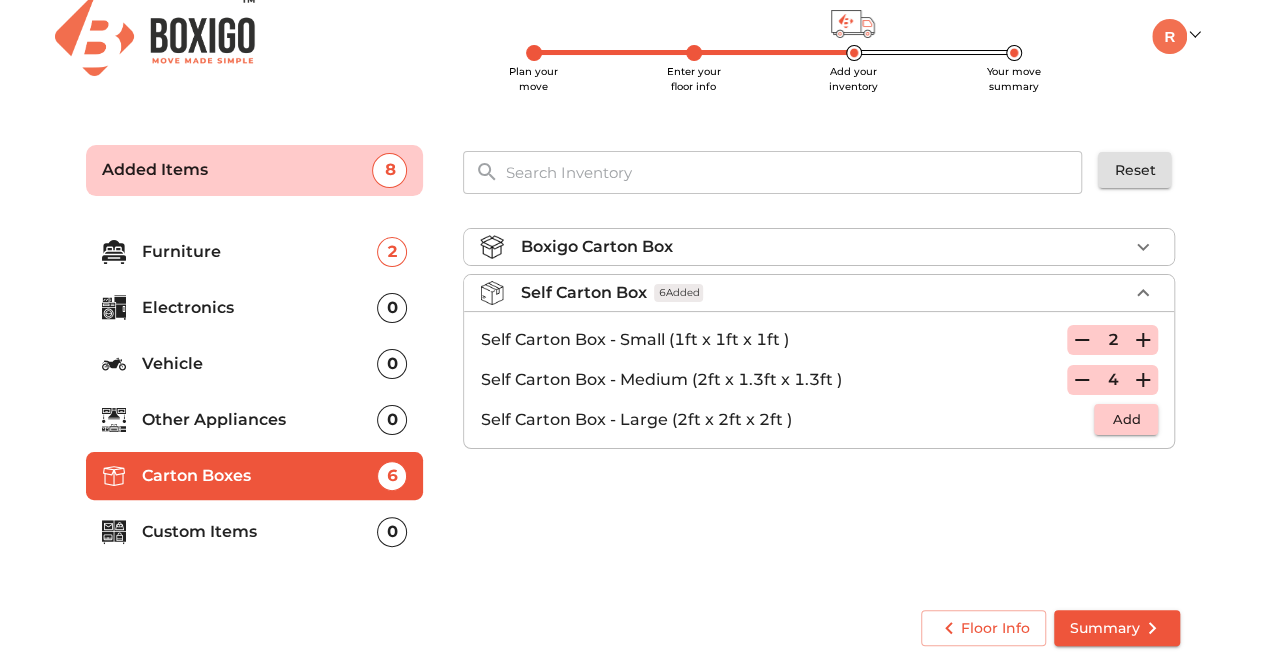 click 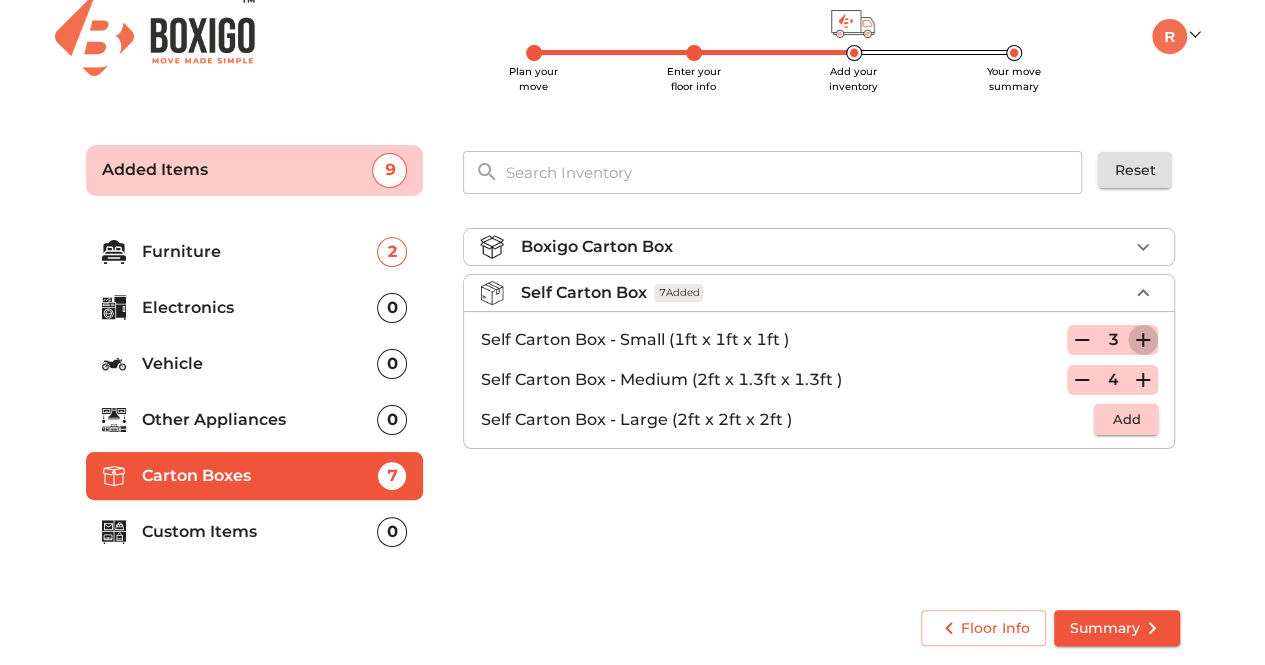 click 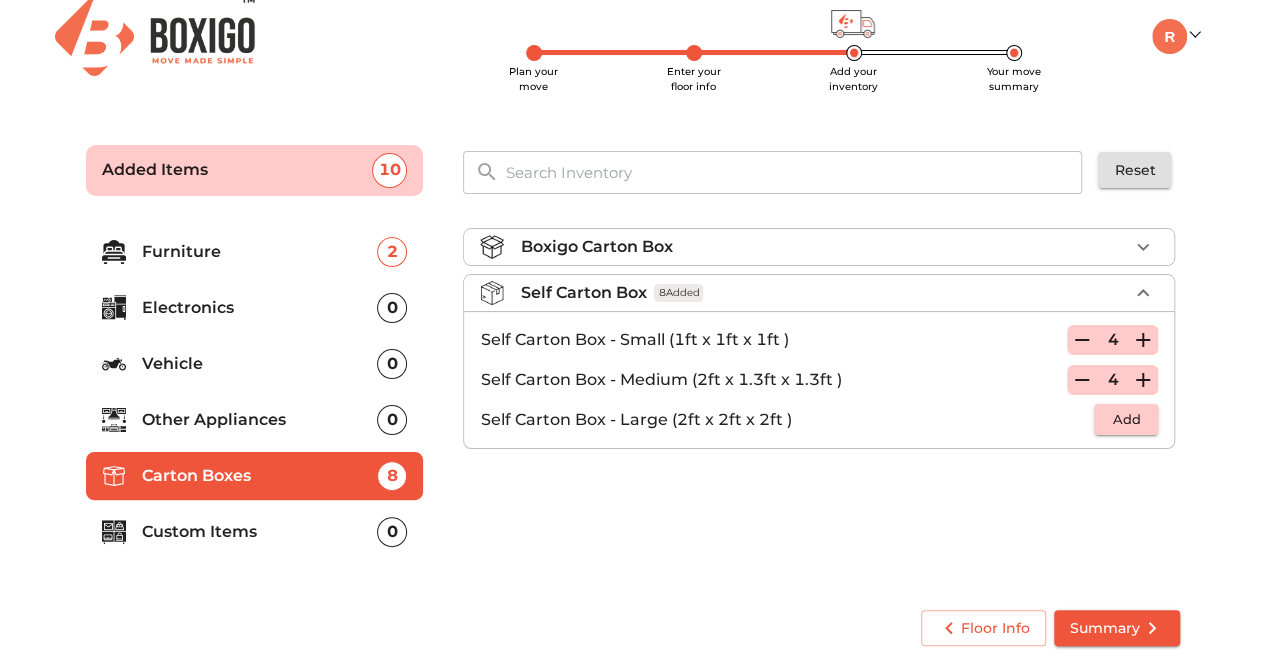 click on "Floor Info Summary" at bounding box center (633, 628) 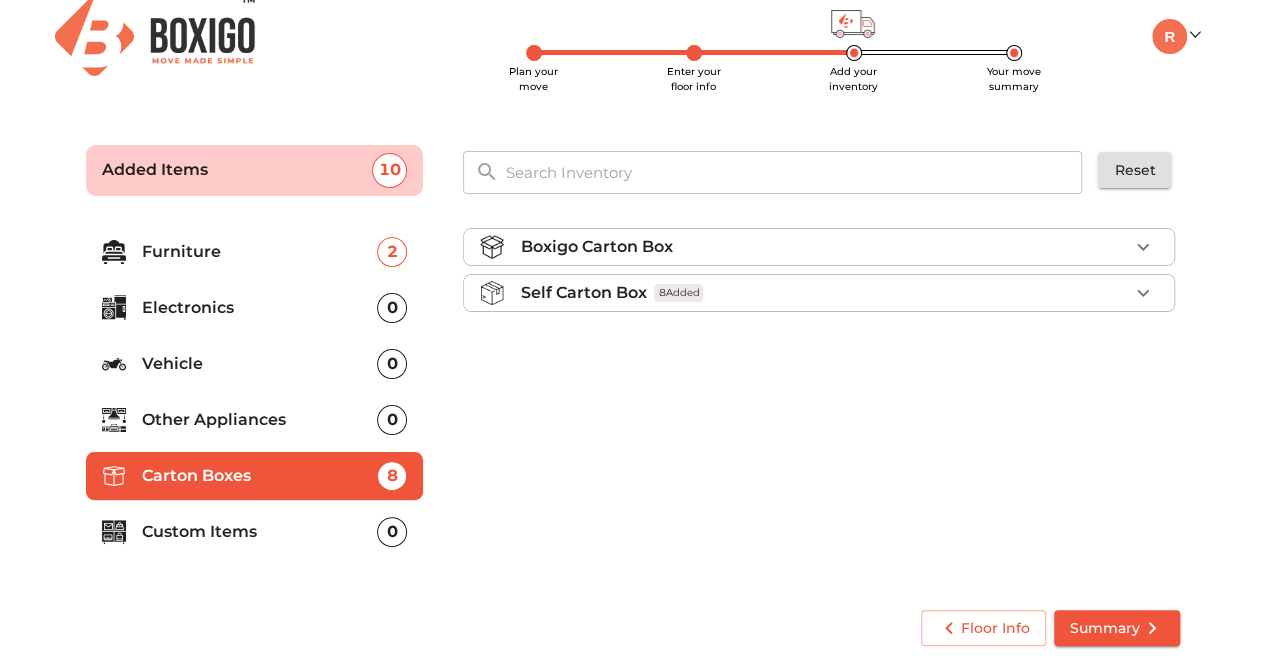 click on "Other Appliances" at bounding box center [260, 420] 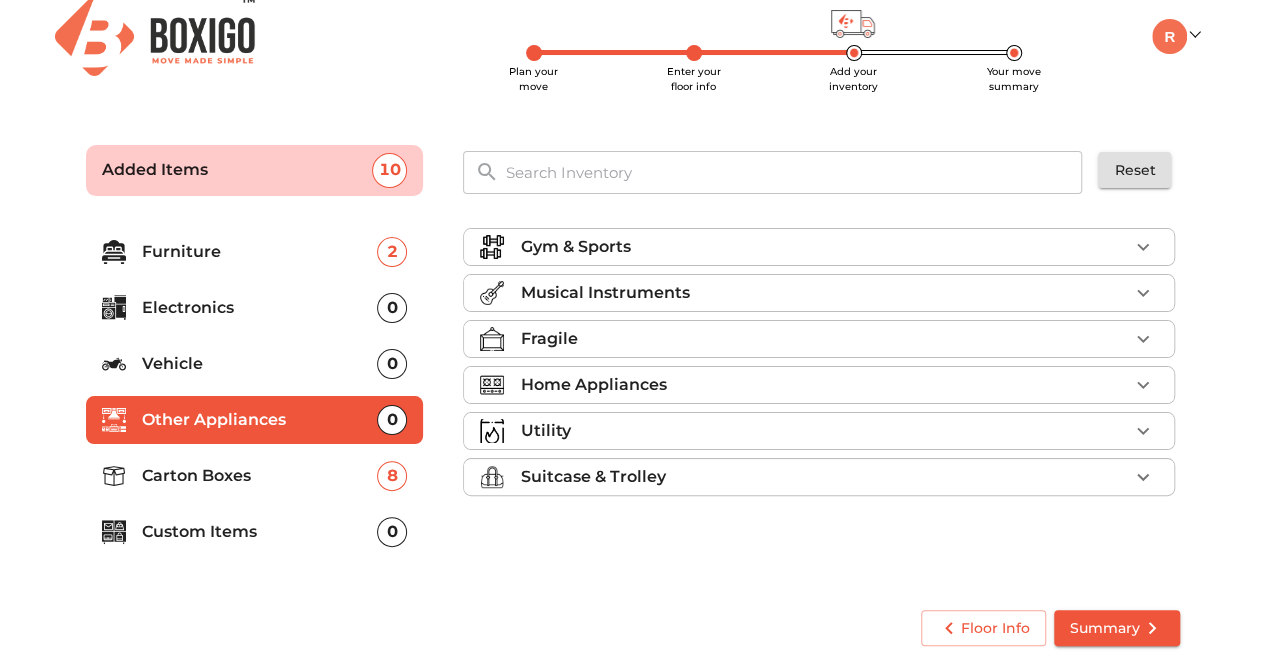 click 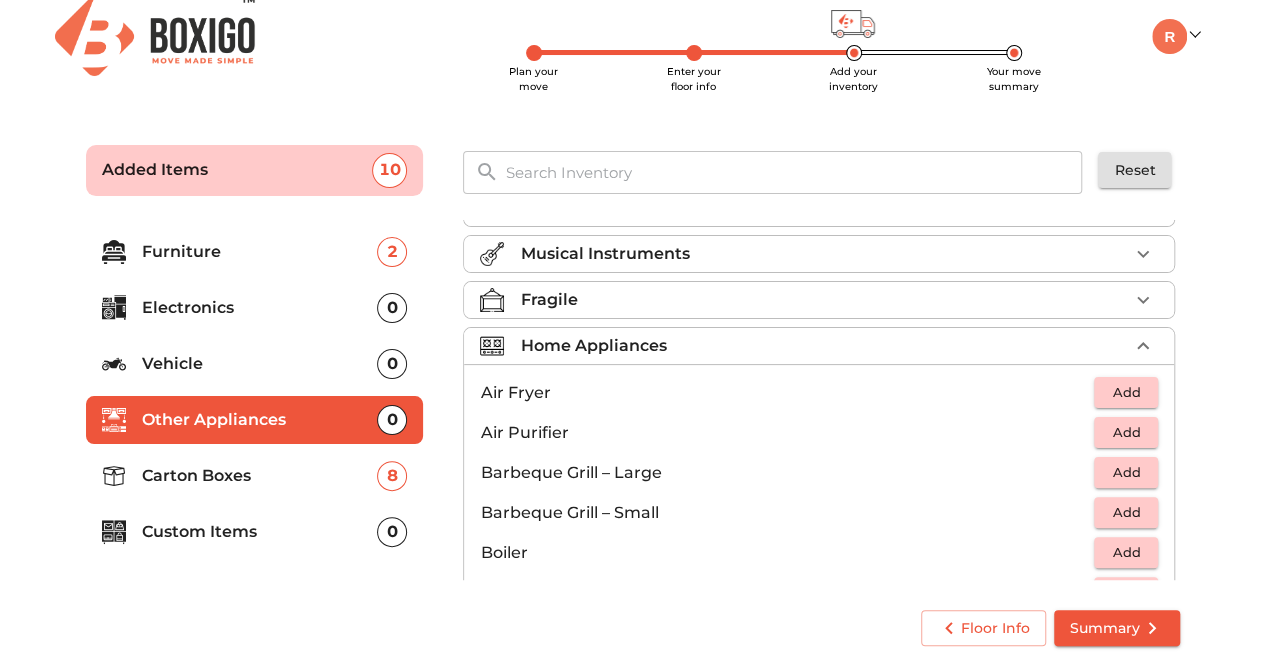 scroll, scrollTop: 0, scrollLeft: 0, axis: both 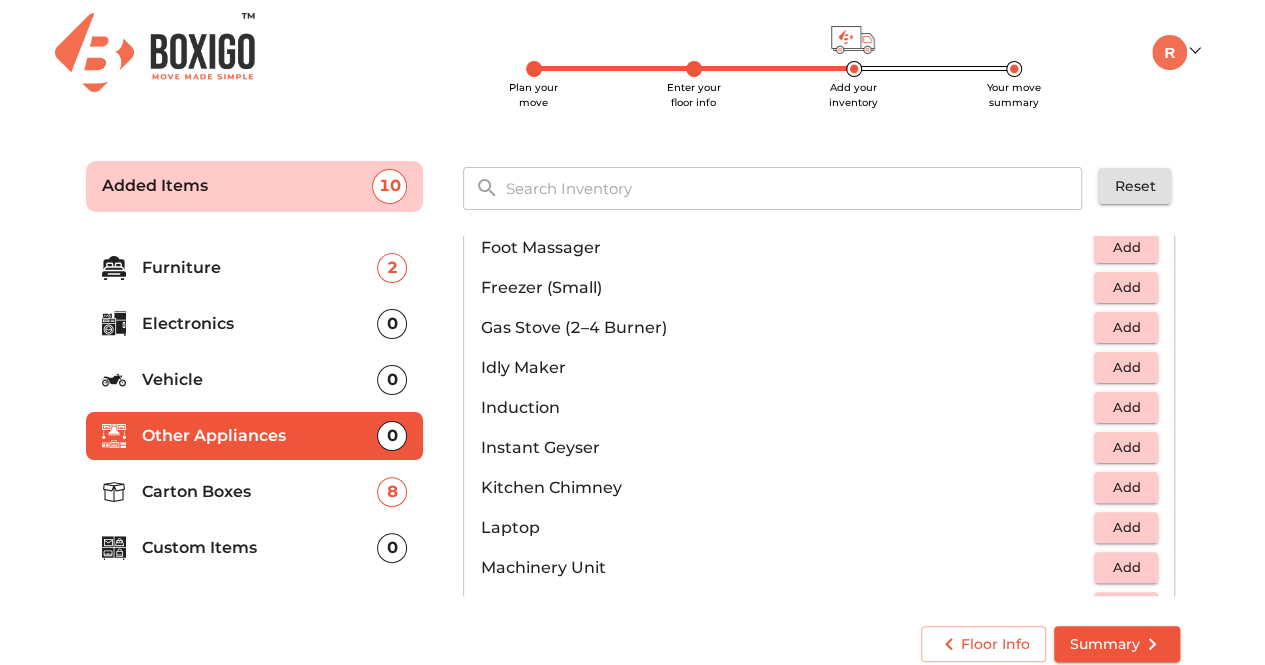 click on "Gas Stove (2–4 Burner)" at bounding box center (787, 328) 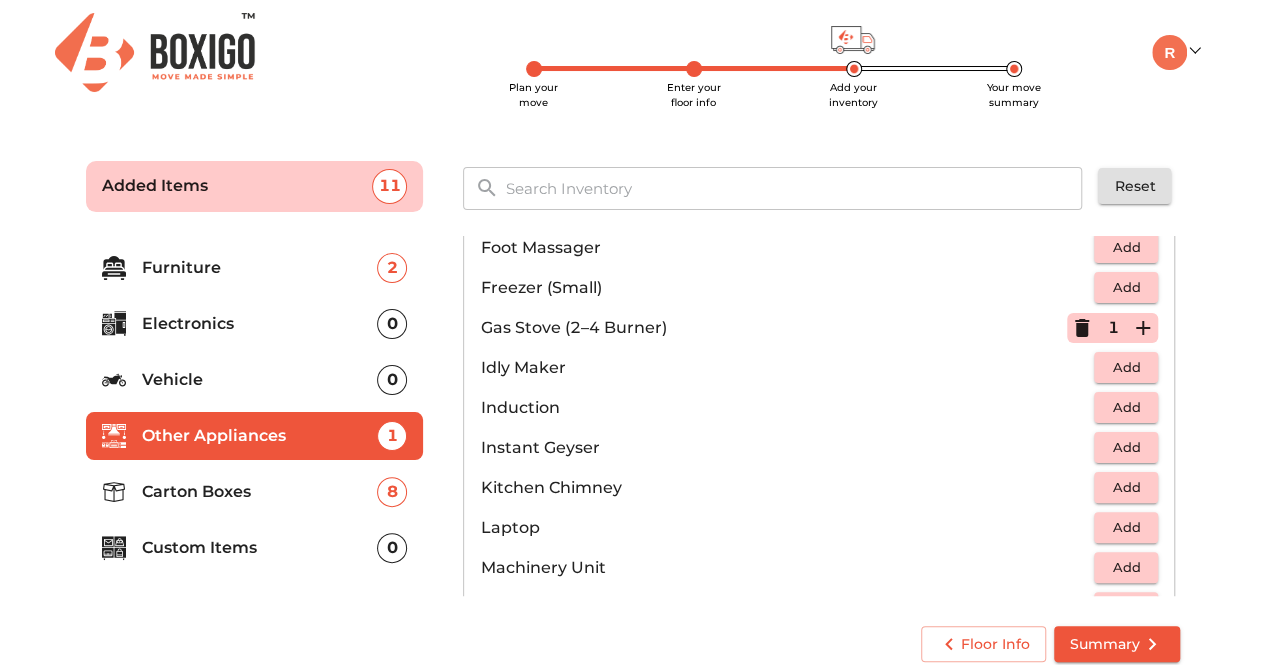 scroll, scrollTop: 16, scrollLeft: 0, axis: vertical 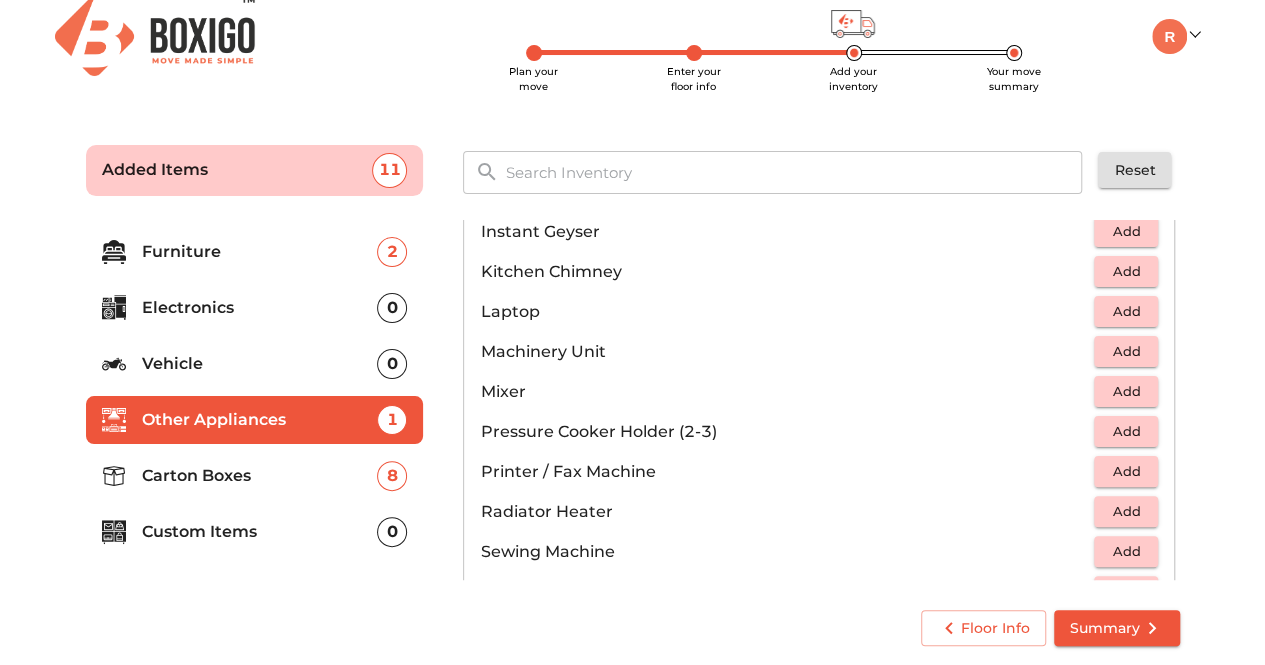 click on "Mixer" at bounding box center (787, 392) 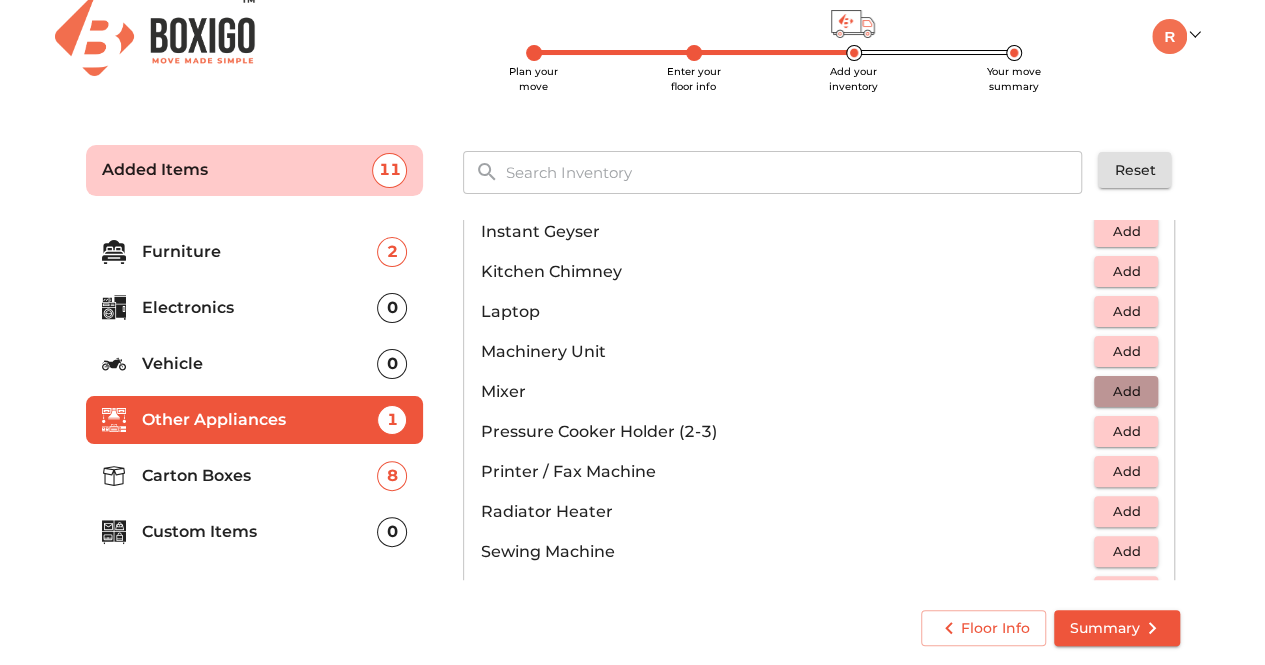 click on "Add" at bounding box center [1126, 391] 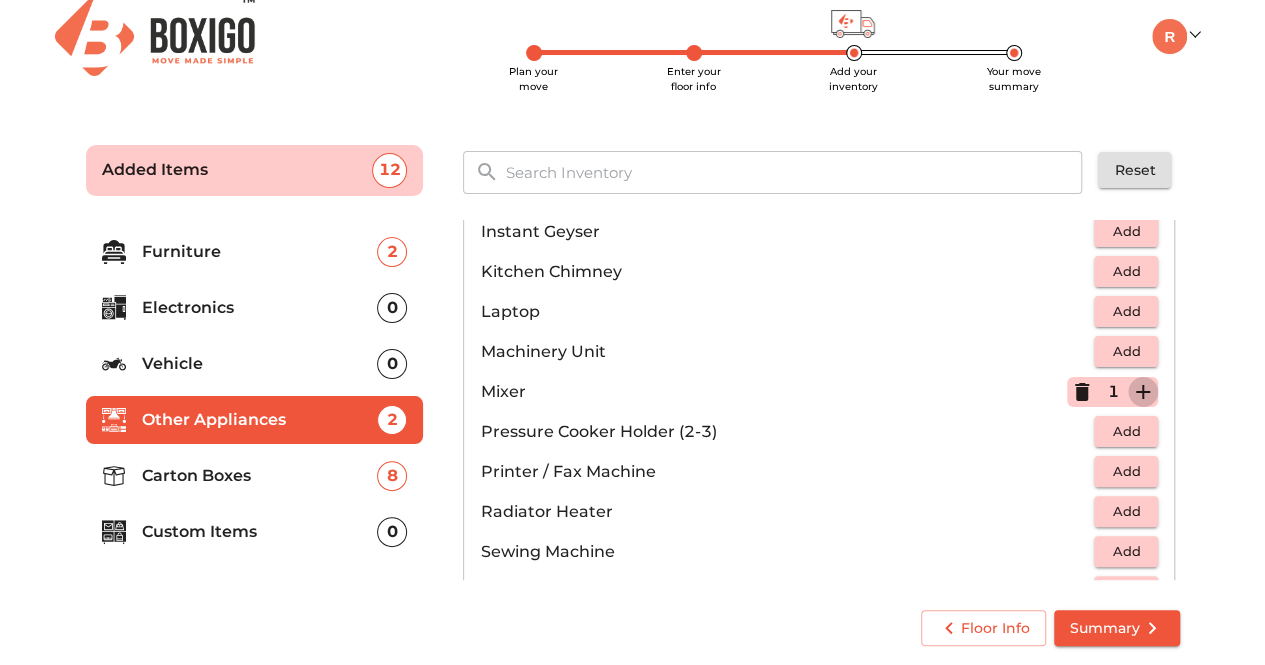 click 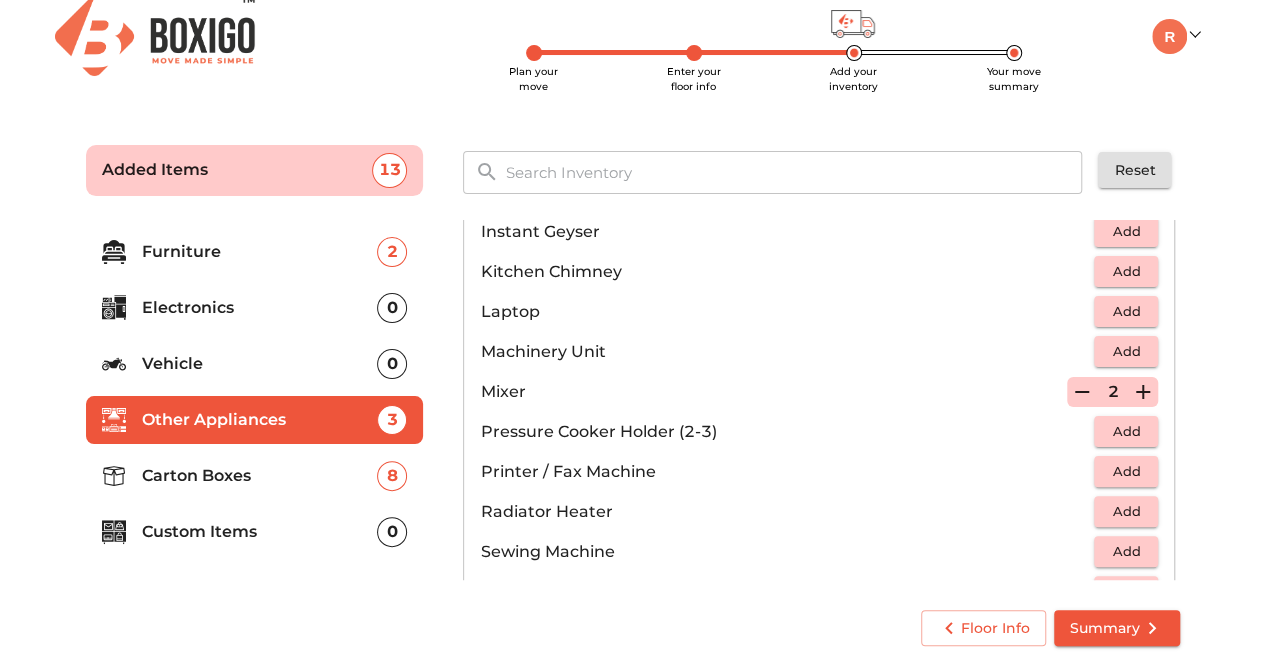 click at bounding box center [1082, 392] 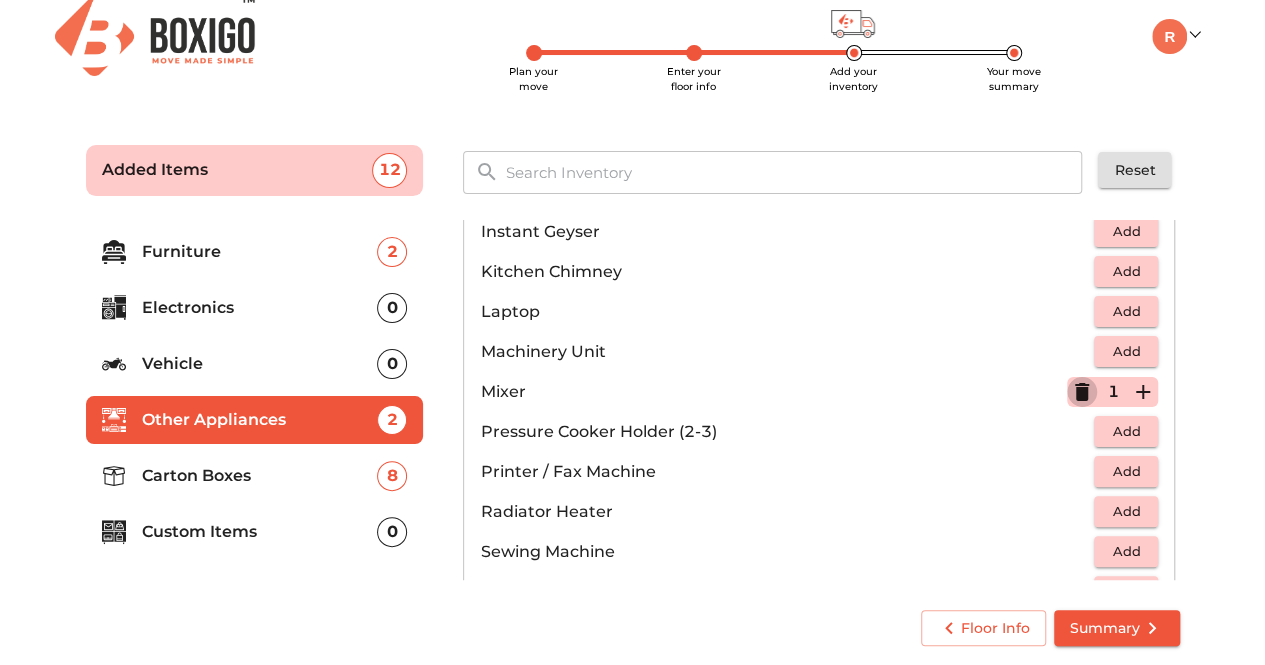 click at bounding box center [1082, 392] 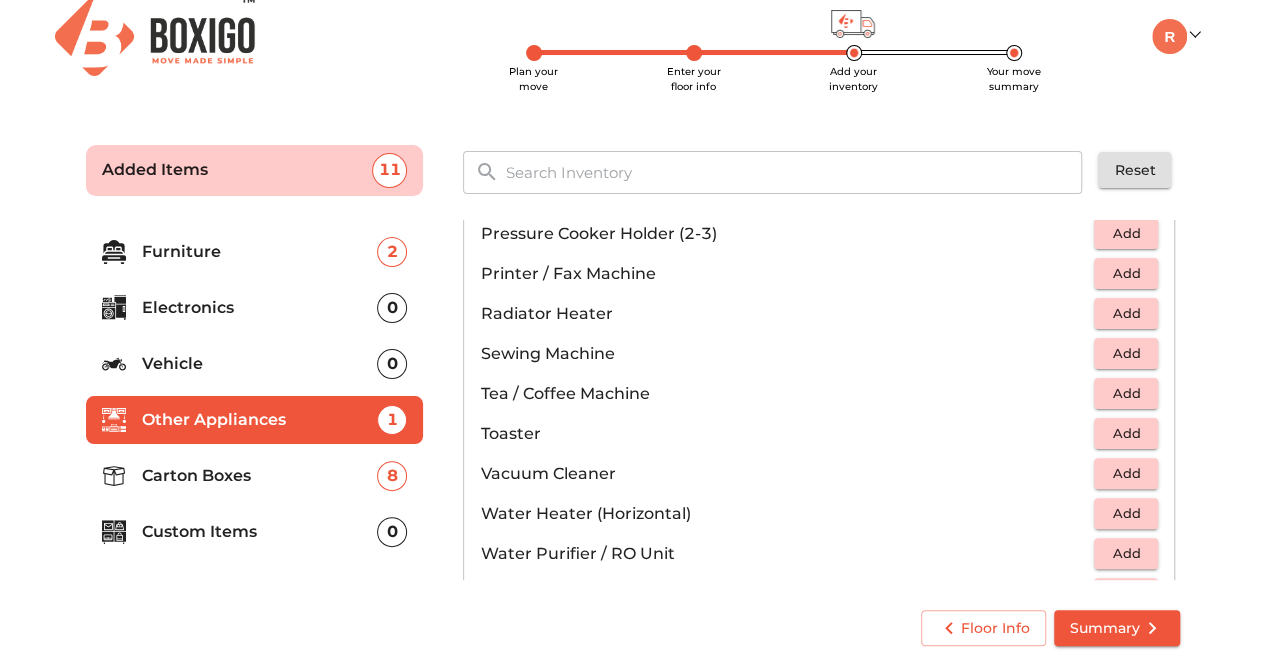 scroll, scrollTop: 1384, scrollLeft: 0, axis: vertical 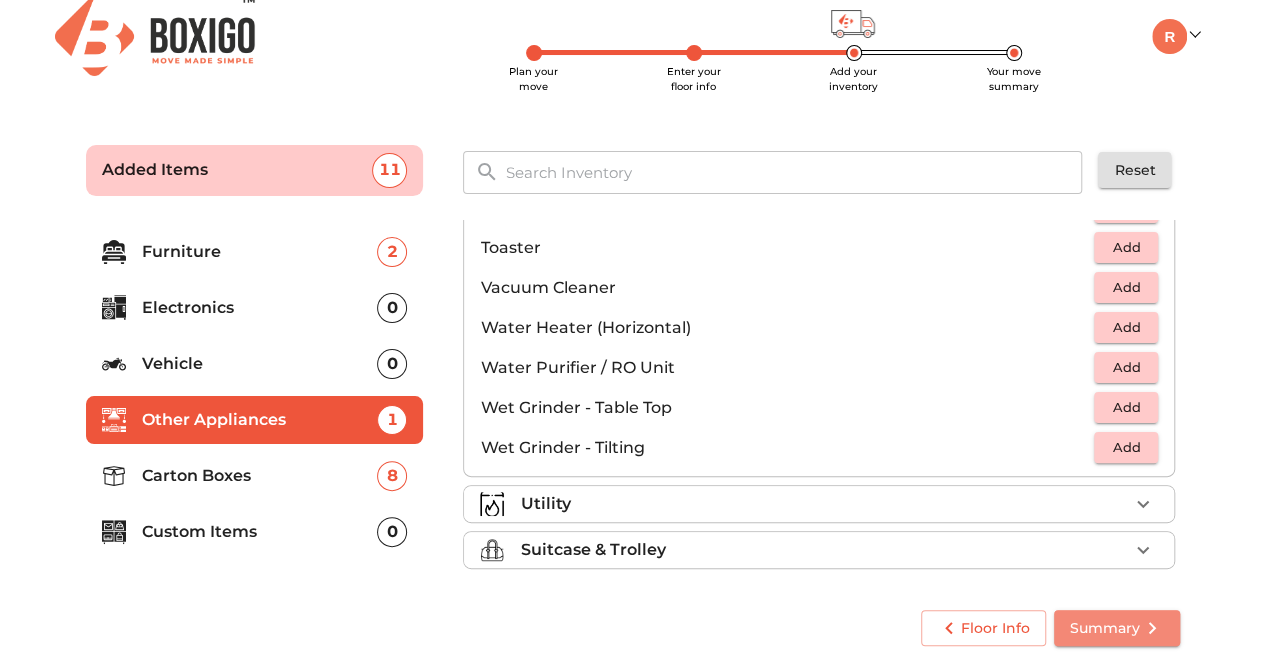 click 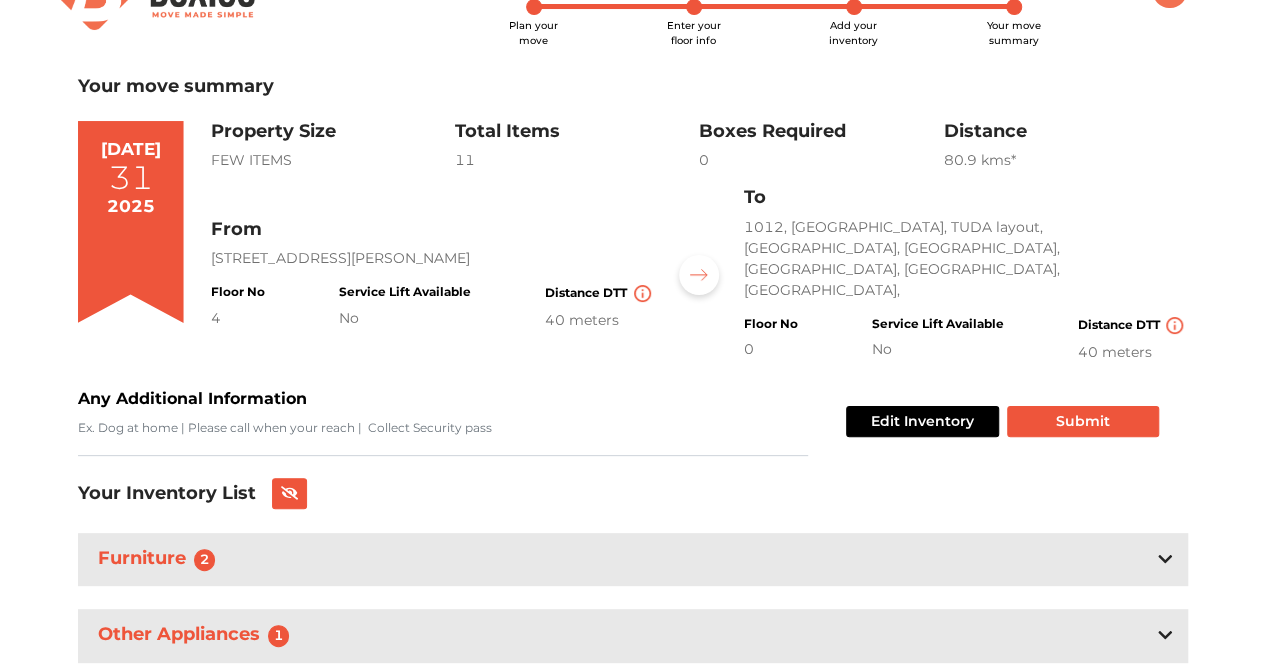 scroll, scrollTop: 0, scrollLeft: 0, axis: both 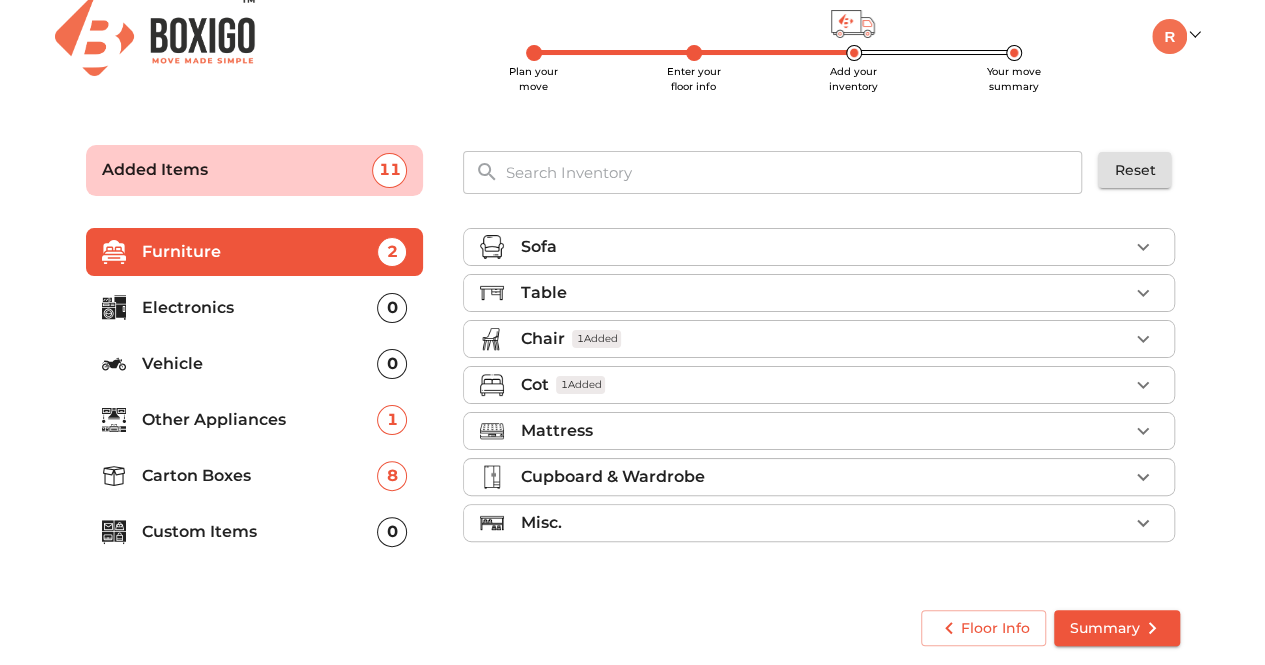click on "Custom Items" at bounding box center (260, 532) 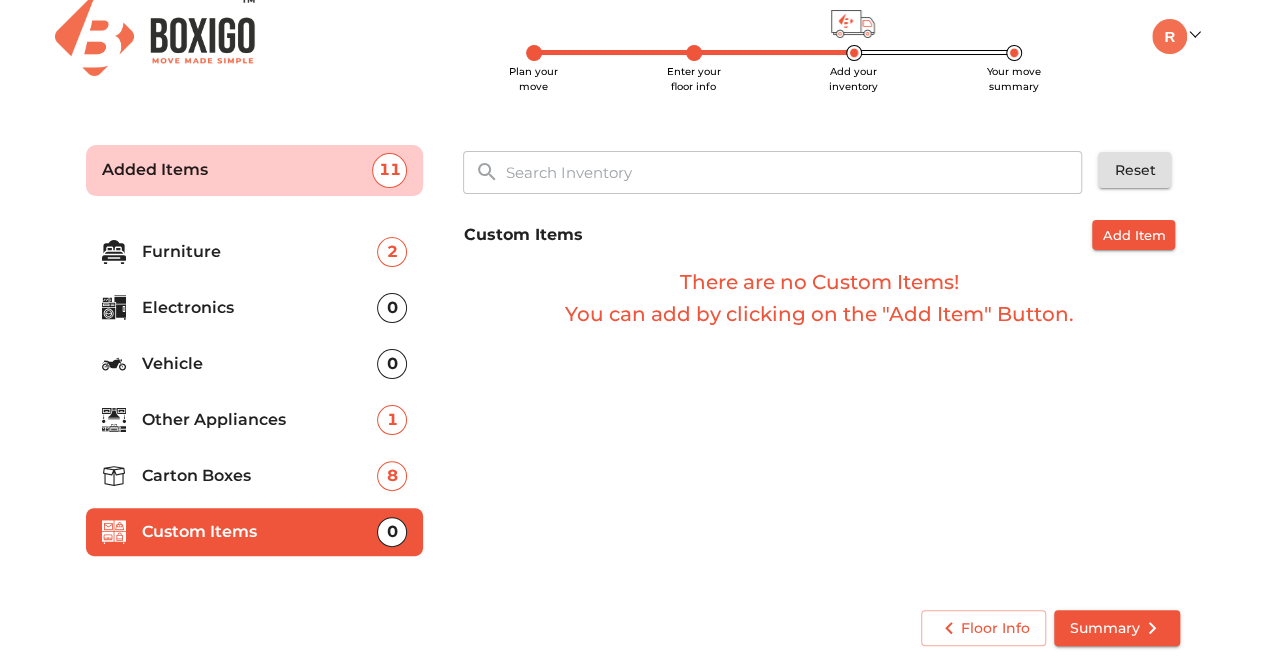 click on "Other Appliances" at bounding box center (260, 420) 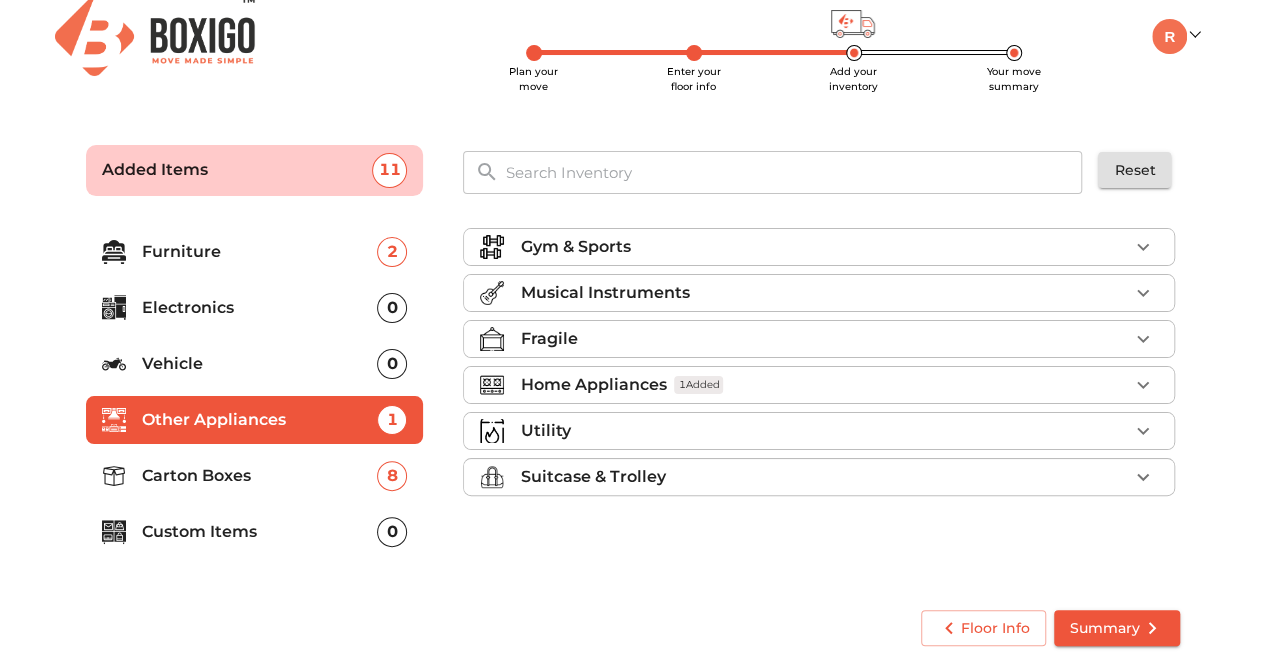 click on "Suitcase & Trolley" at bounding box center [824, 477] 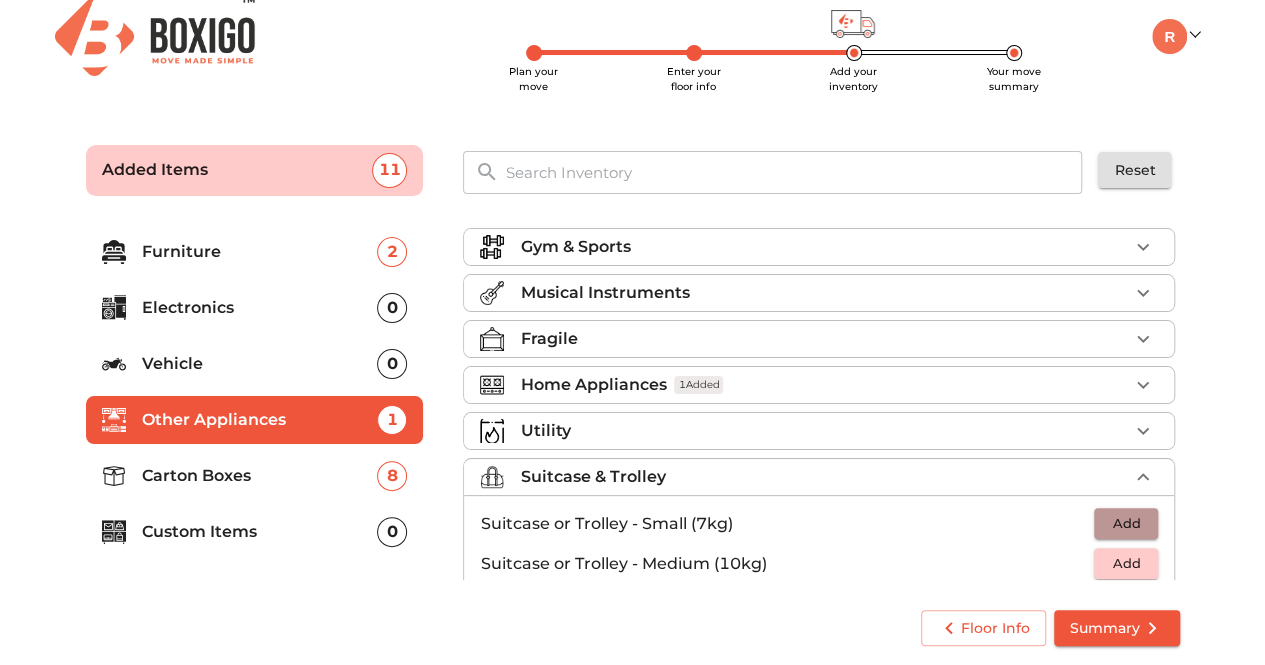 click on "Add" at bounding box center [1126, 523] 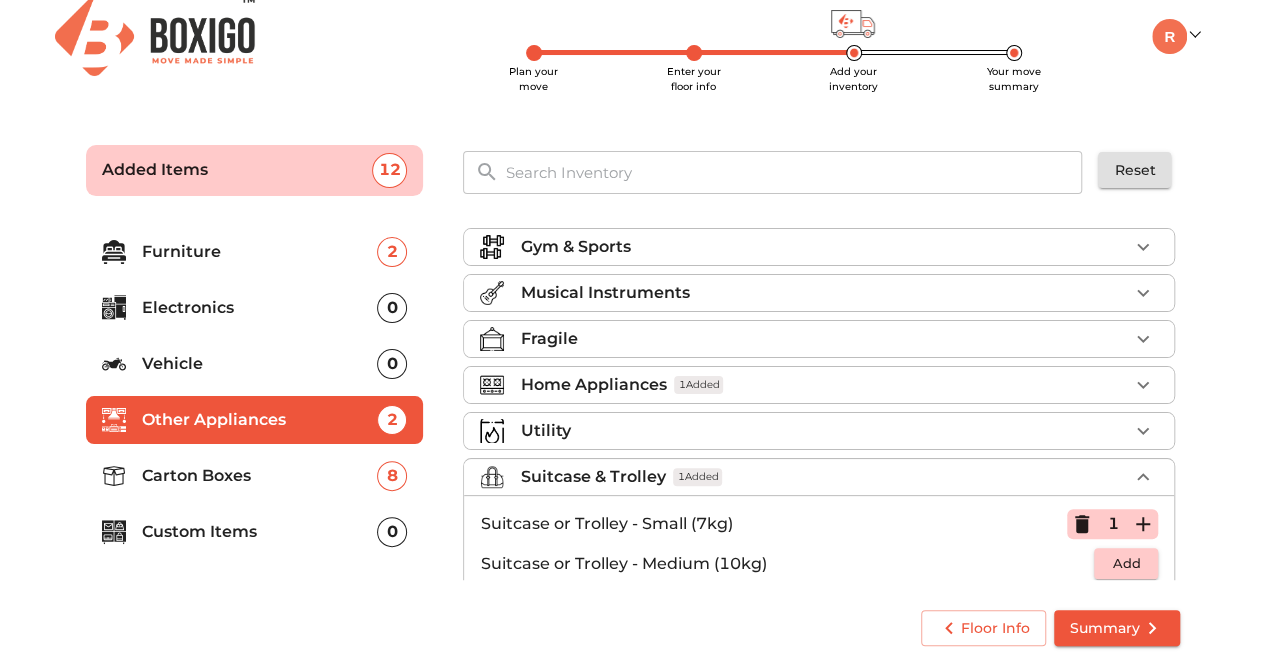 click on "Add" at bounding box center [1126, 563] 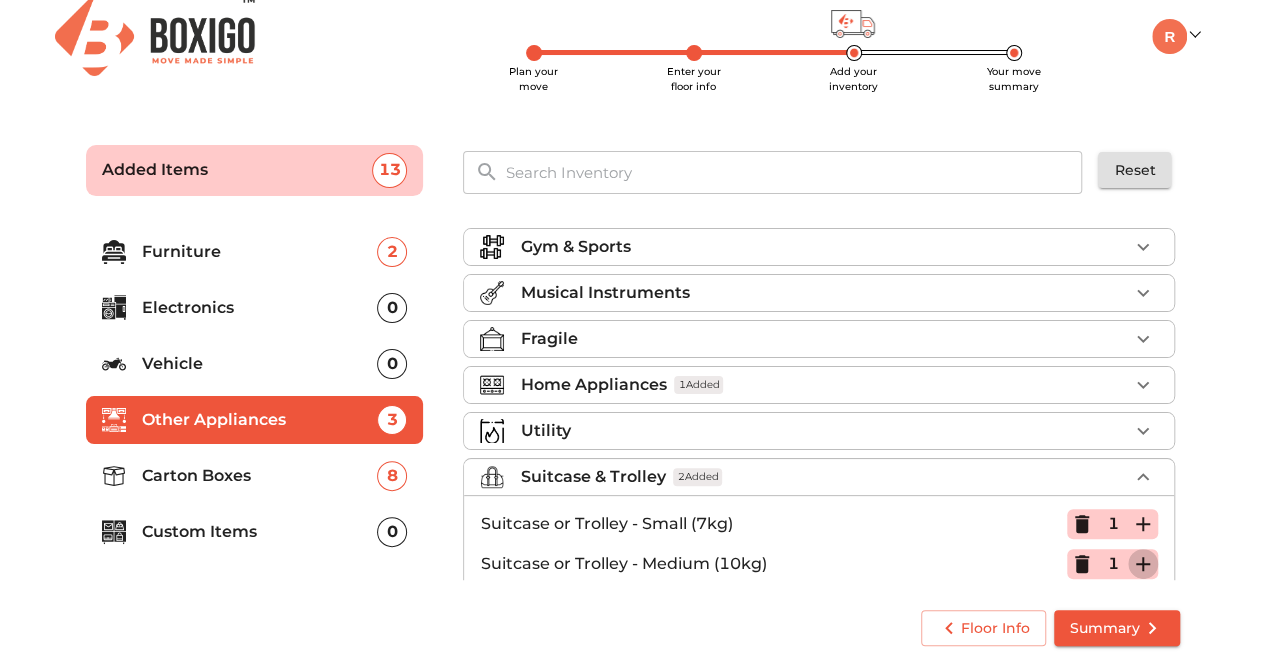 click 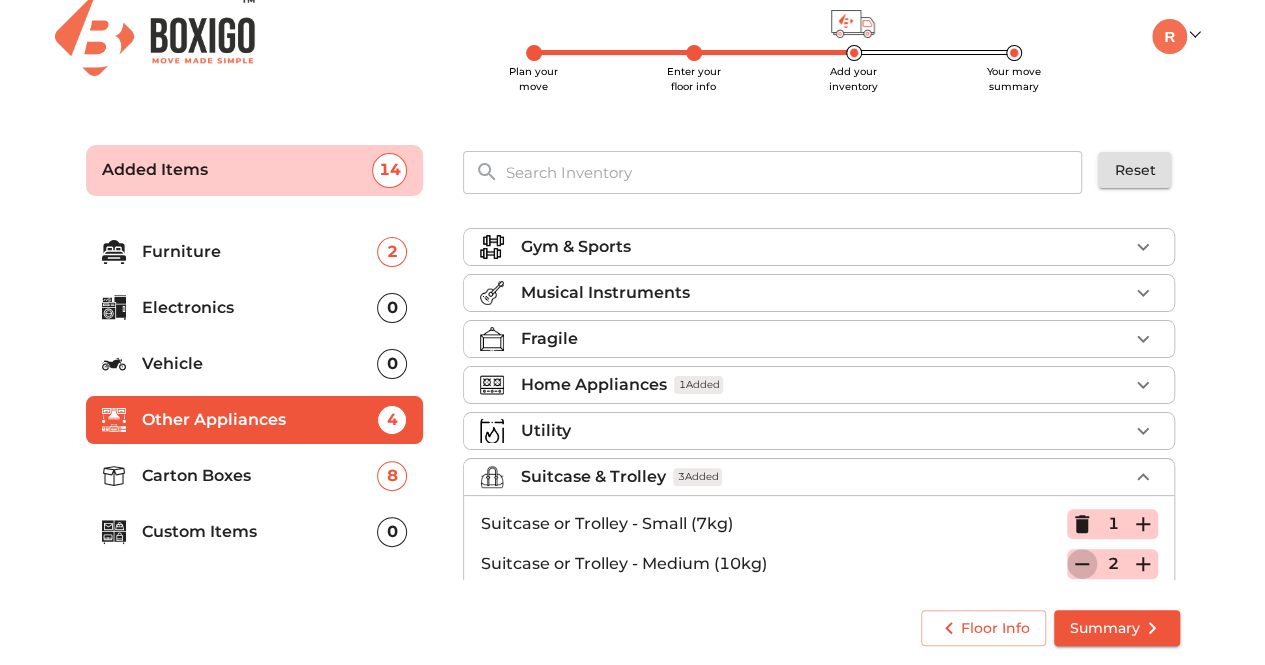 click 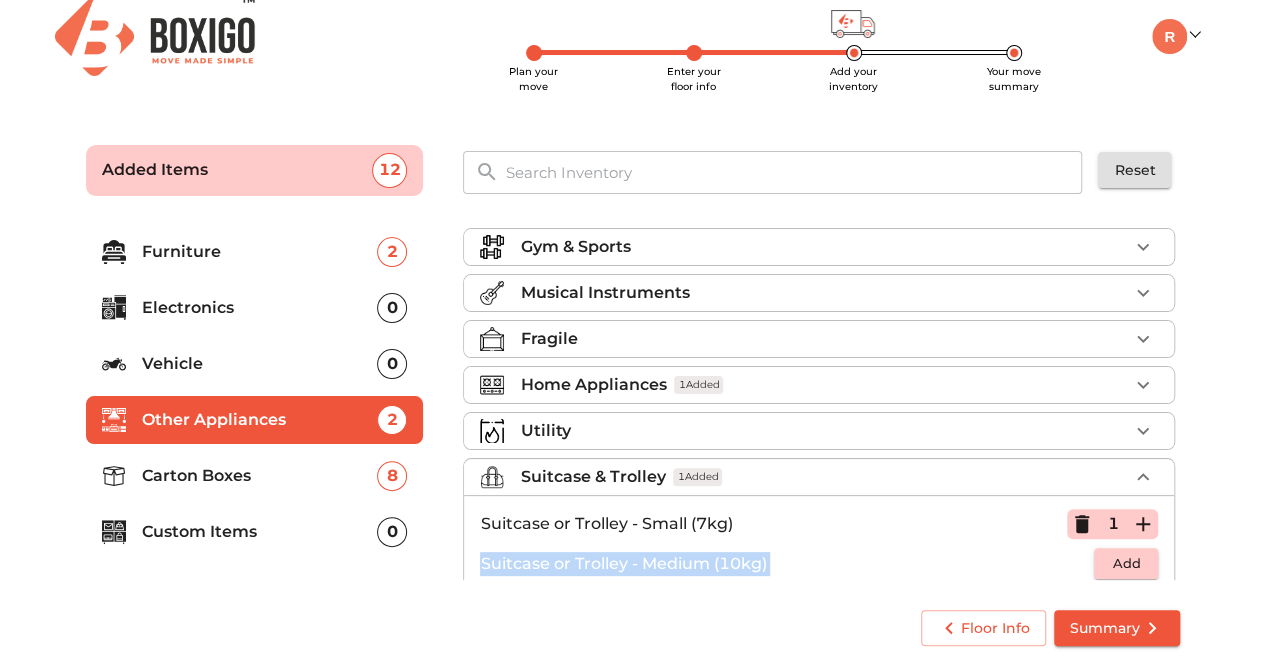 click on "Suitcase or Trolley - Medium (10kg)" at bounding box center (787, 564) 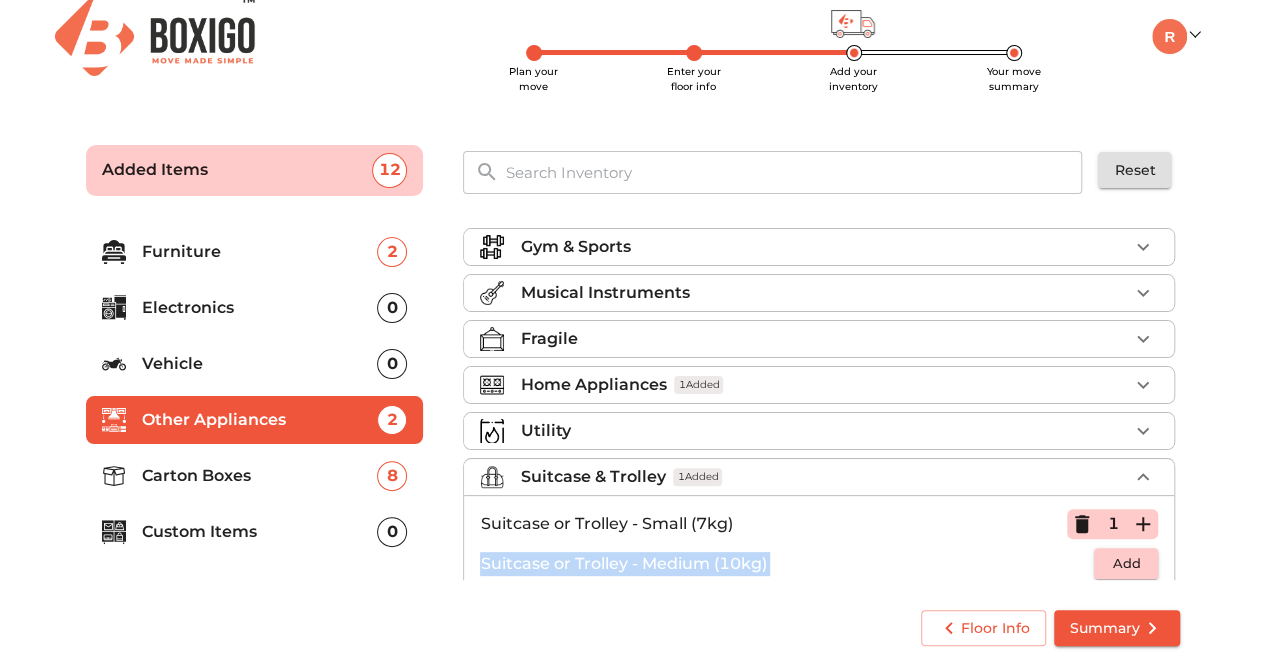 click on "Summary" at bounding box center (1117, 628) 